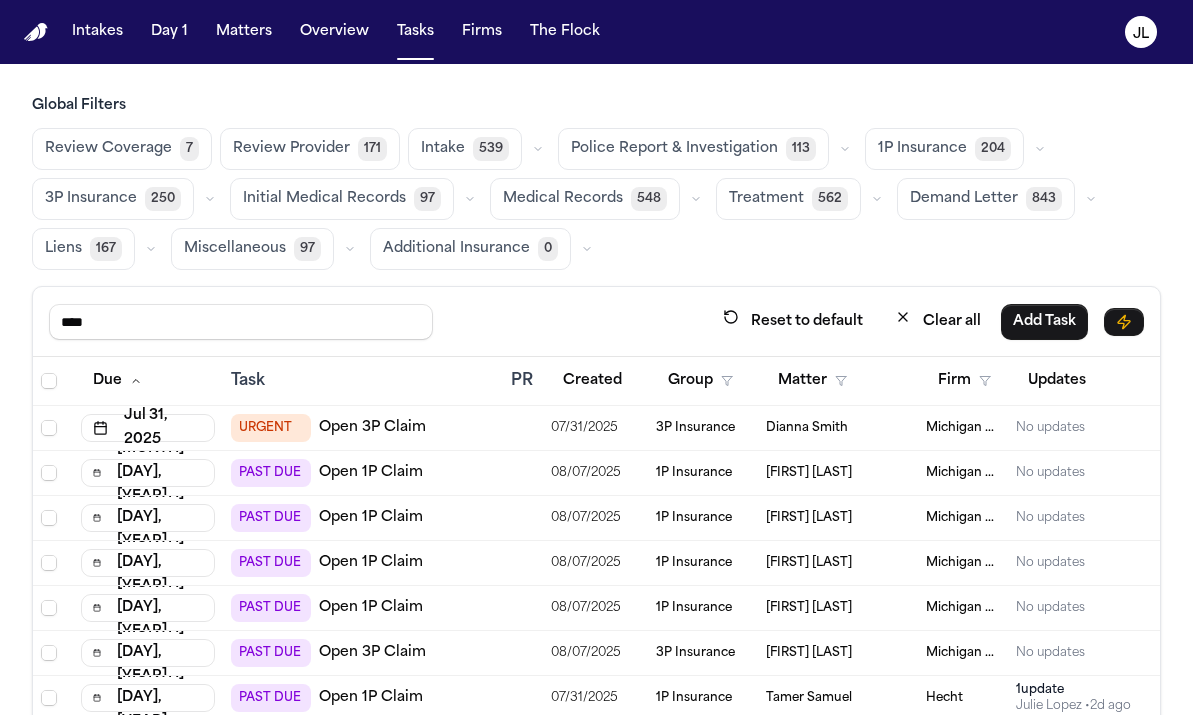 scroll, scrollTop: 0, scrollLeft: 0, axis: both 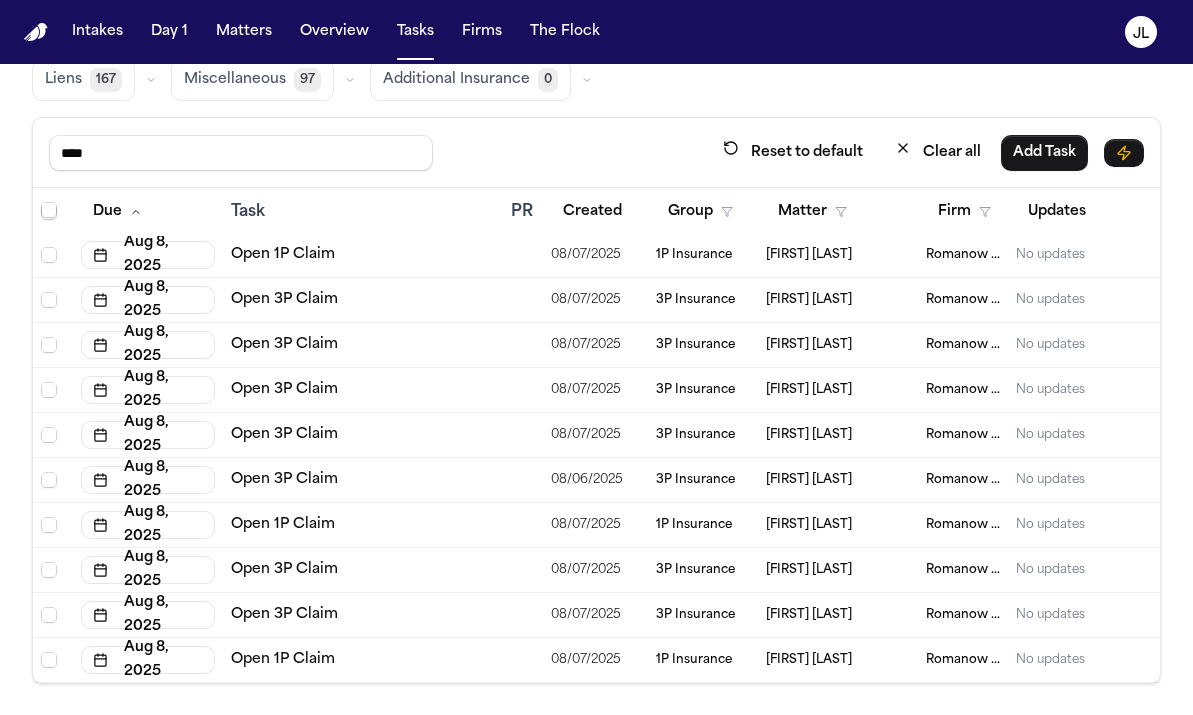 click on "Open 1P Claim" at bounding box center [283, 660] 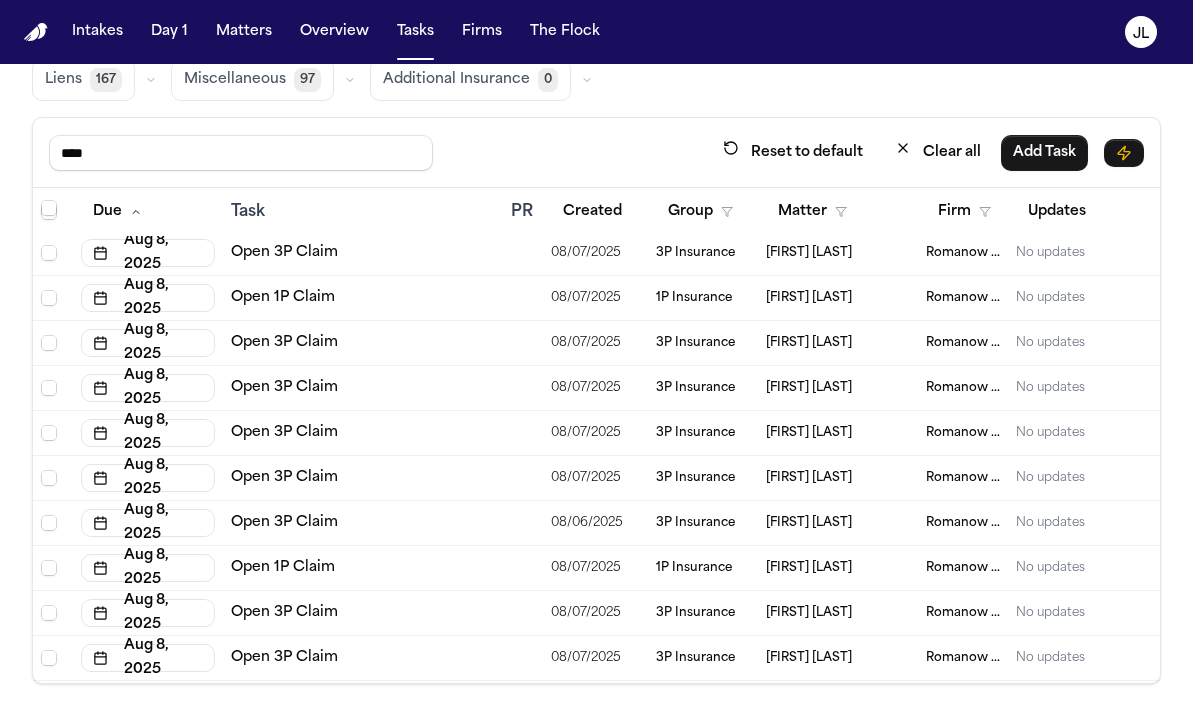 scroll, scrollTop: 1354, scrollLeft: 0, axis: vertical 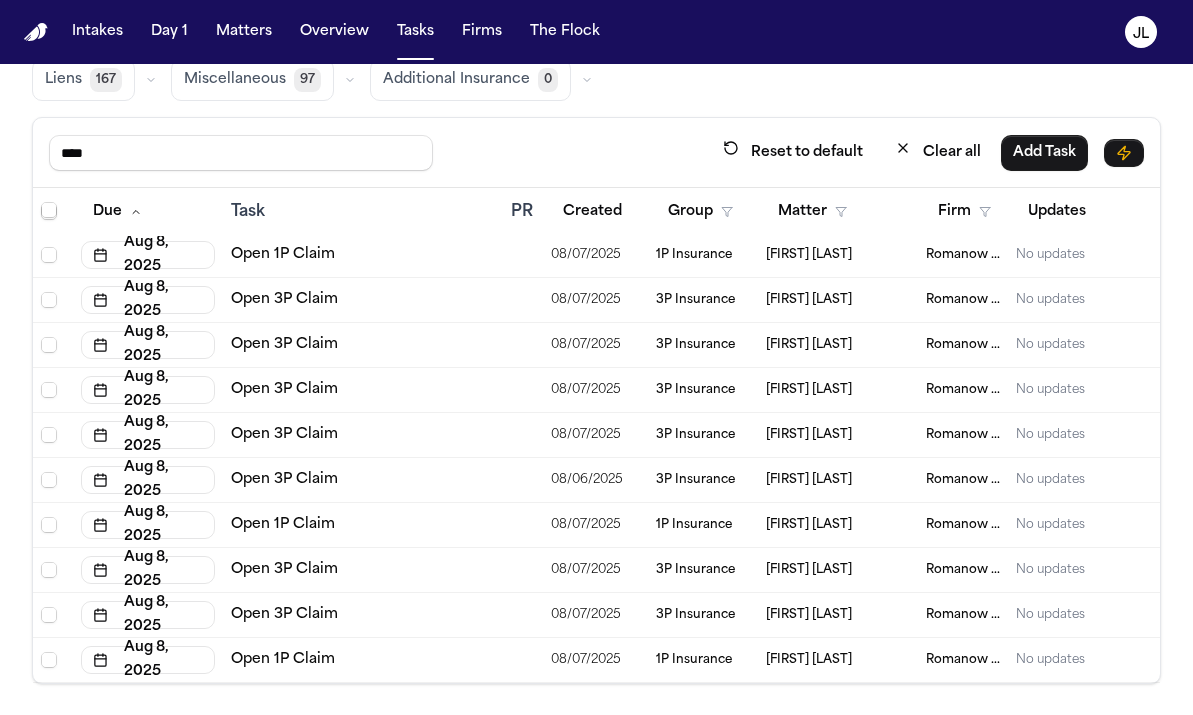 click on "Open 3P Claim" at bounding box center (284, 615) 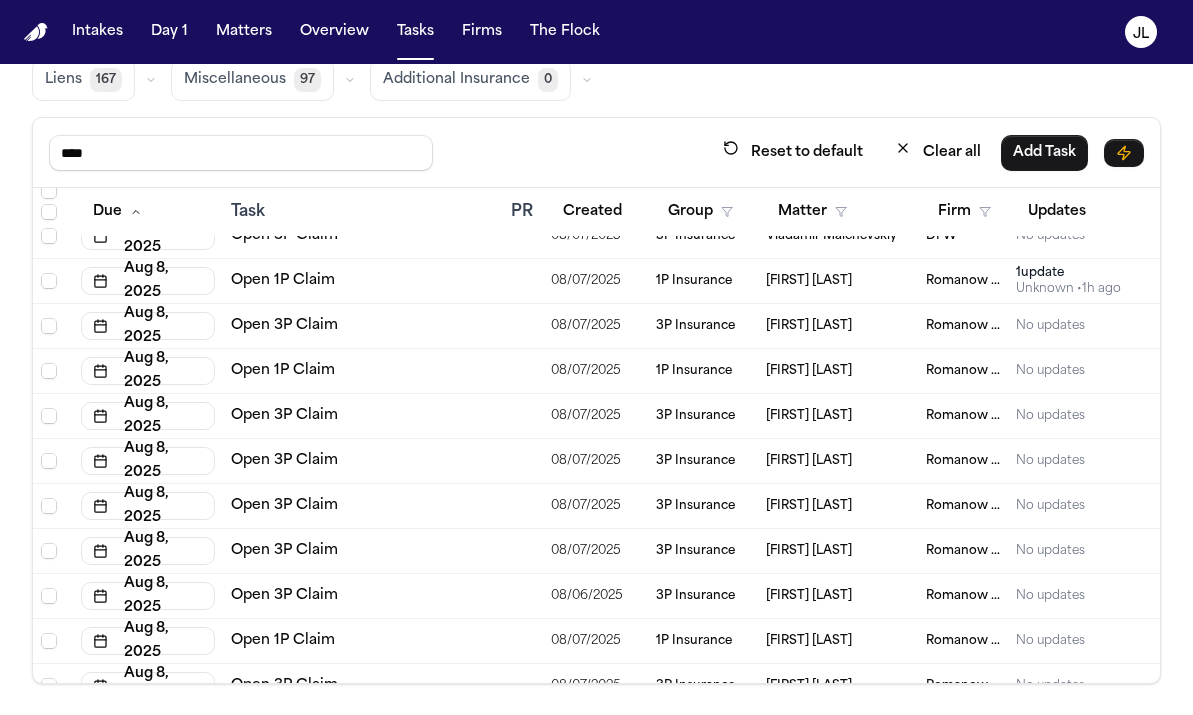 scroll, scrollTop: 1214, scrollLeft: 0, axis: vertical 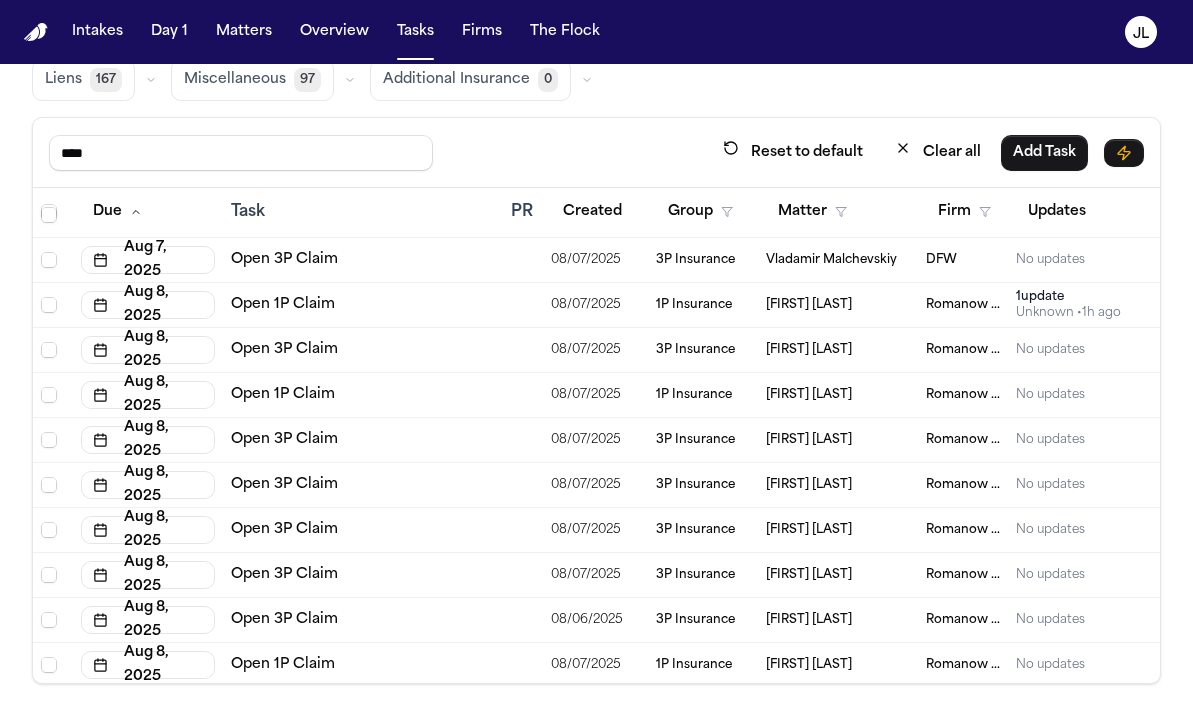 click on "Open 1P Claim" at bounding box center [283, 395] 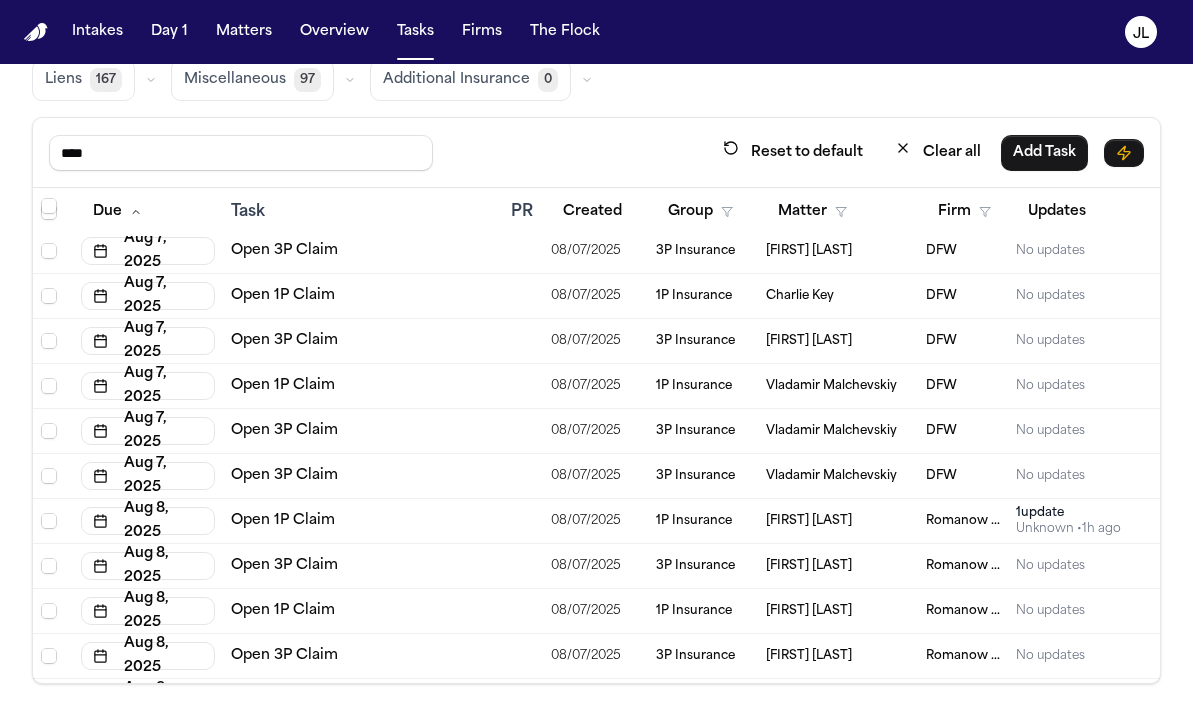 scroll, scrollTop: 1134, scrollLeft: 0, axis: vertical 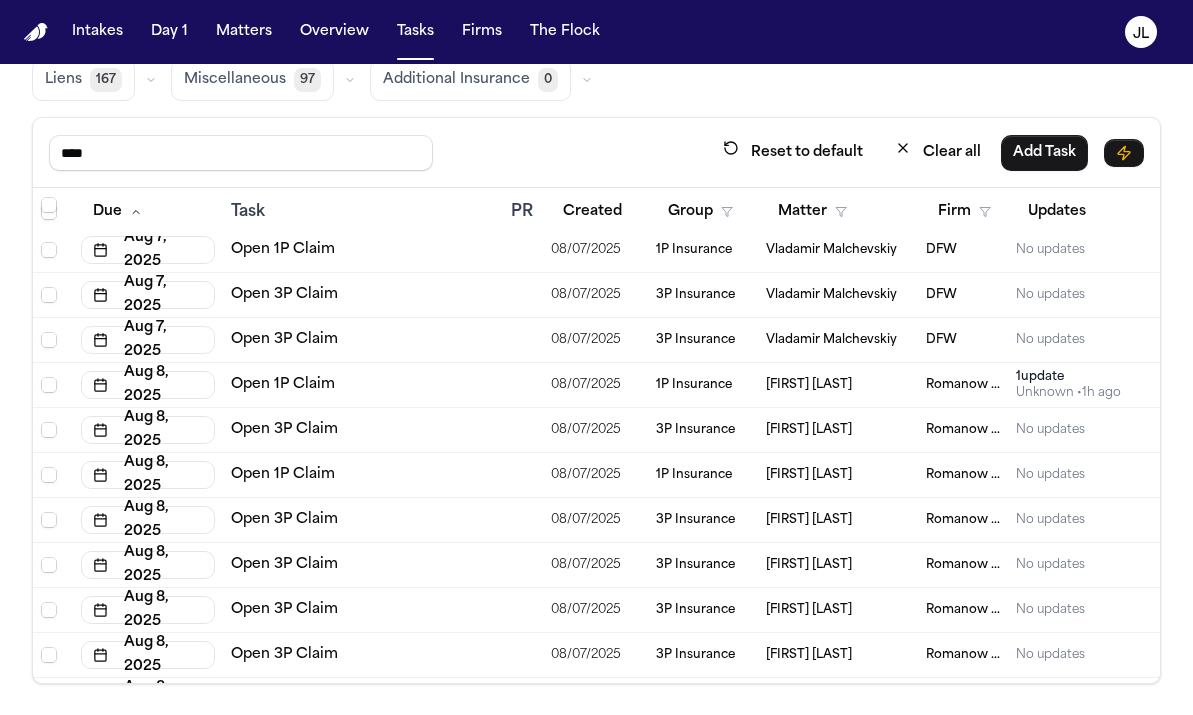 click on "Open 1P Claim" at bounding box center [283, 385] 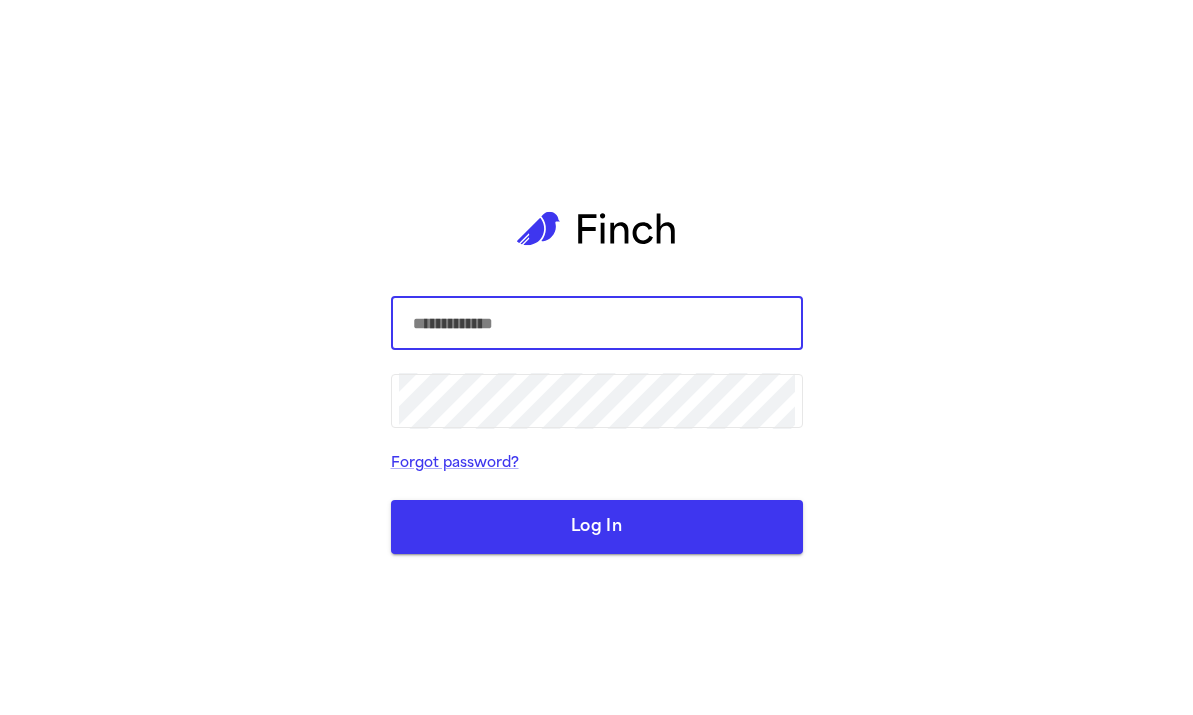 scroll, scrollTop: 0, scrollLeft: 0, axis: both 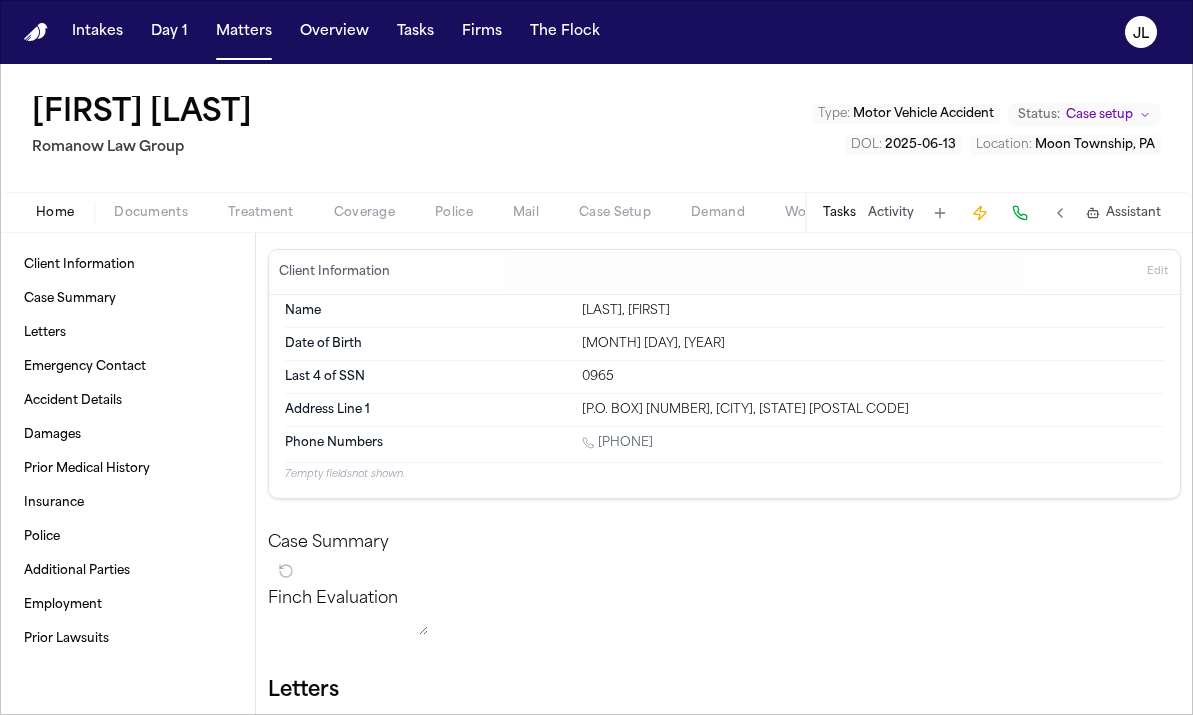 click on "Coverage" at bounding box center (364, 213) 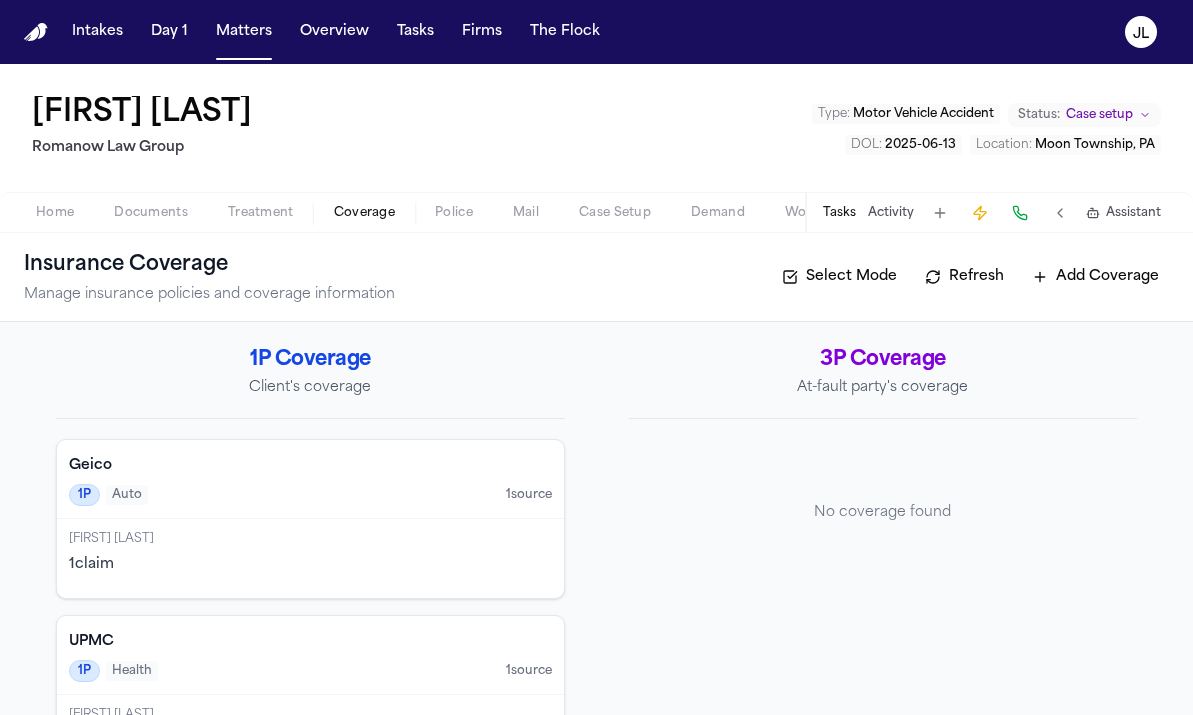 click on "1P Auto 1  source" at bounding box center (310, 495) 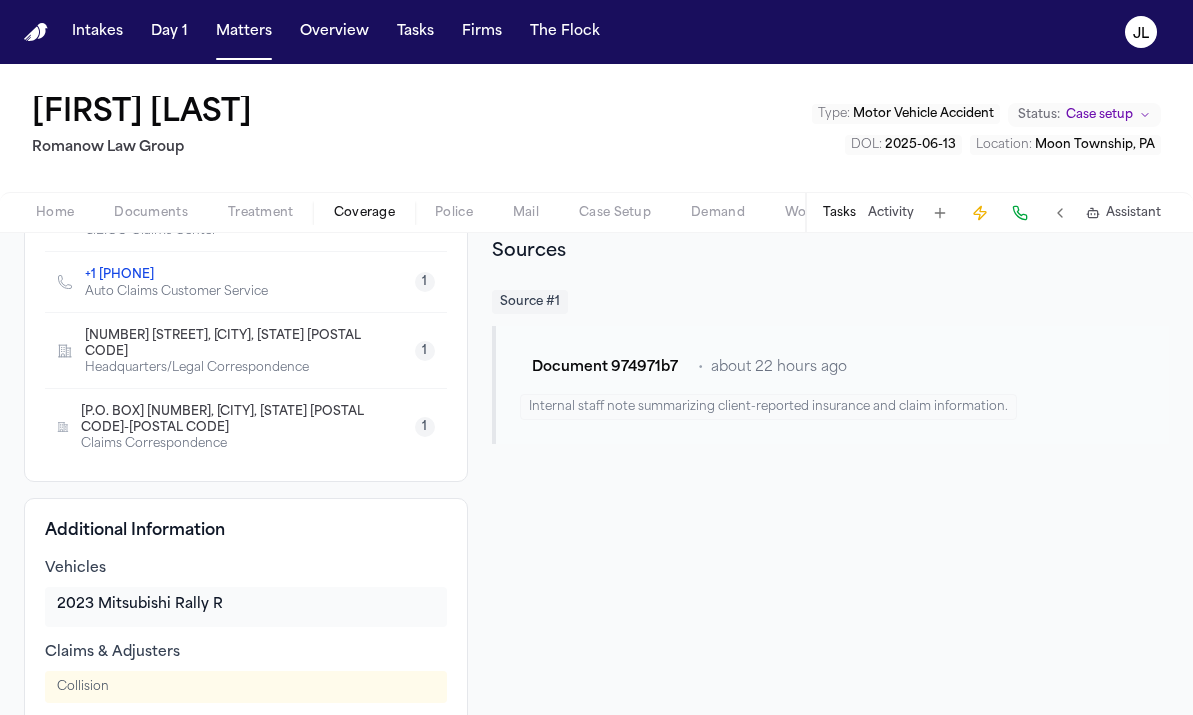 scroll, scrollTop: 564, scrollLeft: 0, axis: vertical 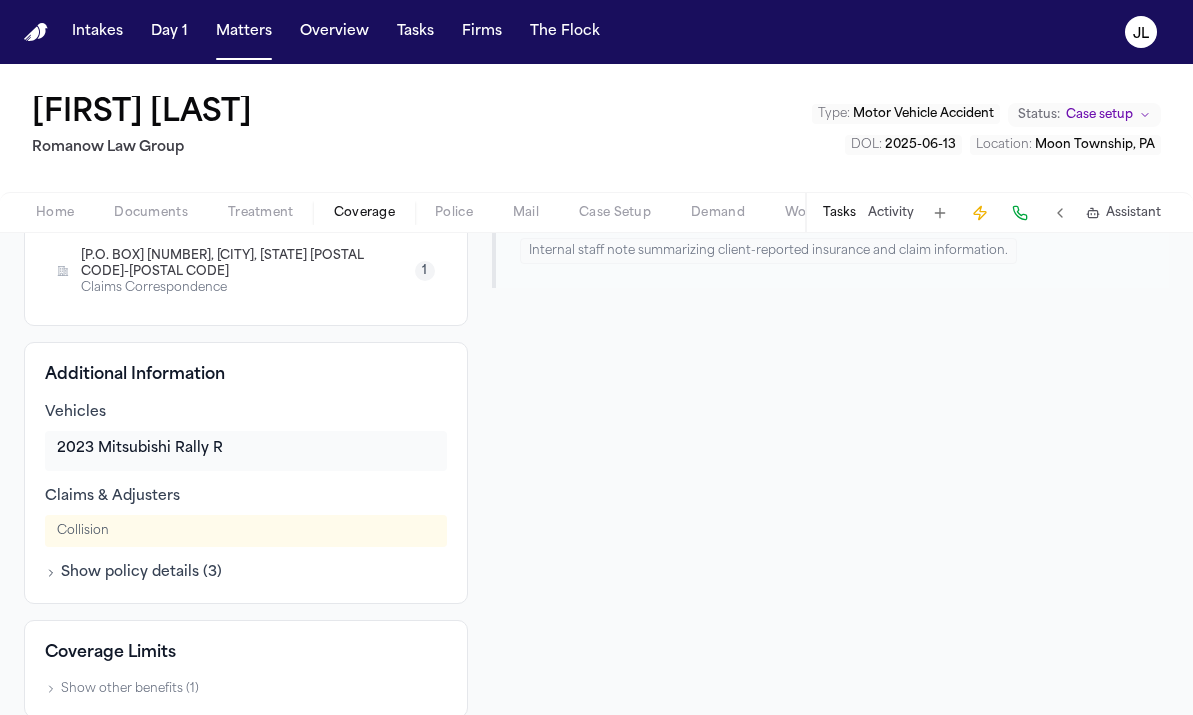 click on "Home" at bounding box center [55, 213] 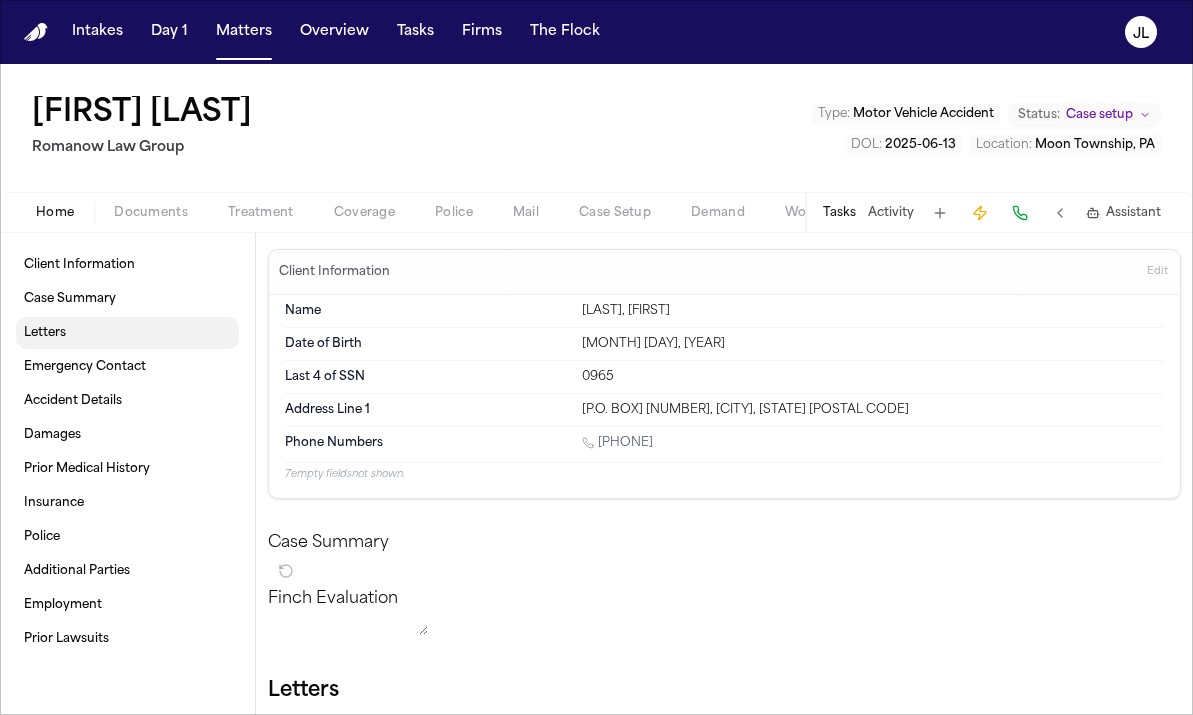 click on "Letters" at bounding box center [127, 333] 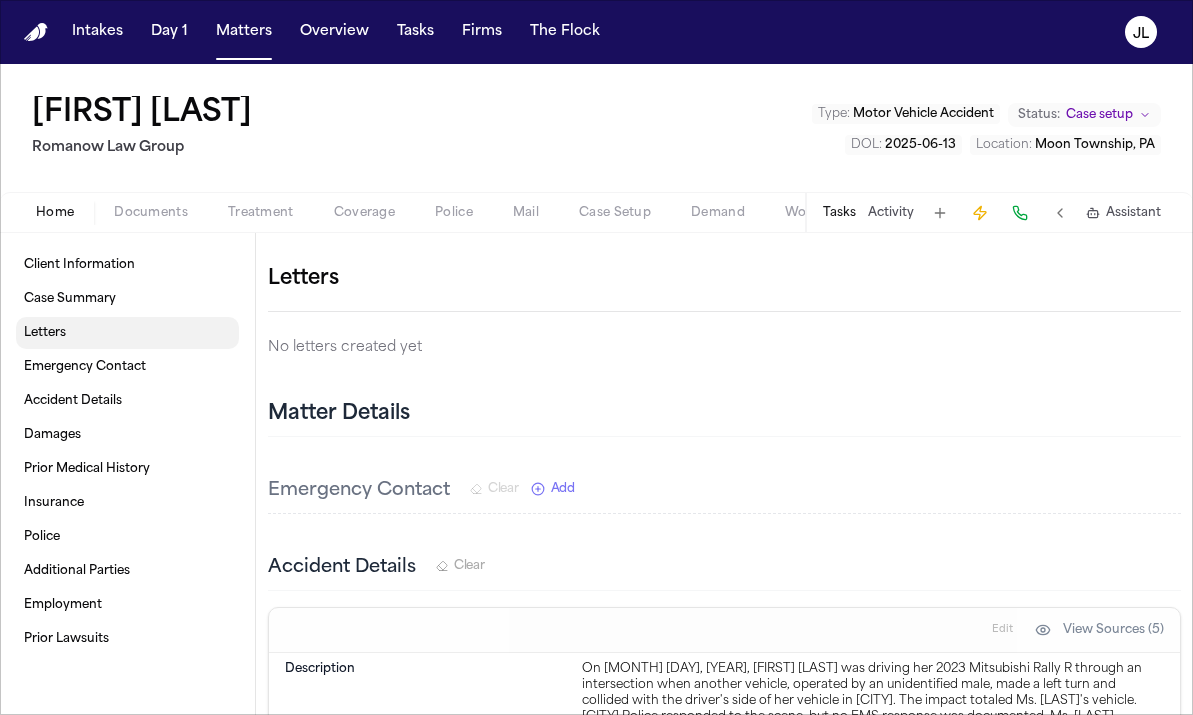 scroll, scrollTop: 432, scrollLeft: 0, axis: vertical 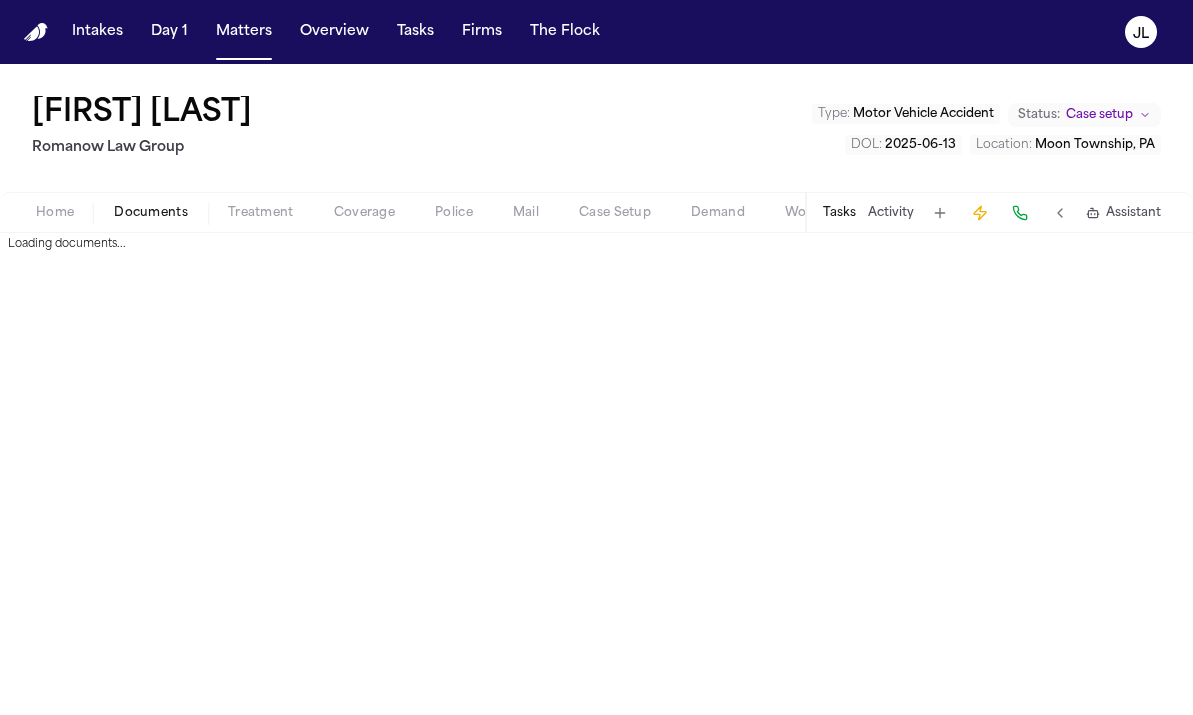 click on "Documents" at bounding box center (151, 213) 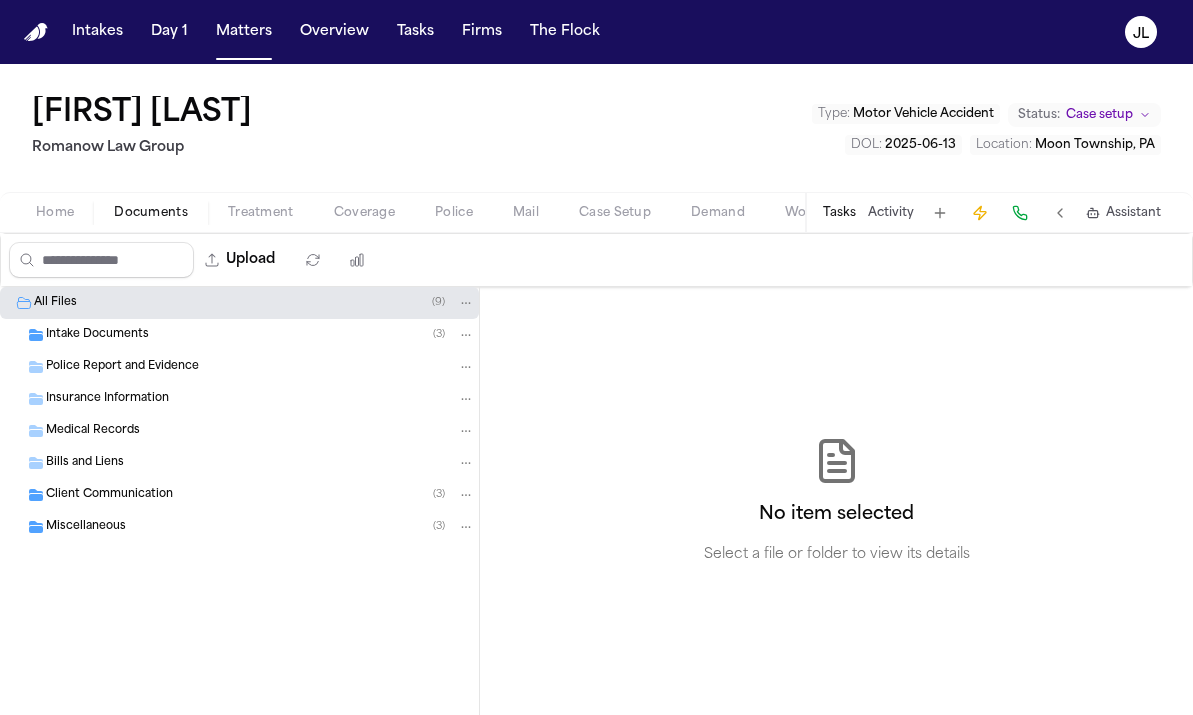 click on "Insurance Information" at bounding box center [107, 399] 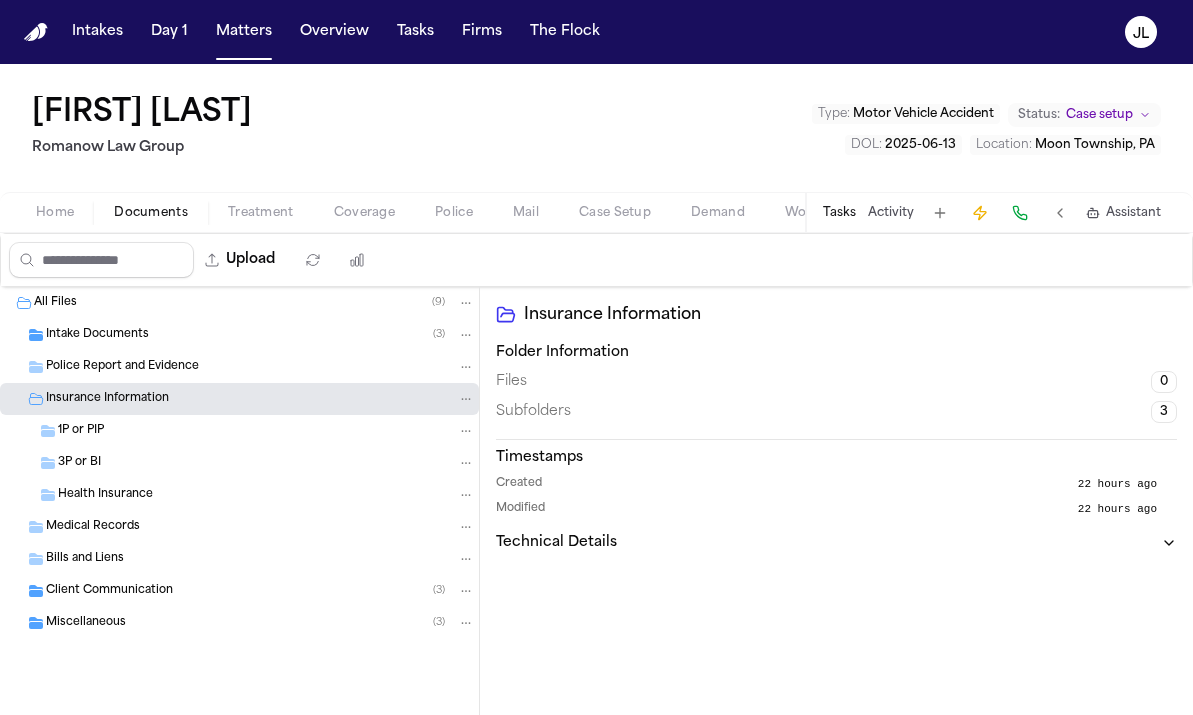 click on "1P or PIP" at bounding box center (266, 431) 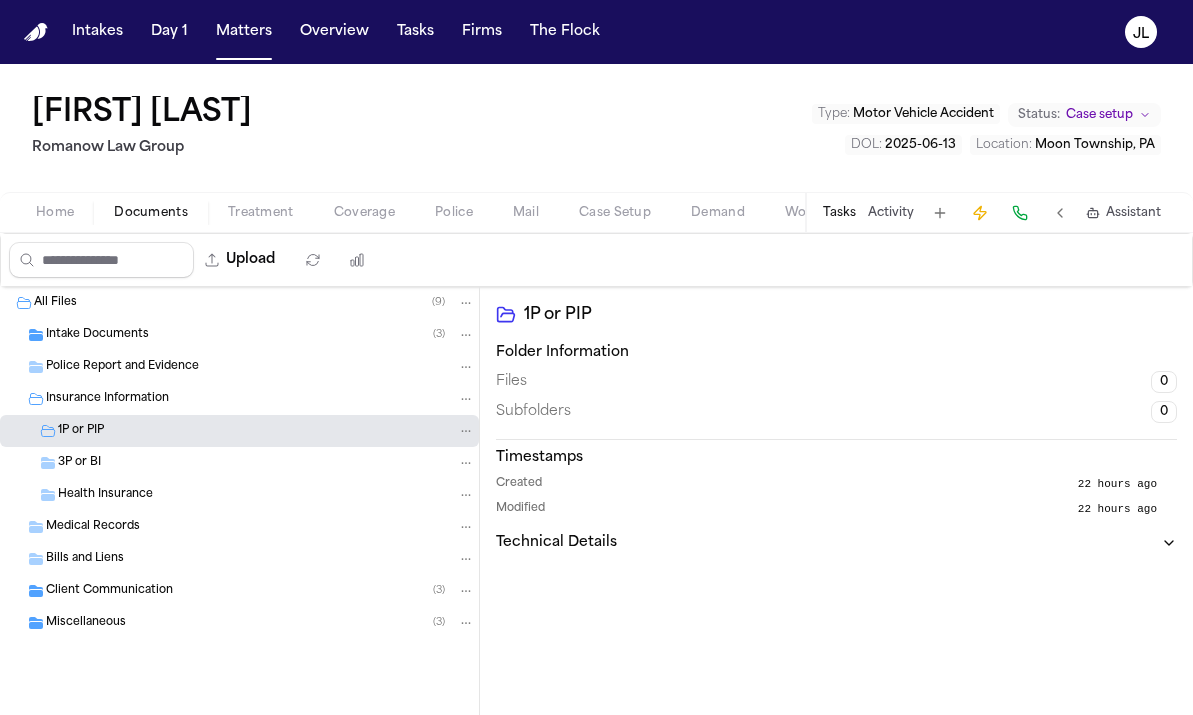 click on "3P or BI" at bounding box center [239, 463] 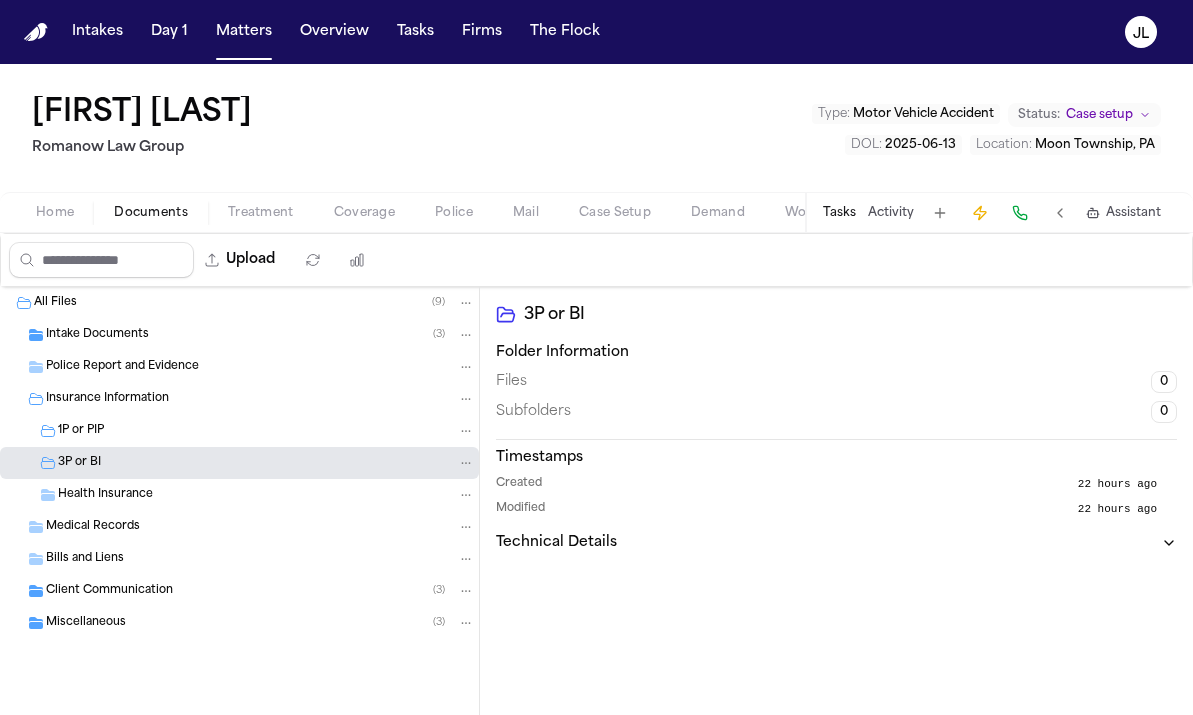 click on "Insurance Information" at bounding box center [107, 399] 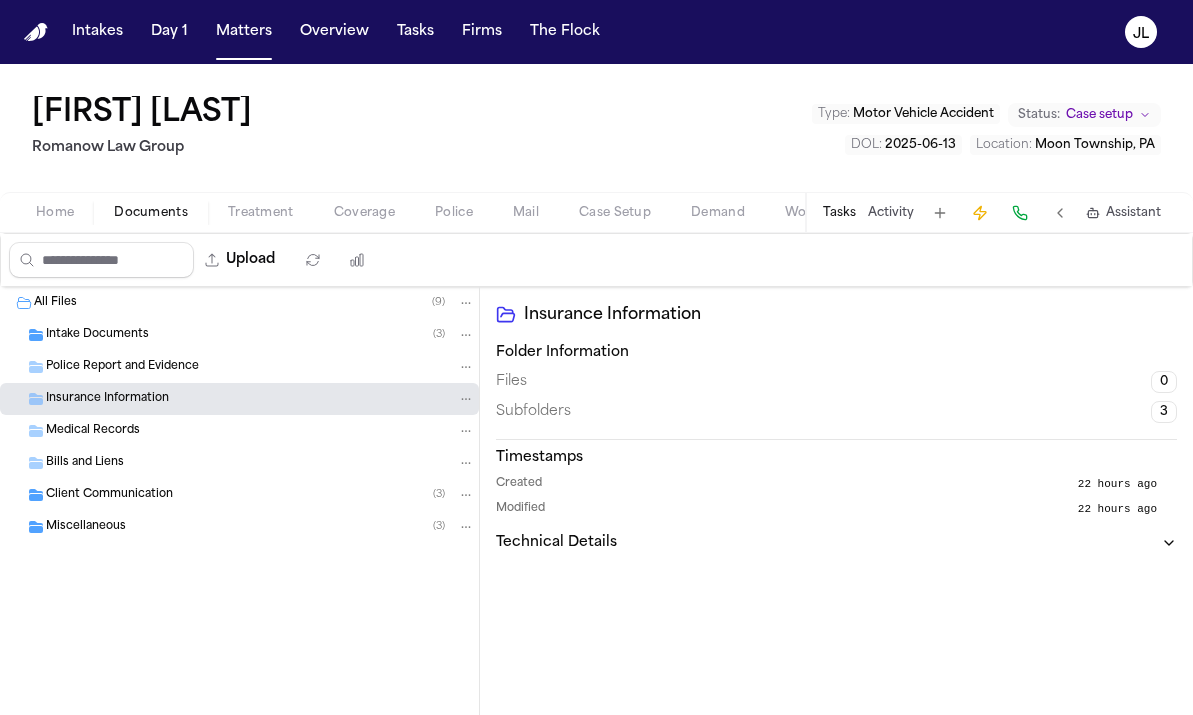 click on "Police Report and Evidence" at bounding box center (122, 367) 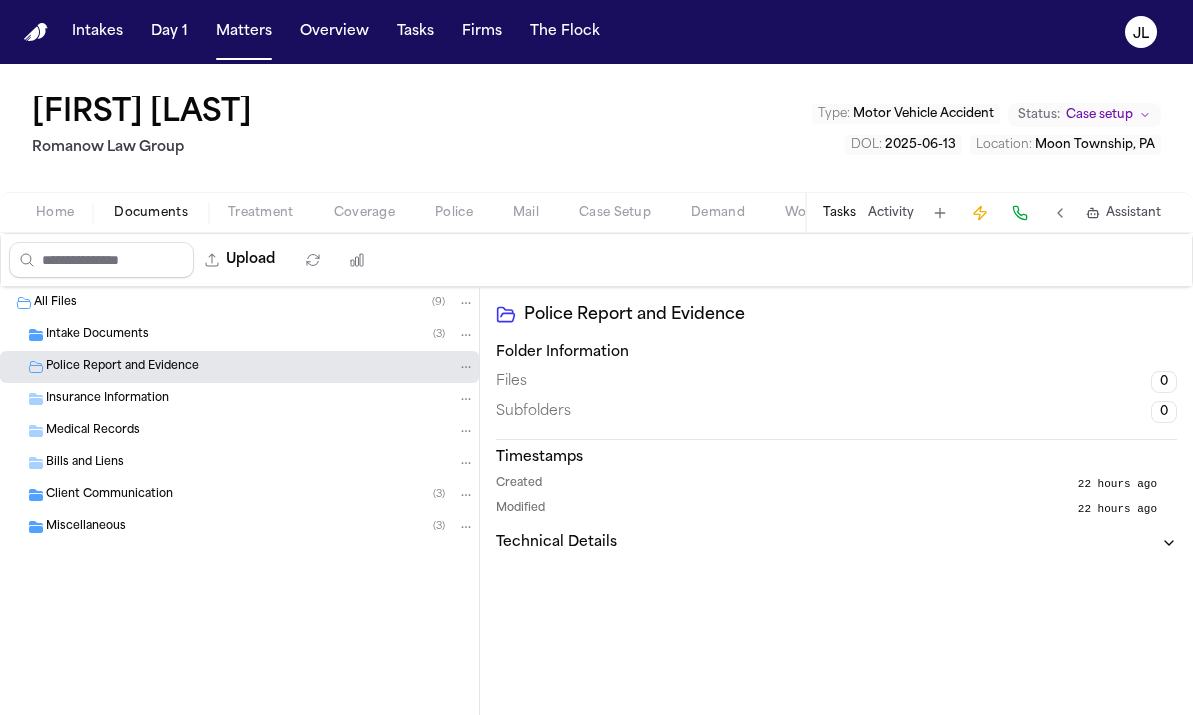 click on "Intake Documents" at bounding box center [97, 335] 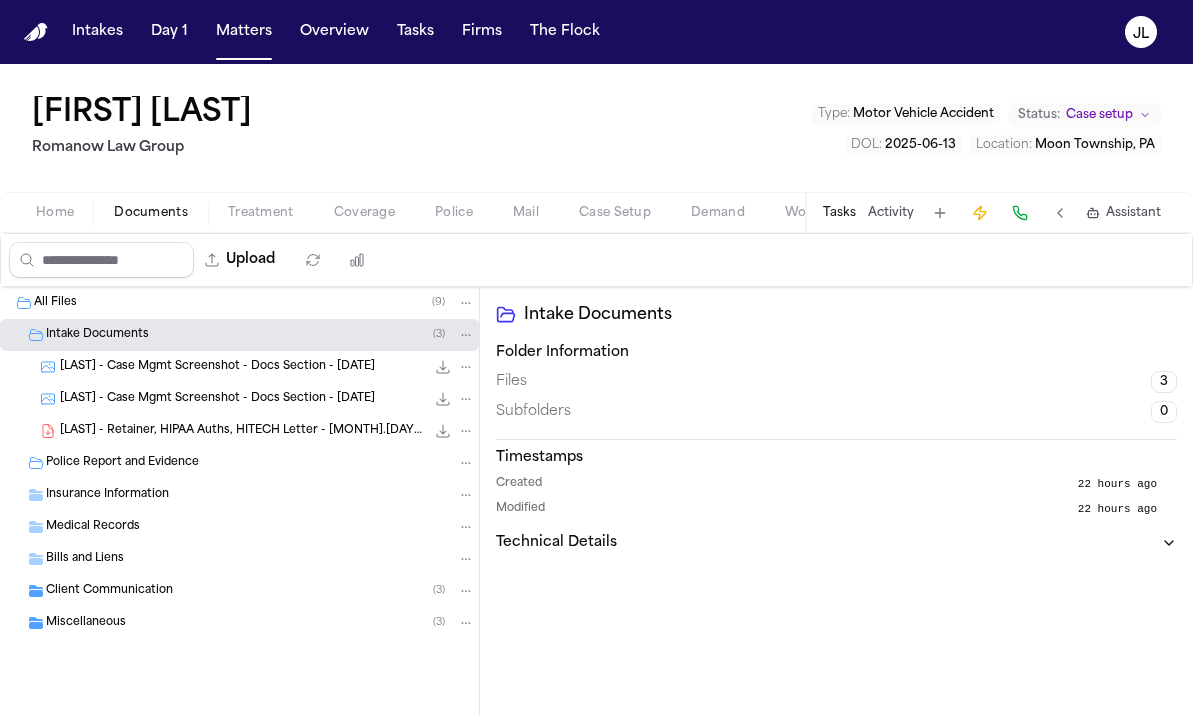 click on "Police Report and Evidence" at bounding box center (122, 463) 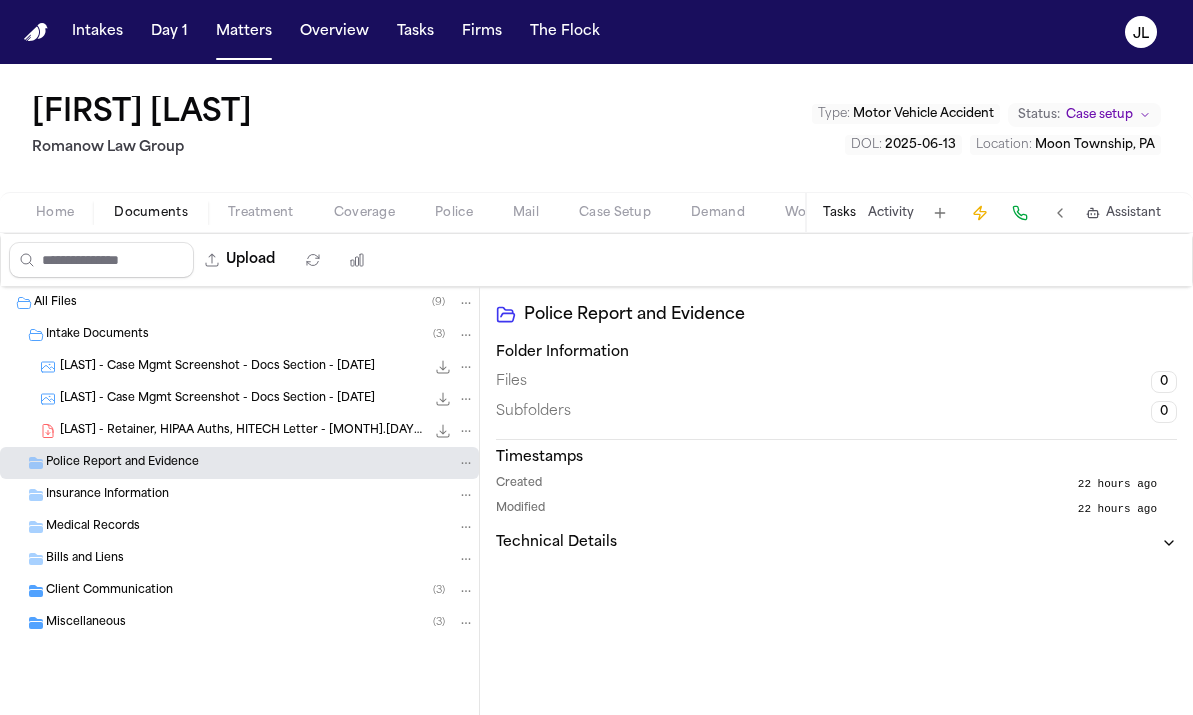 click on "Insurance Information" at bounding box center [107, 495] 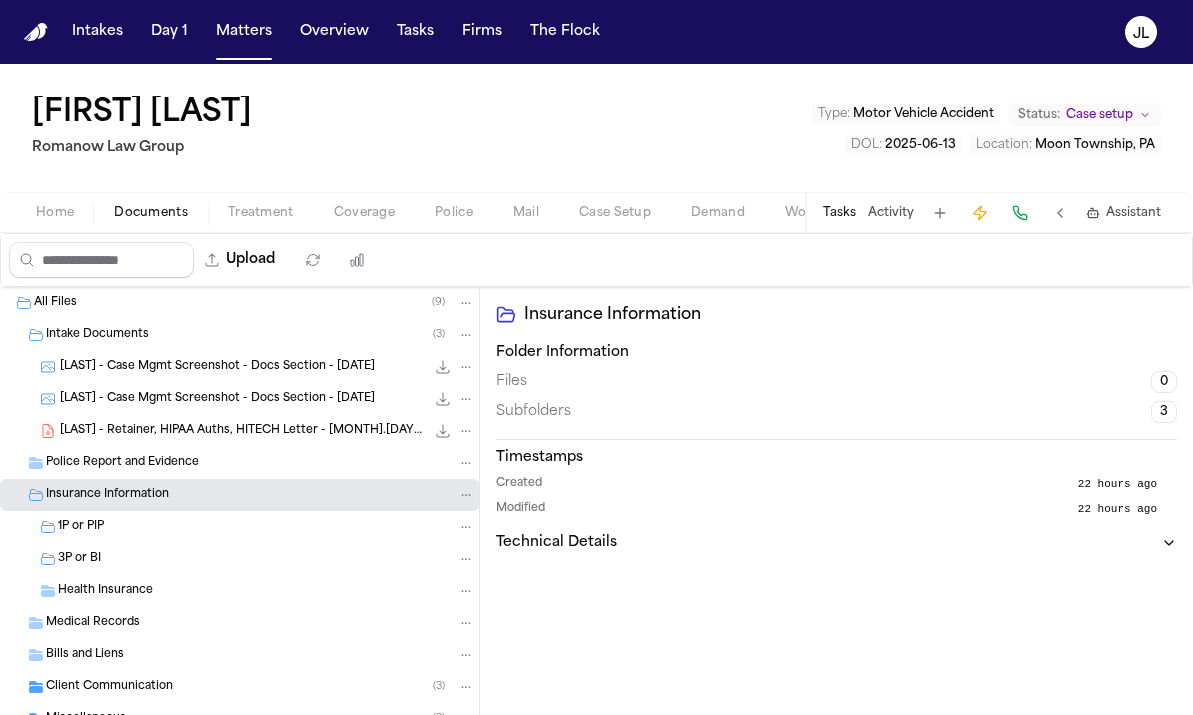 click on "3P or BI" at bounding box center (239, 559) 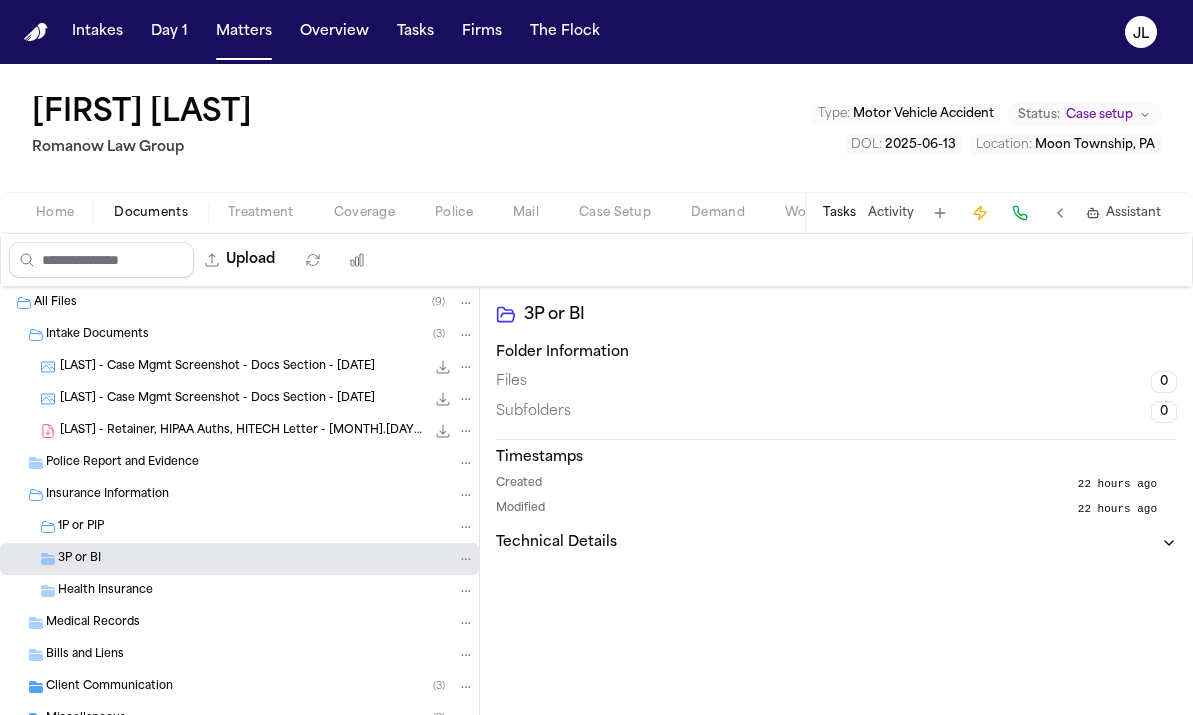 click on "1P or PIP" at bounding box center [81, 527] 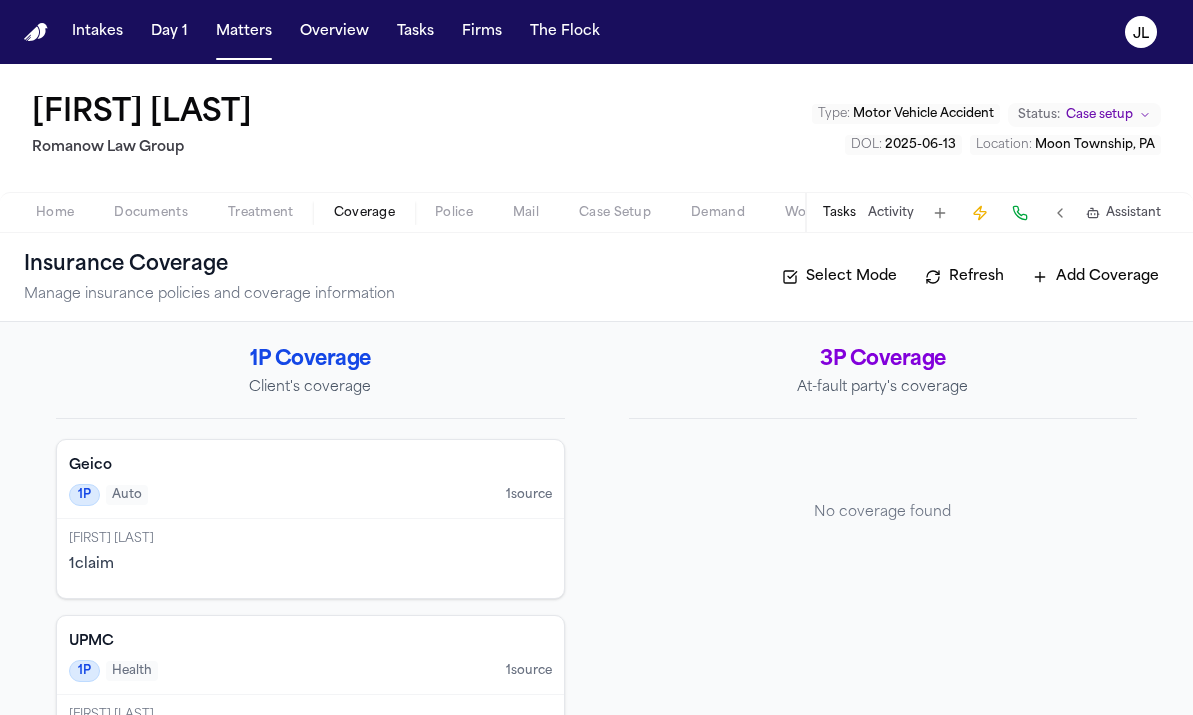 click on "Coverage" at bounding box center [364, 213] 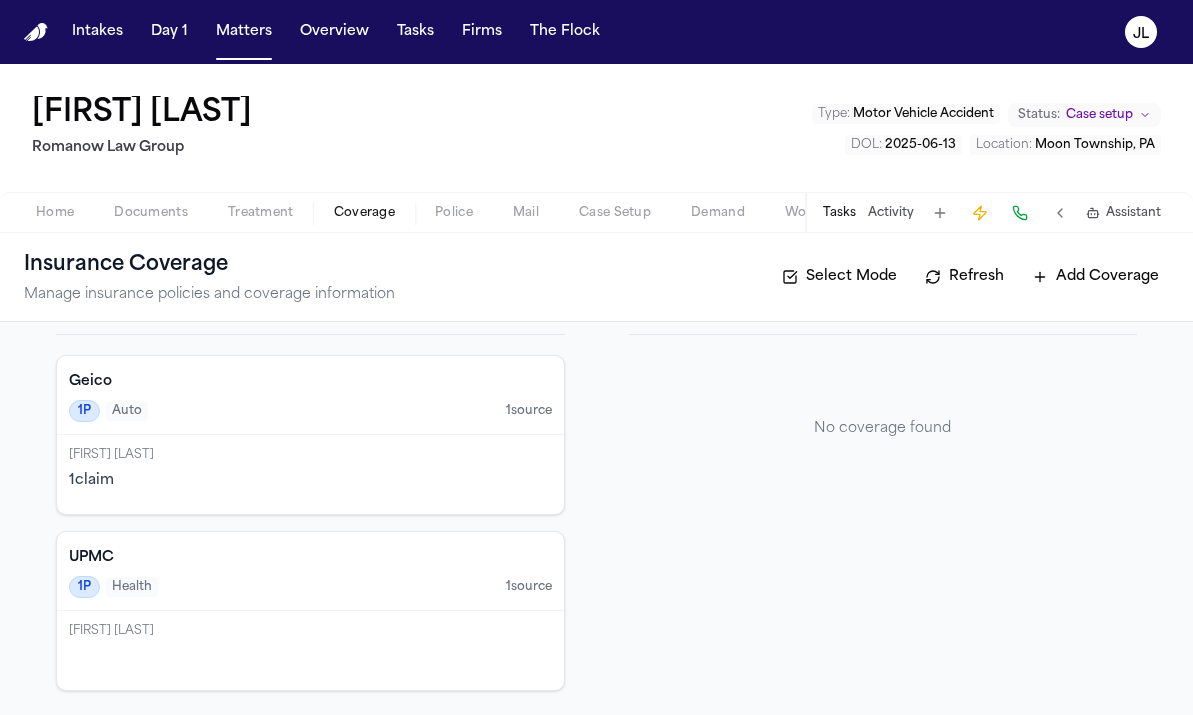 scroll, scrollTop: 0, scrollLeft: 0, axis: both 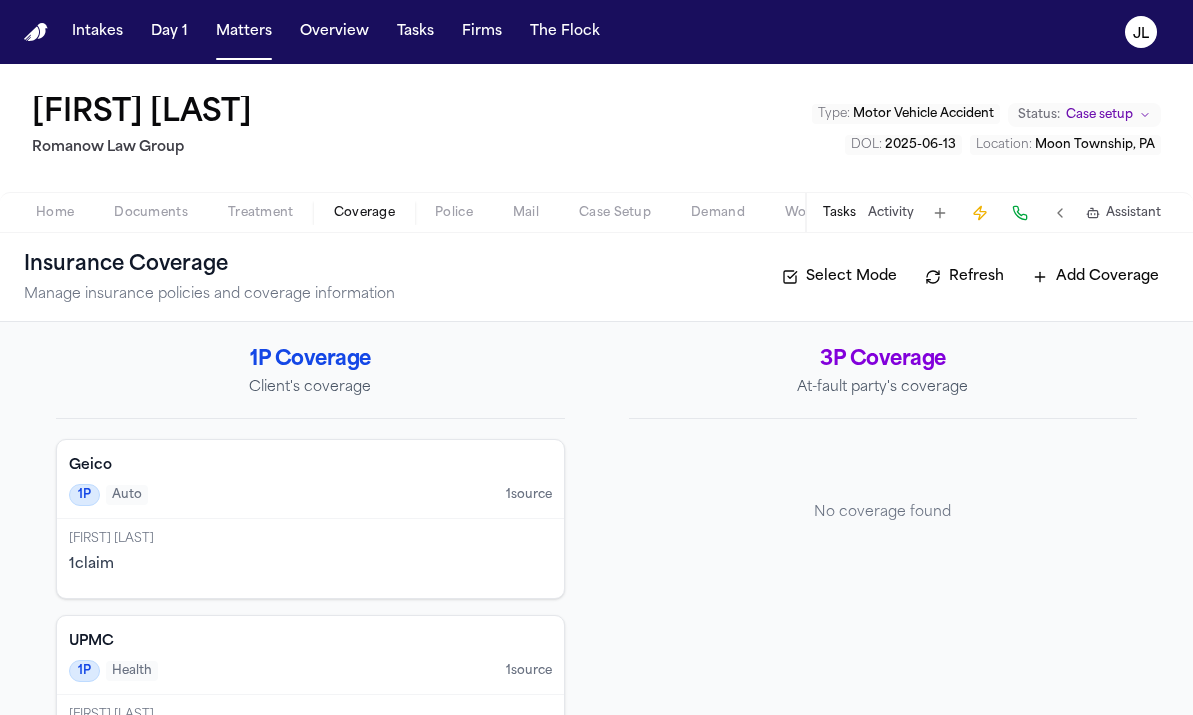 click on "1P Auto 1  source" at bounding box center (310, 495) 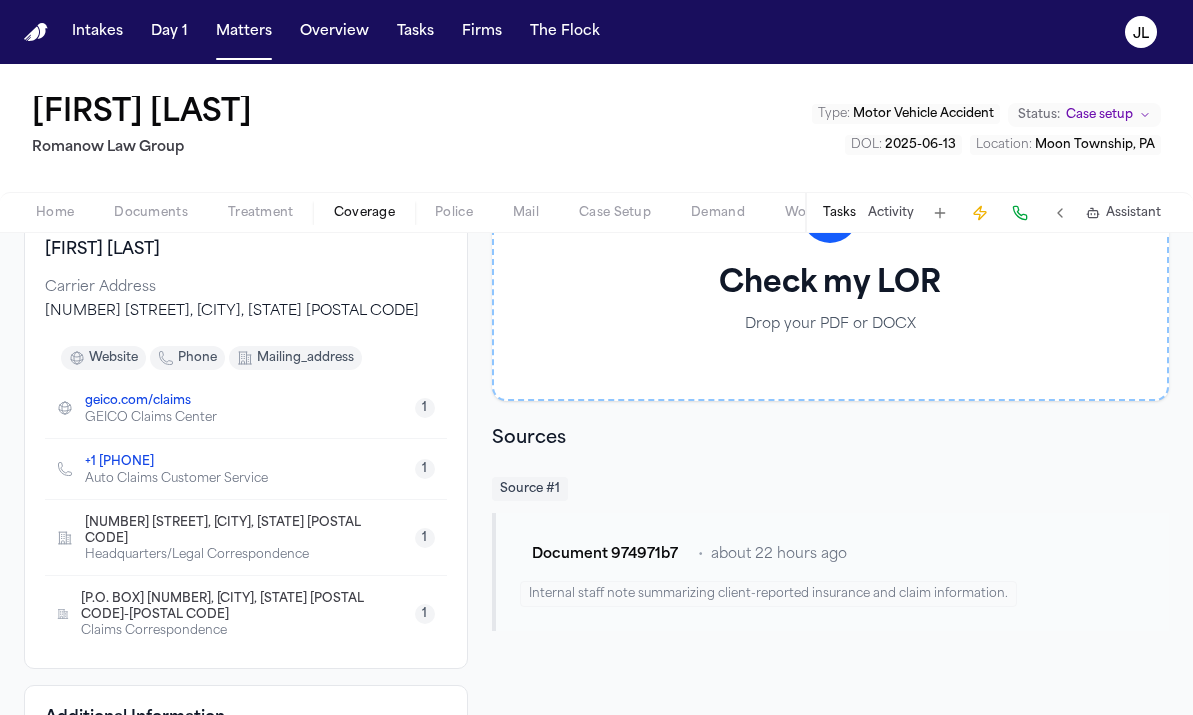 scroll, scrollTop: 61, scrollLeft: 0, axis: vertical 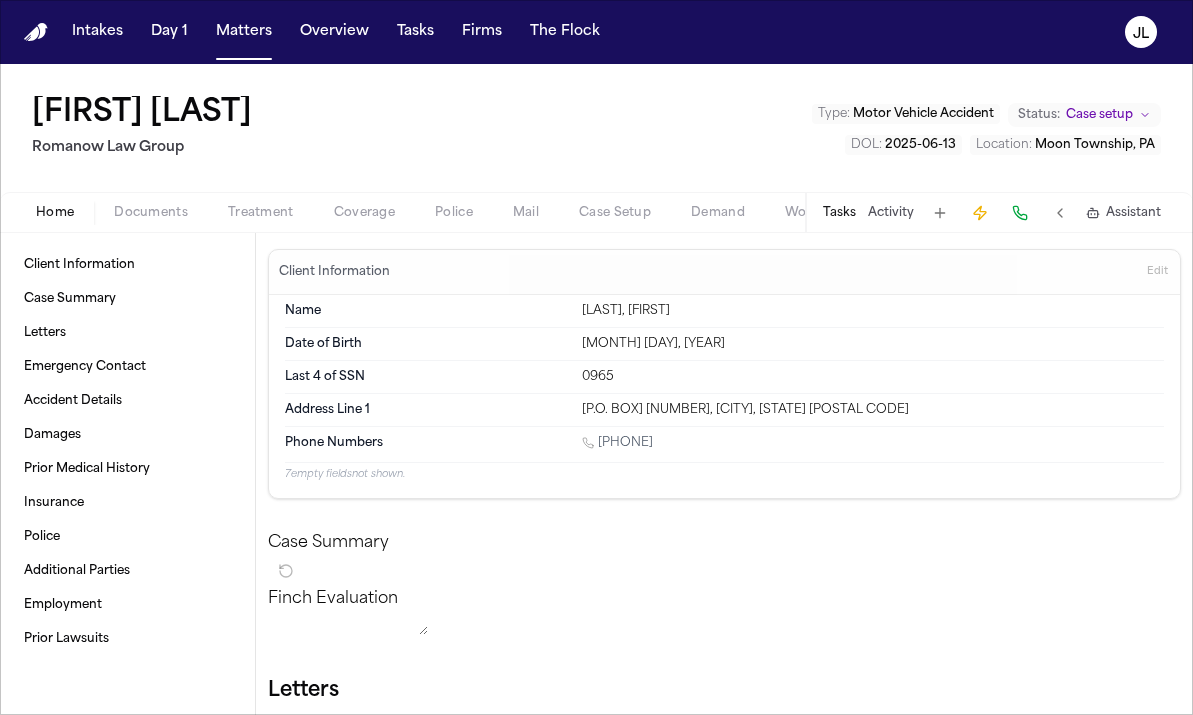 click on "Home" at bounding box center (55, 213) 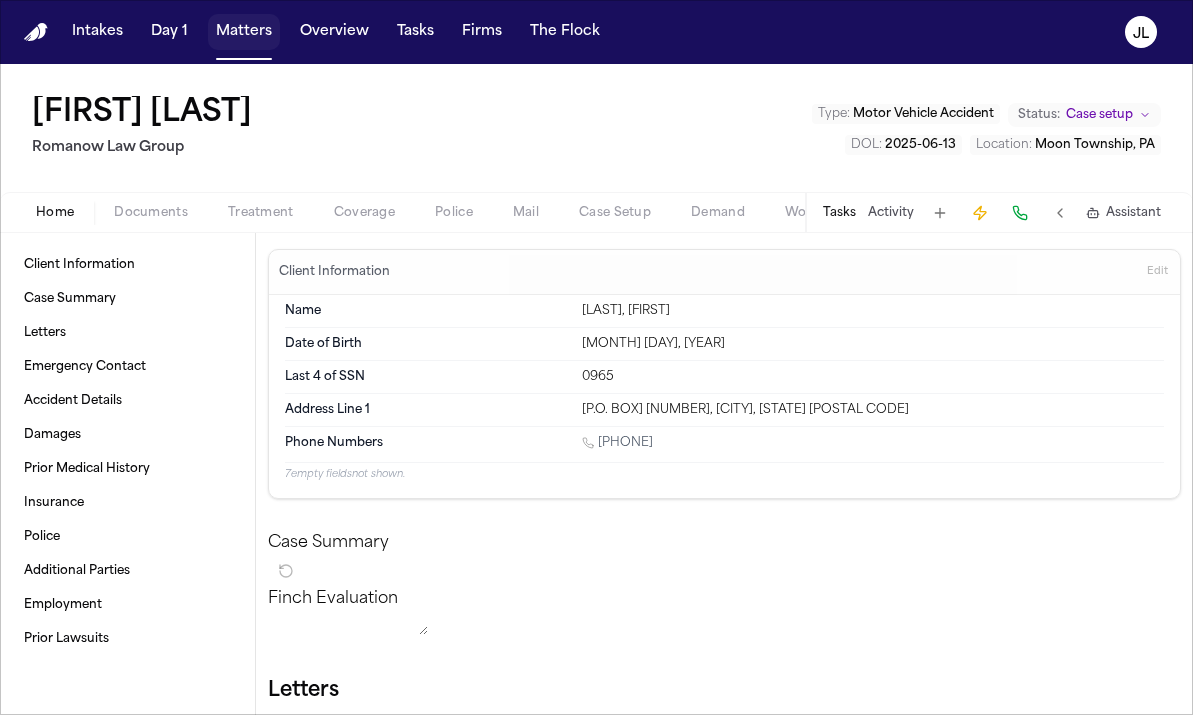 click on "Matters" at bounding box center (244, 32) 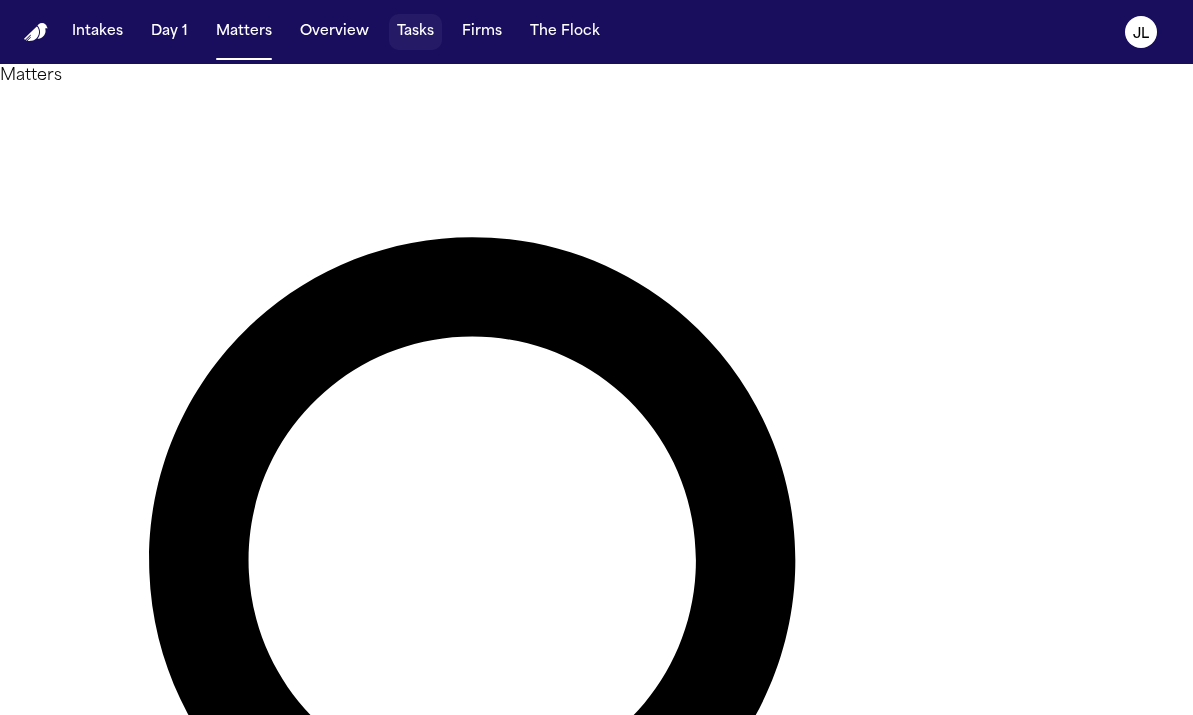 click on "Tasks" at bounding box center [415, 32] 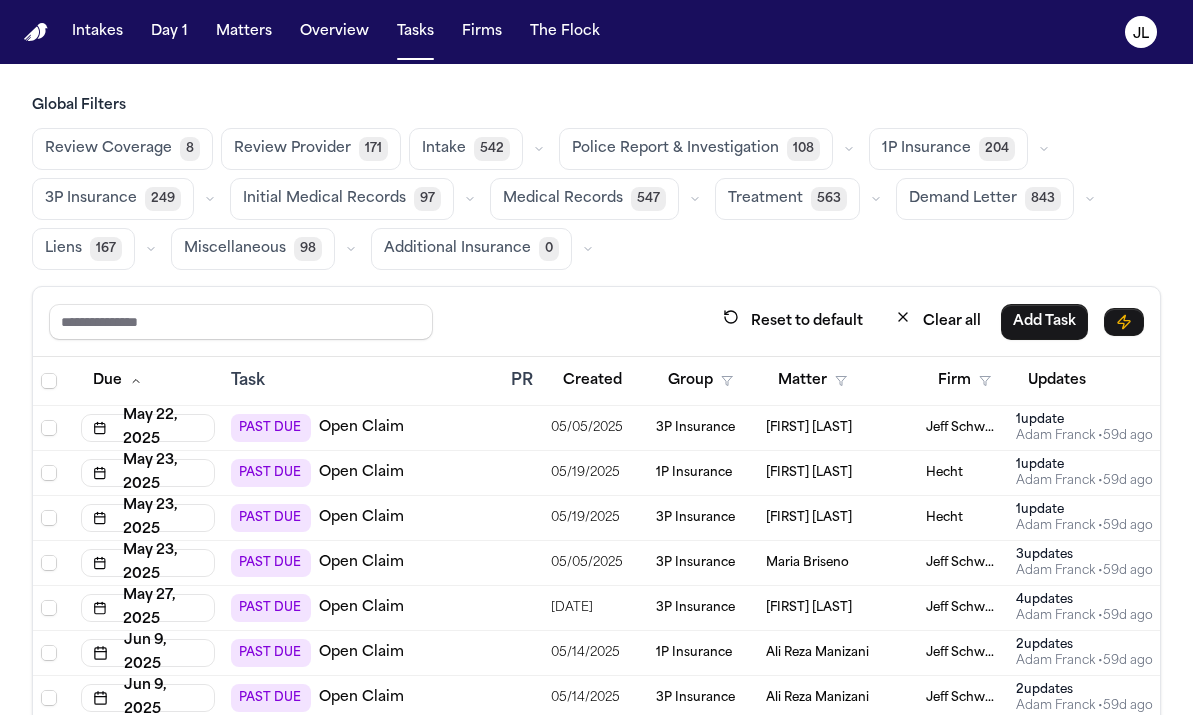 scroll, scrollTop: 169, scrollLeft: 0, axis: vertical 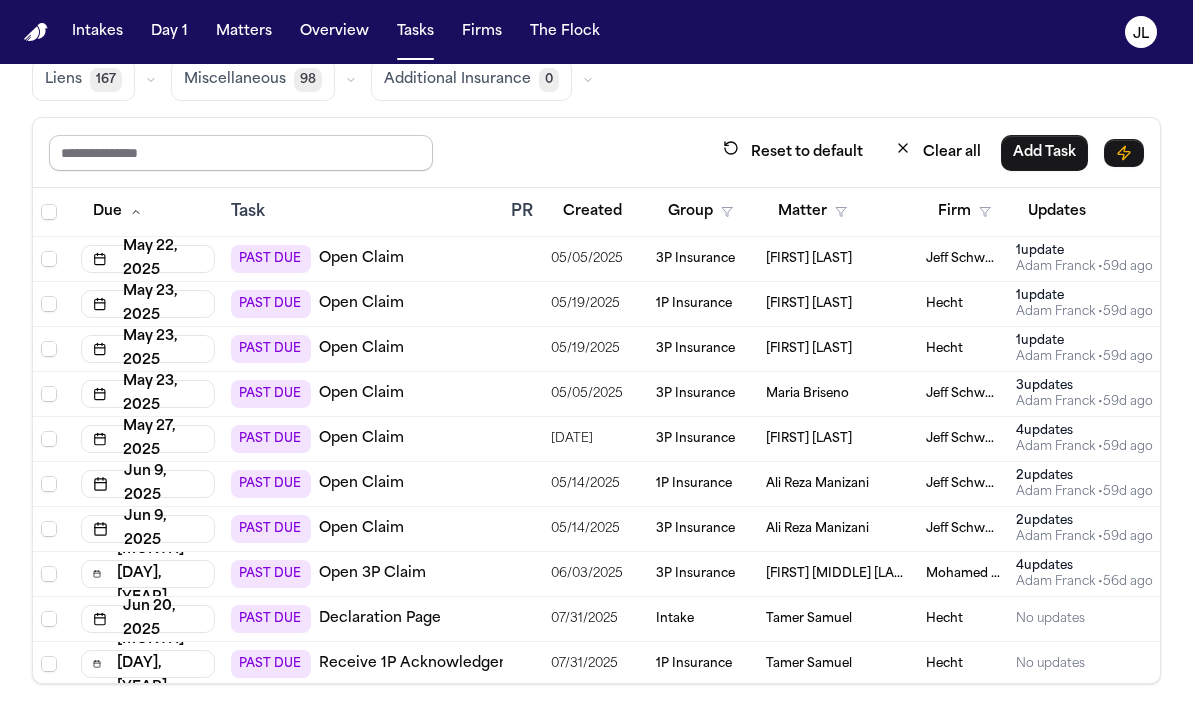 click at bounding box center [241, 153] 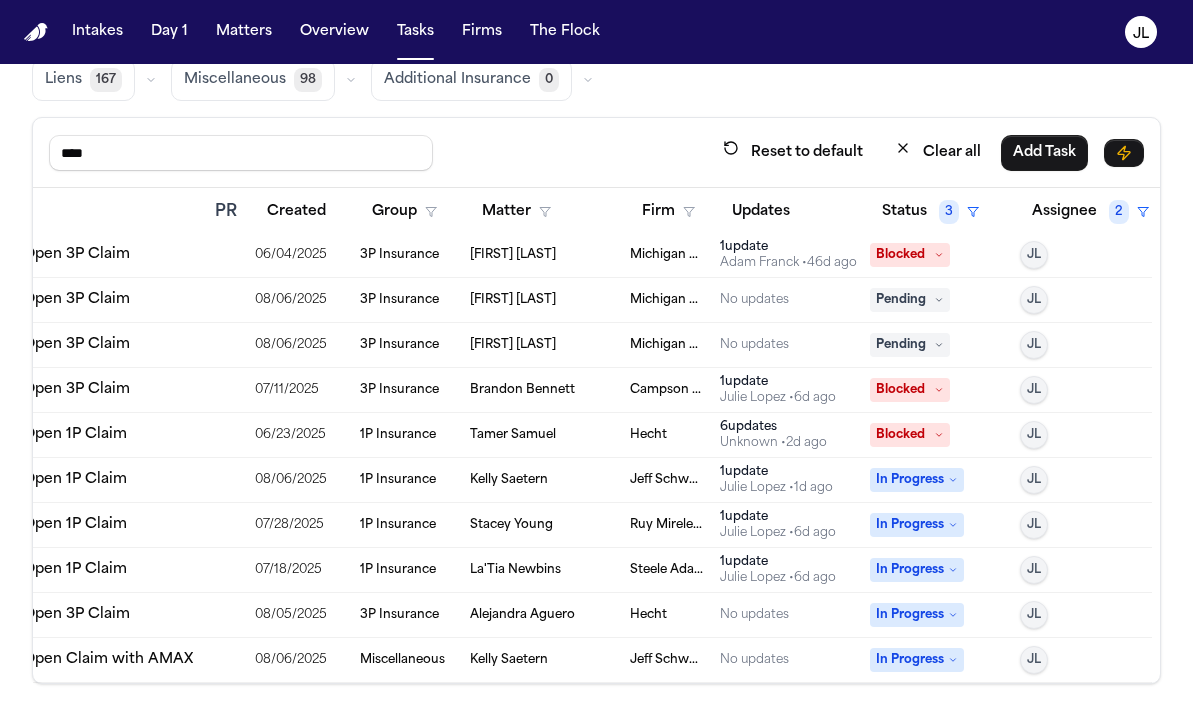 scroll, scrollTop: 0, scrollLeft: 296, axis: horizontal 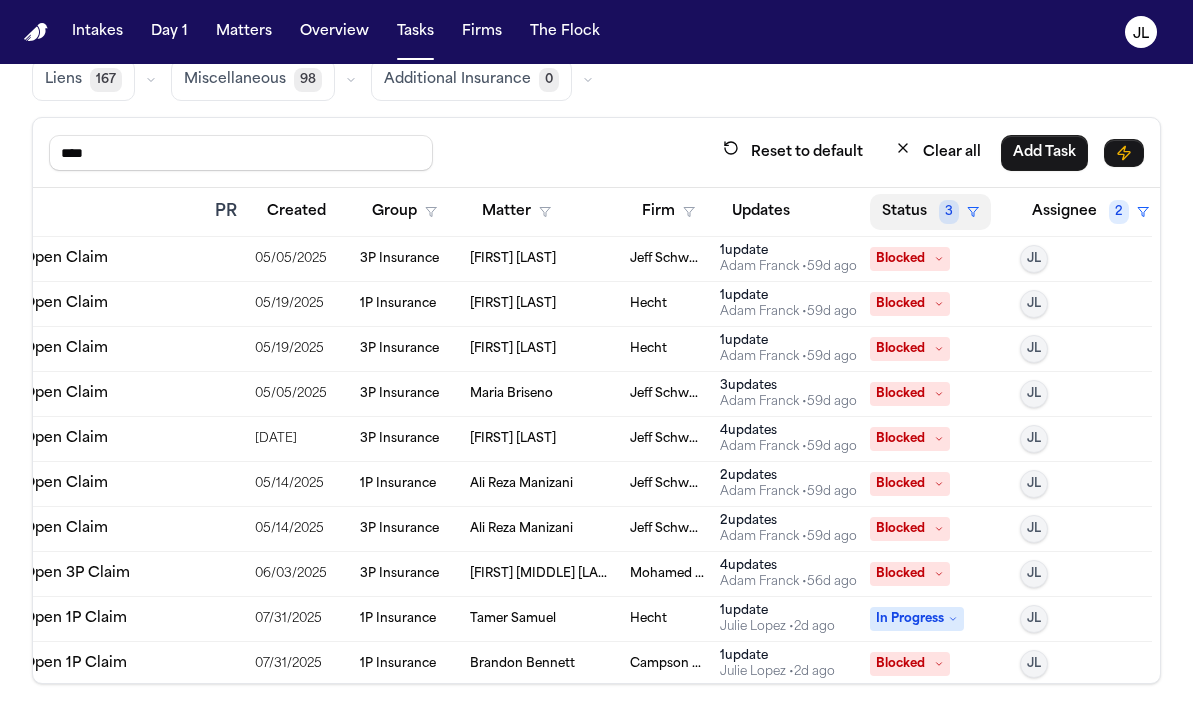 type on "****" 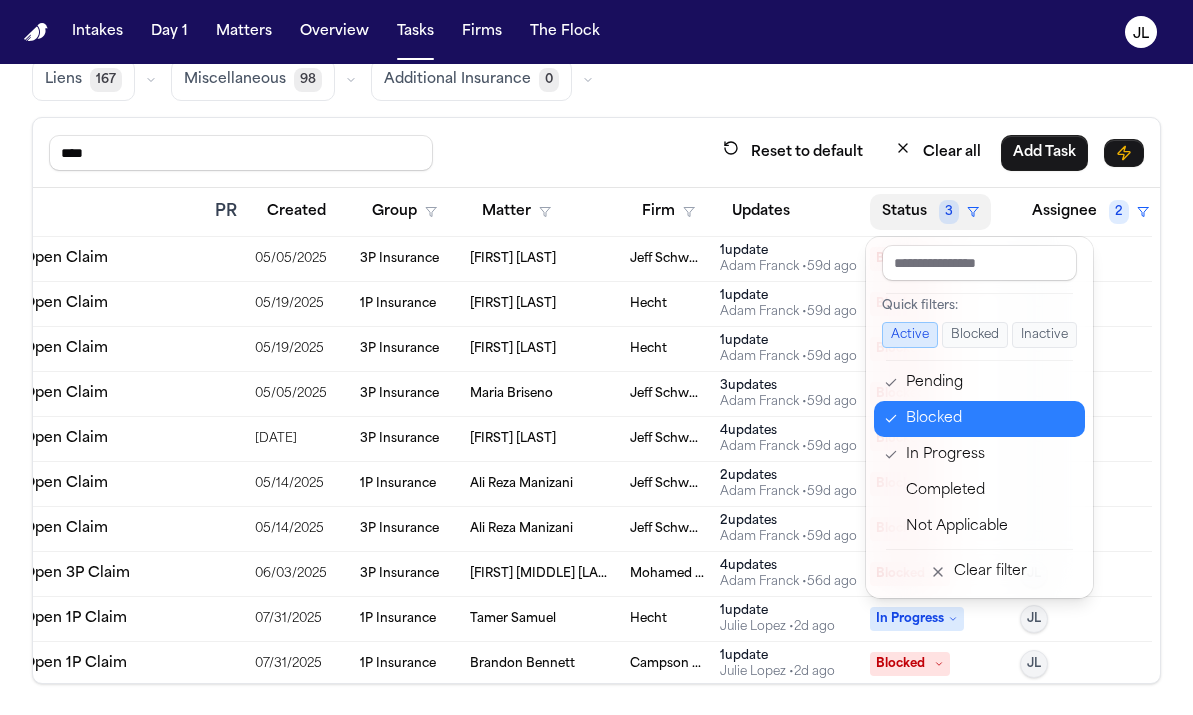 click on "Blocked" at bounding box center (989, 419) 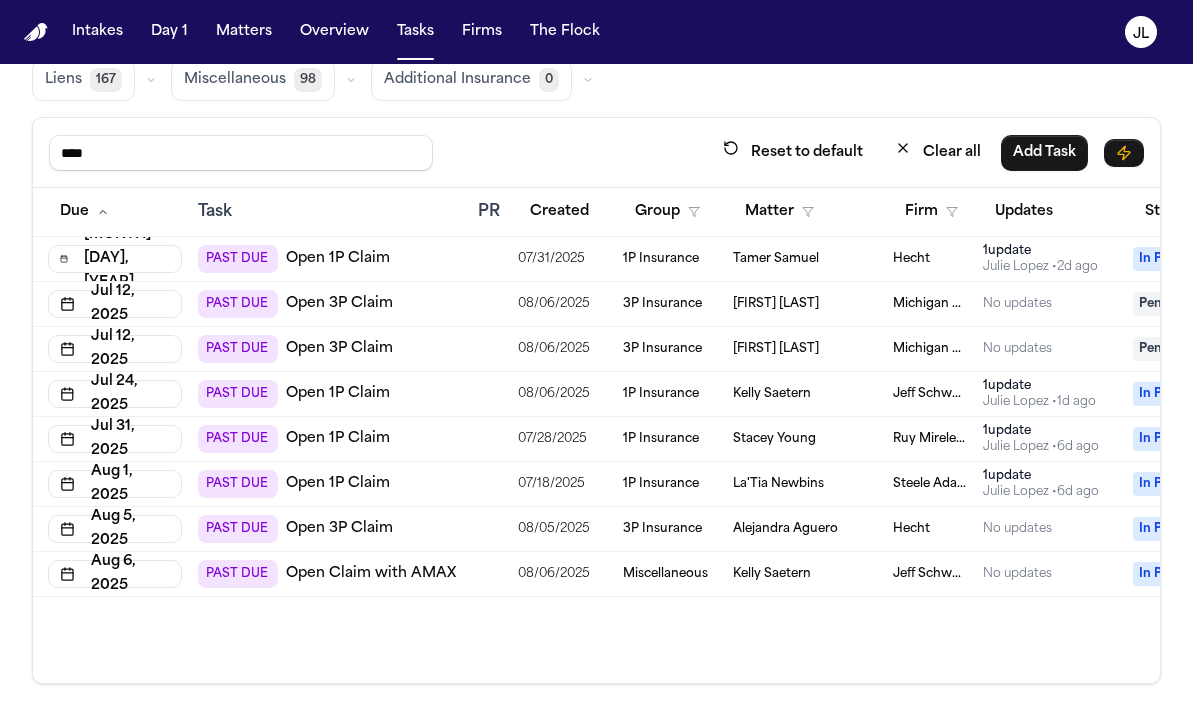 scroll, scrollTop: 0, scrollLeft: 0, axis: both 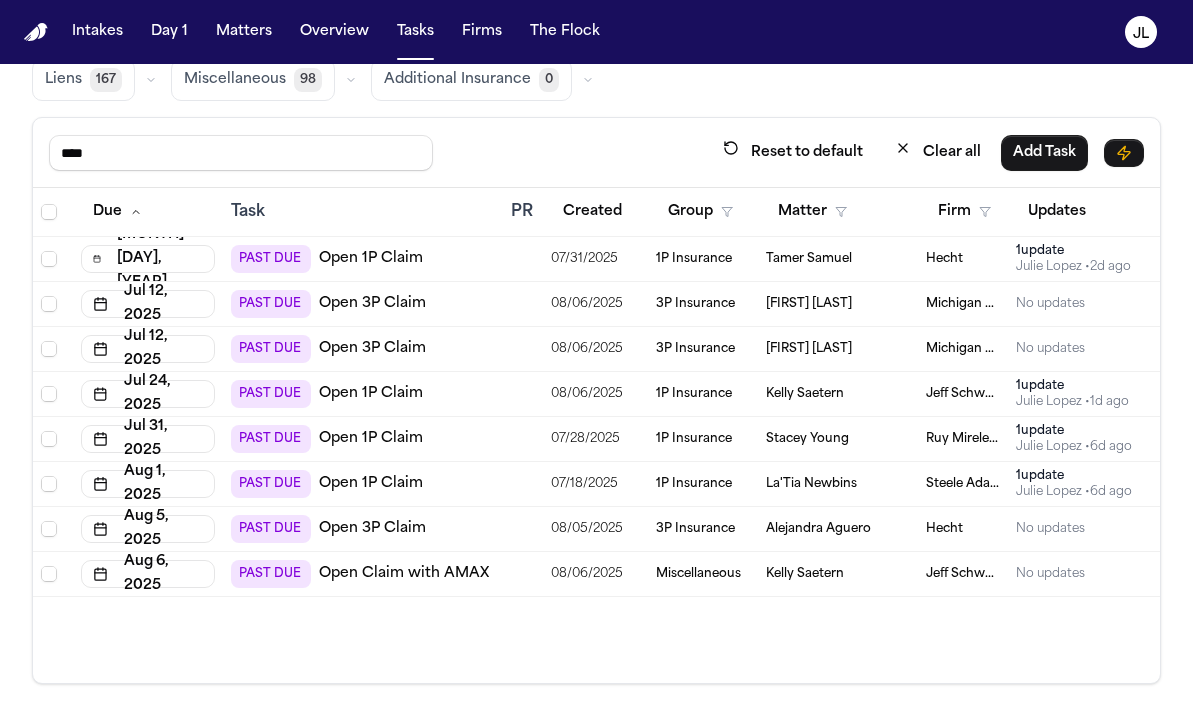 click on "Open 3P Claim" at bounding box center (372, 304) 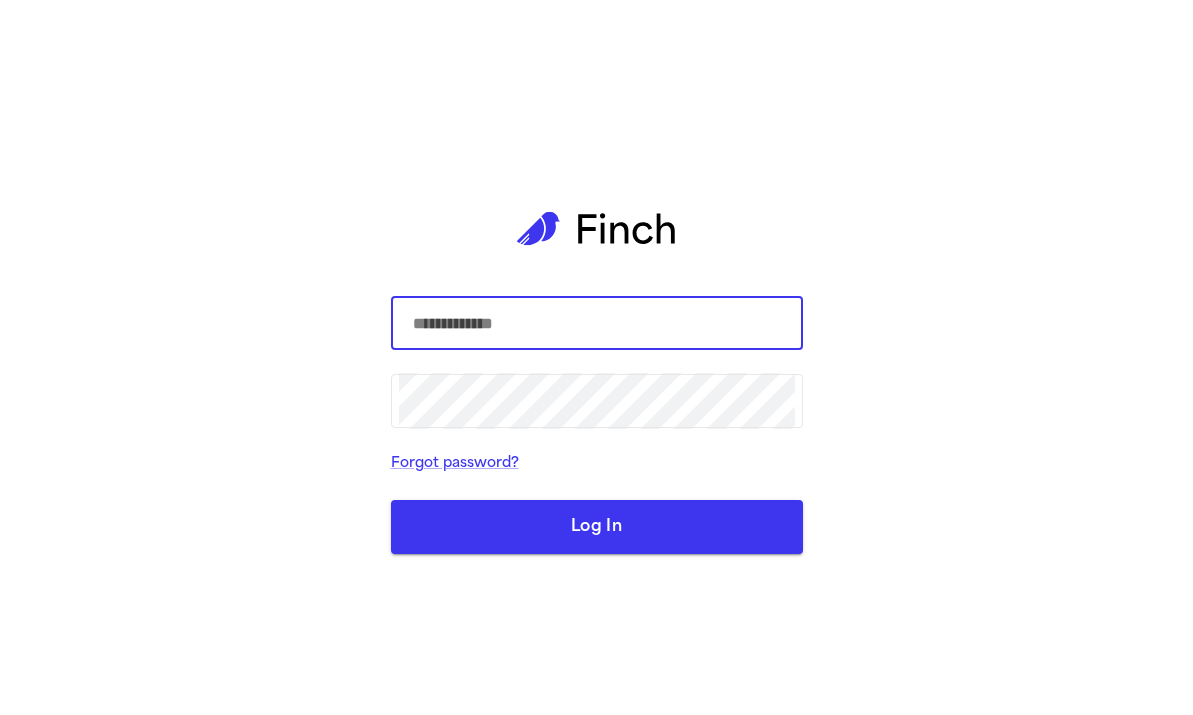 scroll, scrollTop: 0, scrollLeft: 0, axis: both 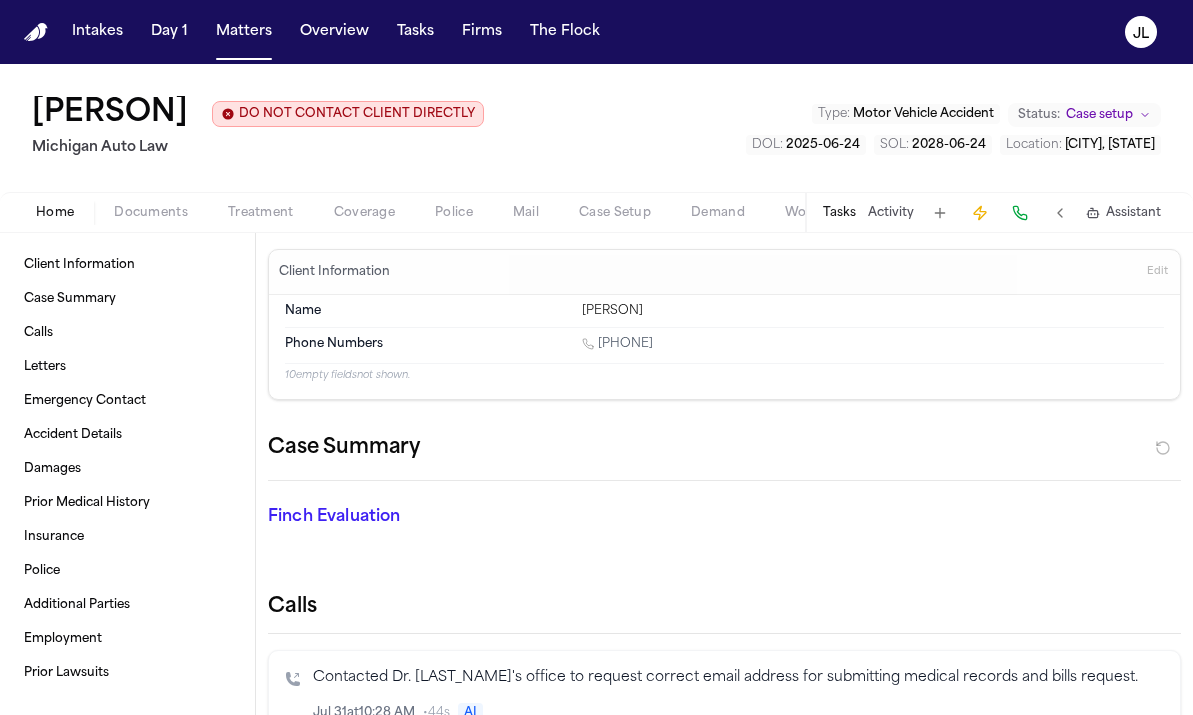click on "Coverage" at bounding box center [364, 213] 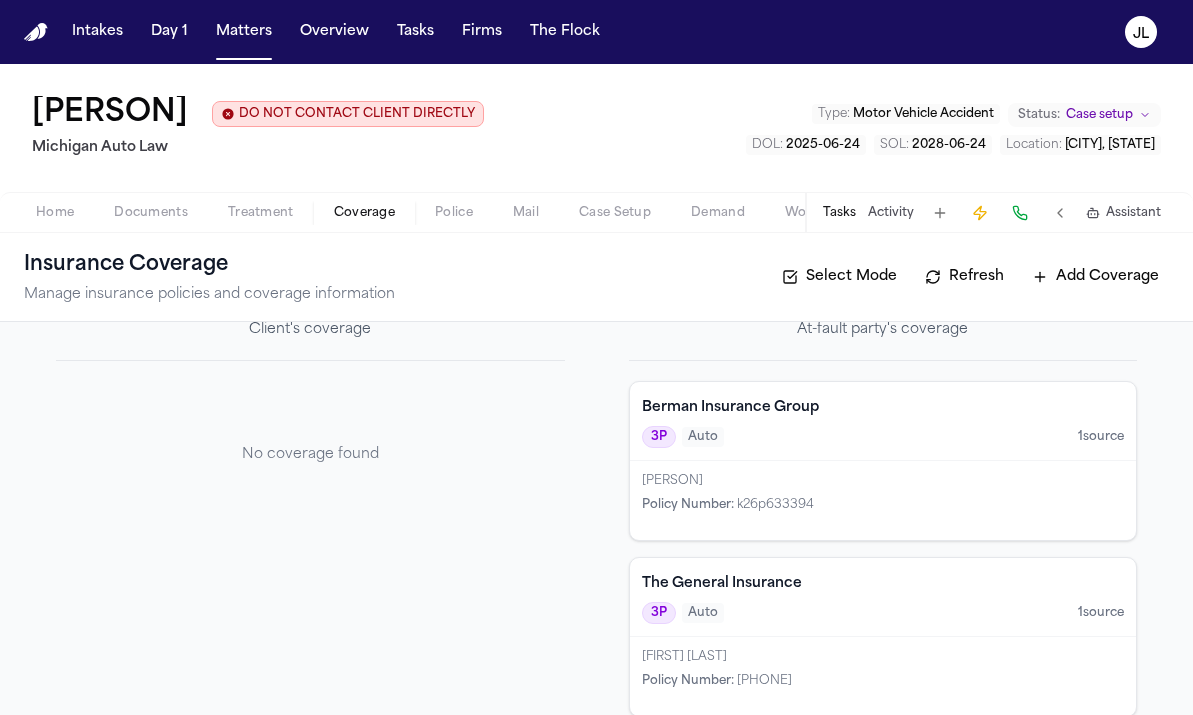 scroll, scrollTop: 86, scrollLeft: 0, axis: vertical 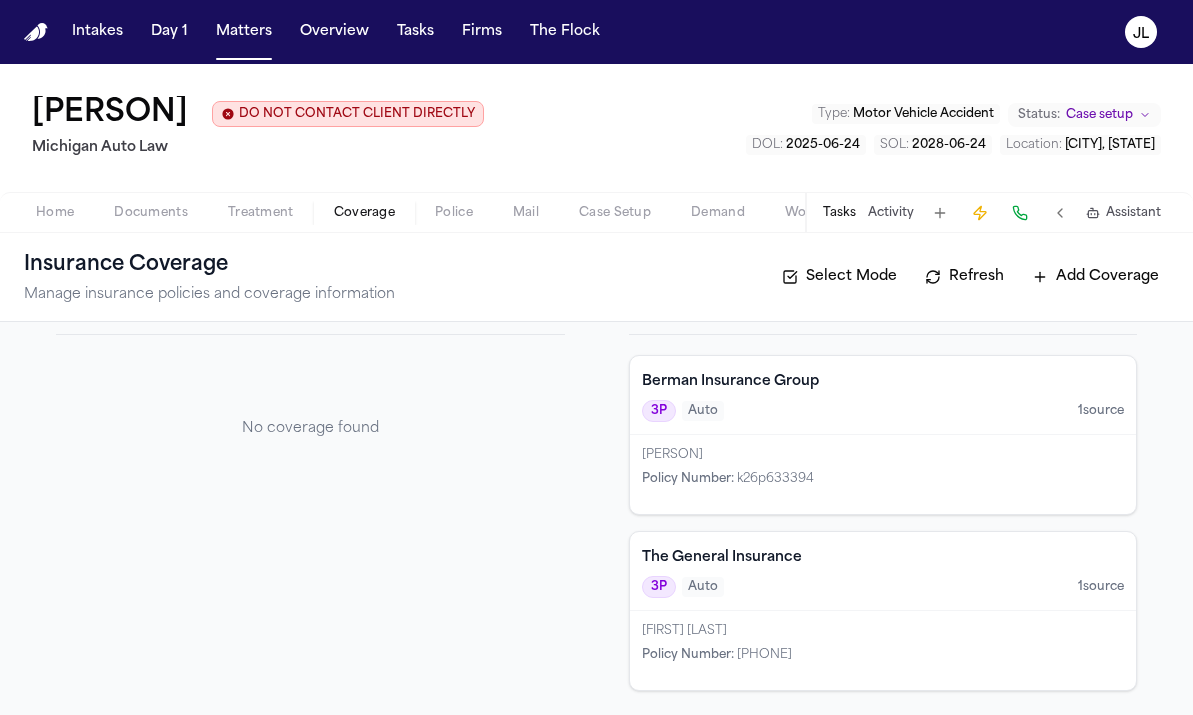 click at bounding box center (151, 224) 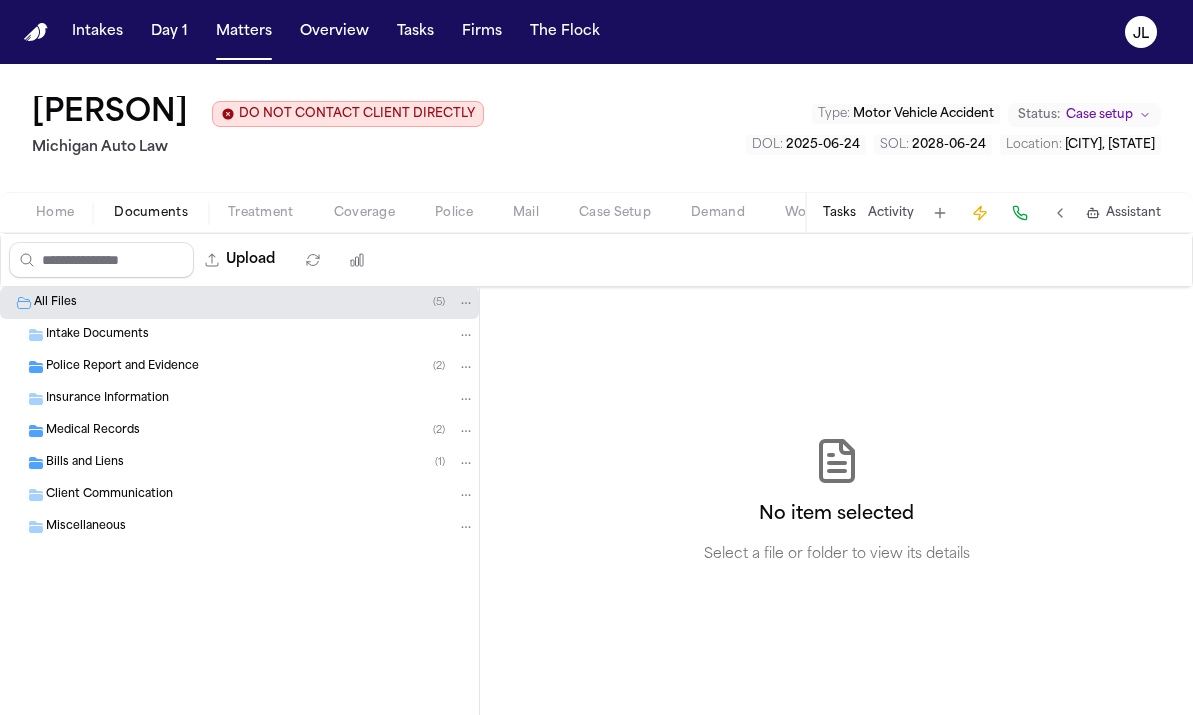 click on "Home" at bounding box center (55, 213) 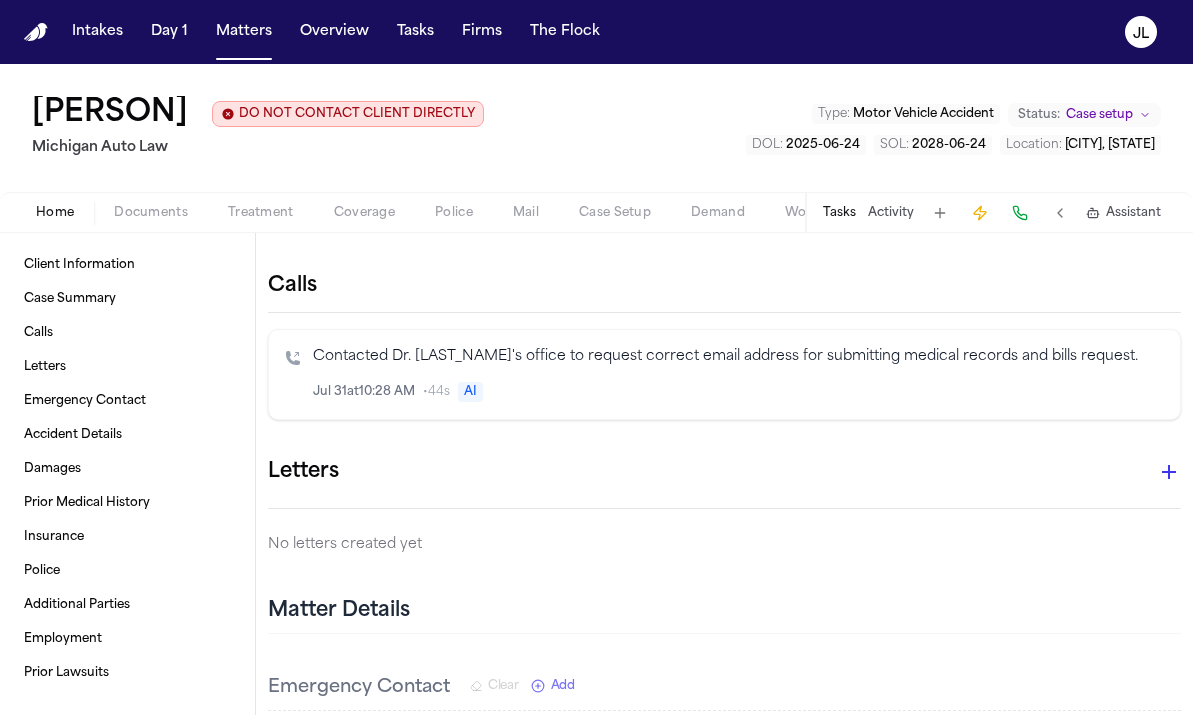 scroll, scrollTop: 329, scrollLeft: 0, axis: vertical 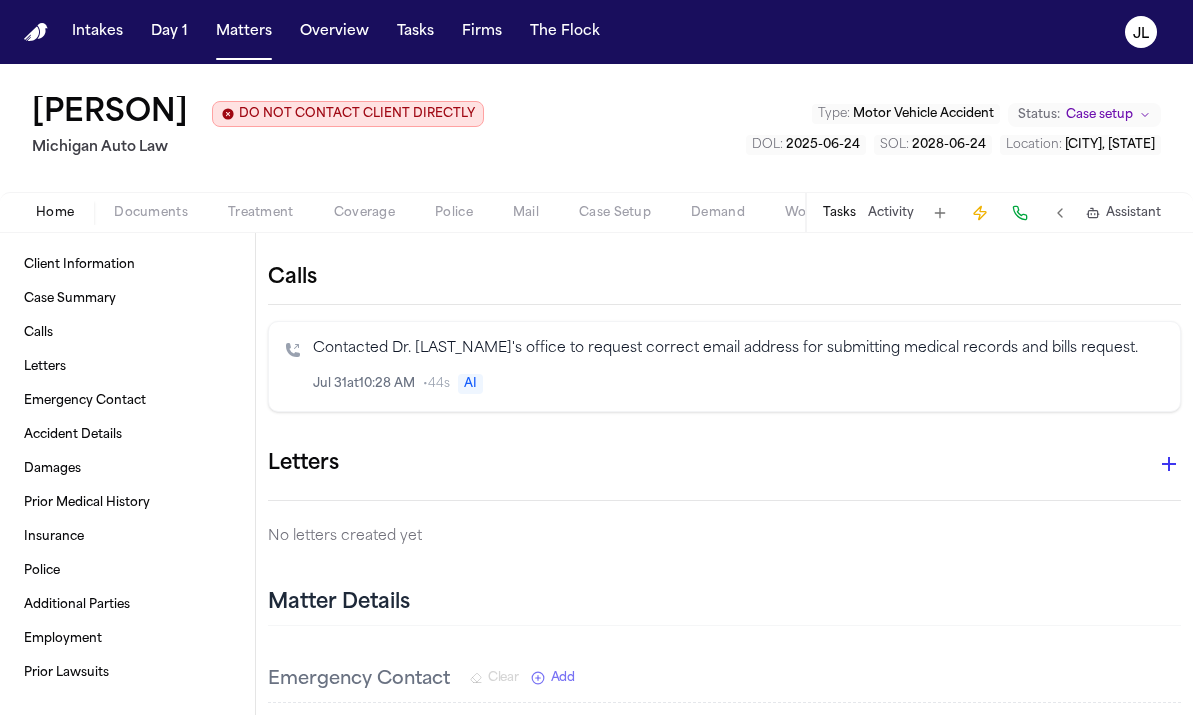 click on "Coverage" at bounding box center (364, 213) 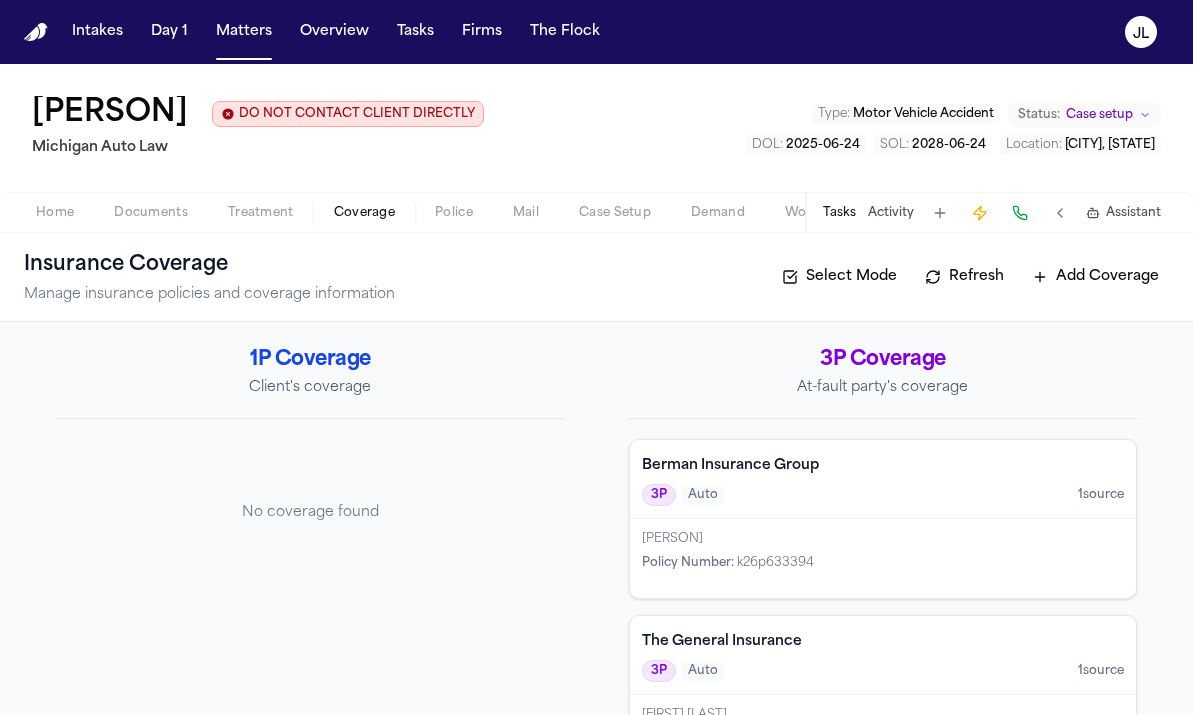 scroll, scrollTop: 86, scrollLeft: 0, axis: vertical 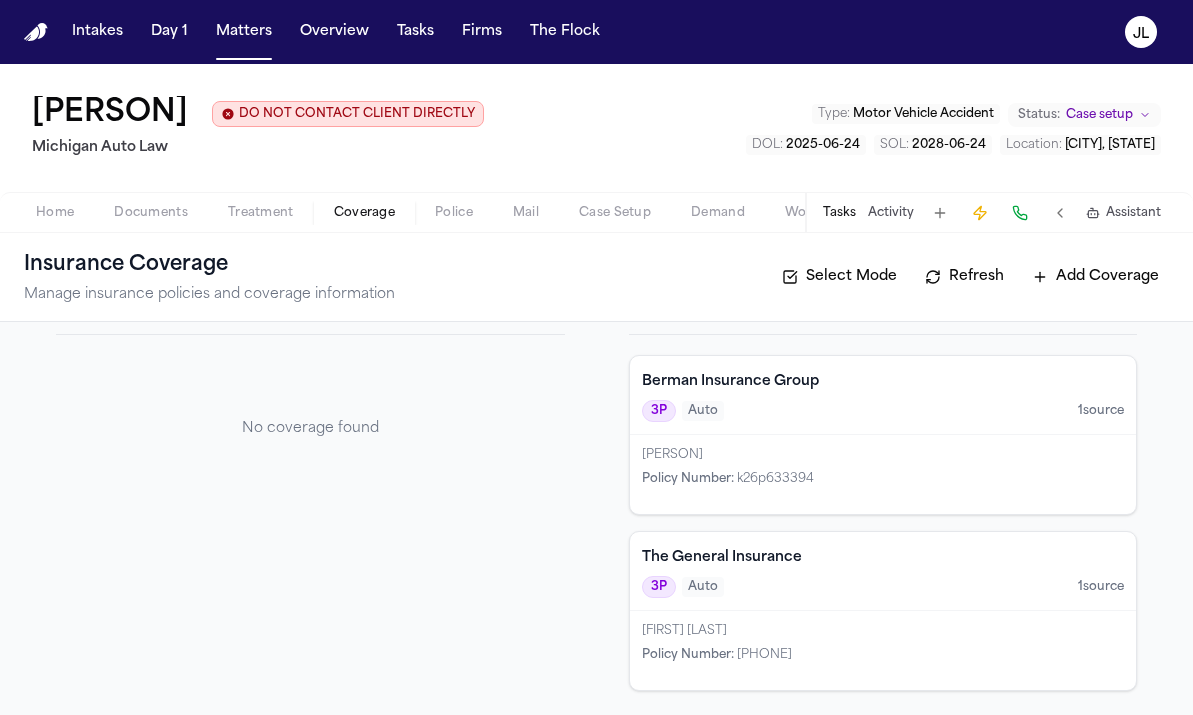 click on "The General Insurance 3P Auto 1  source" at bounding box center [883, 571] 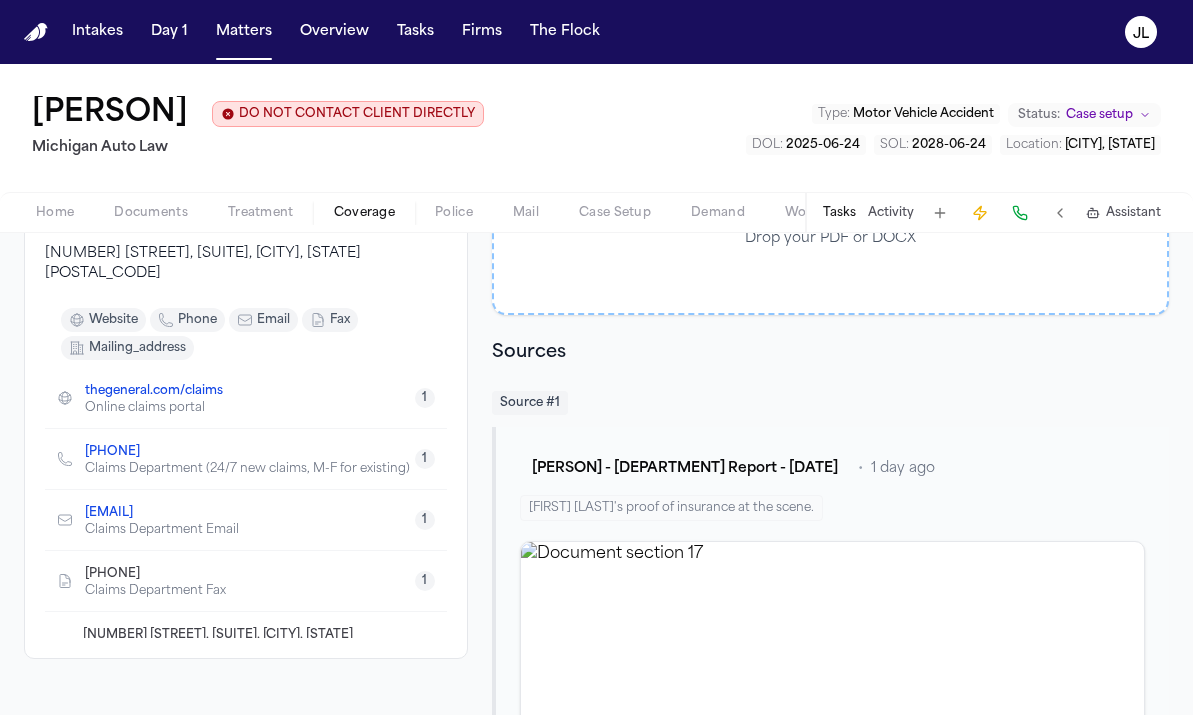 scroll, scrollTop: 297, scrollLeft: 0, axis: vertical 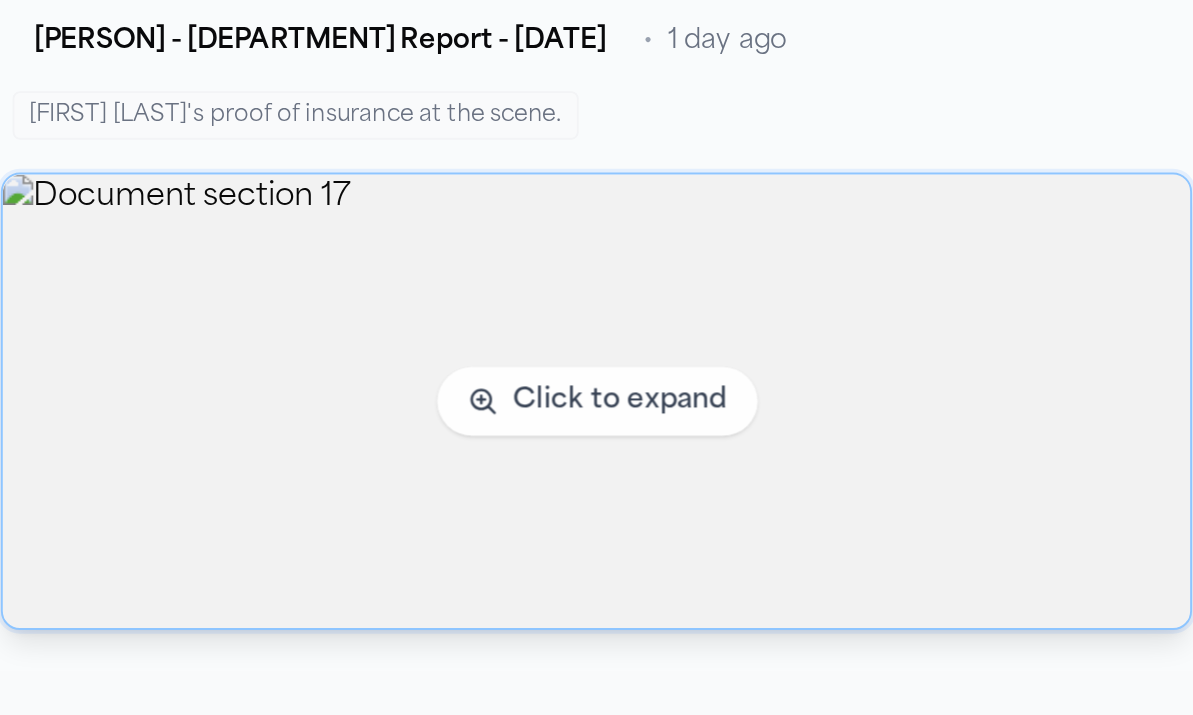 click at bounding box center [832, 547] 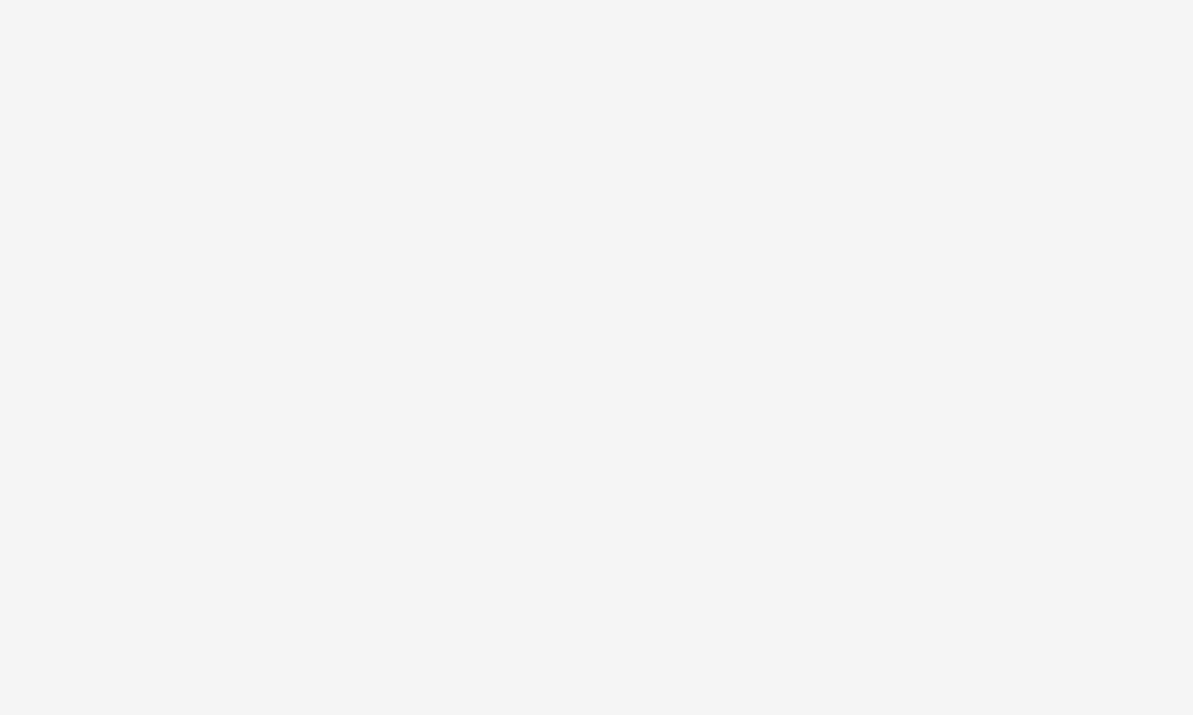 scroll, scrollTop: 0, scrollLeft: 0, axis: both 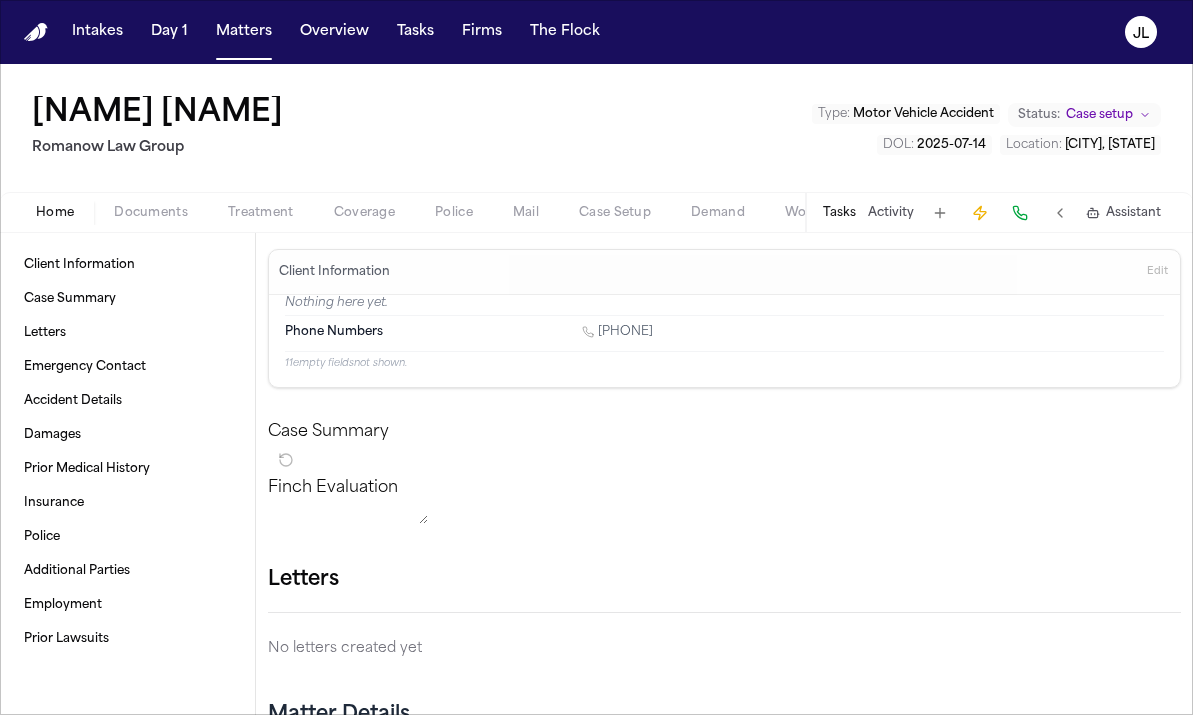 click on "Coverage" at bounding box center [364, 213] 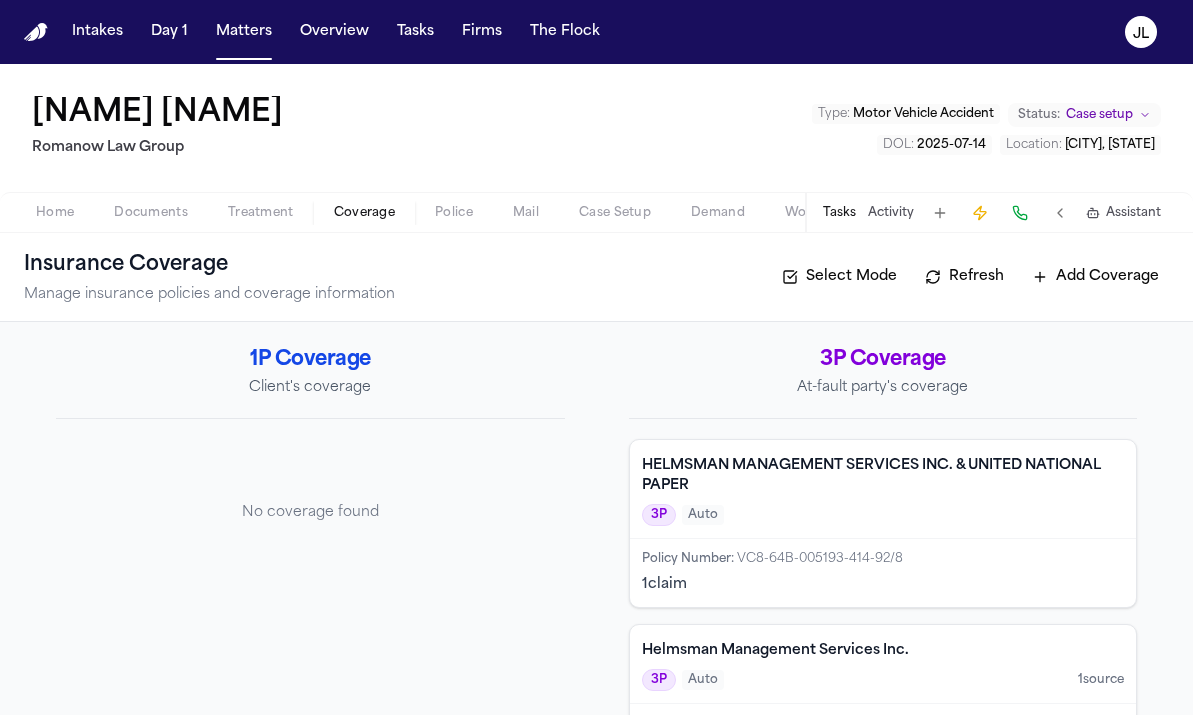 scroll, scrollTop: 106, scrollLeft: 0, axis: vertical 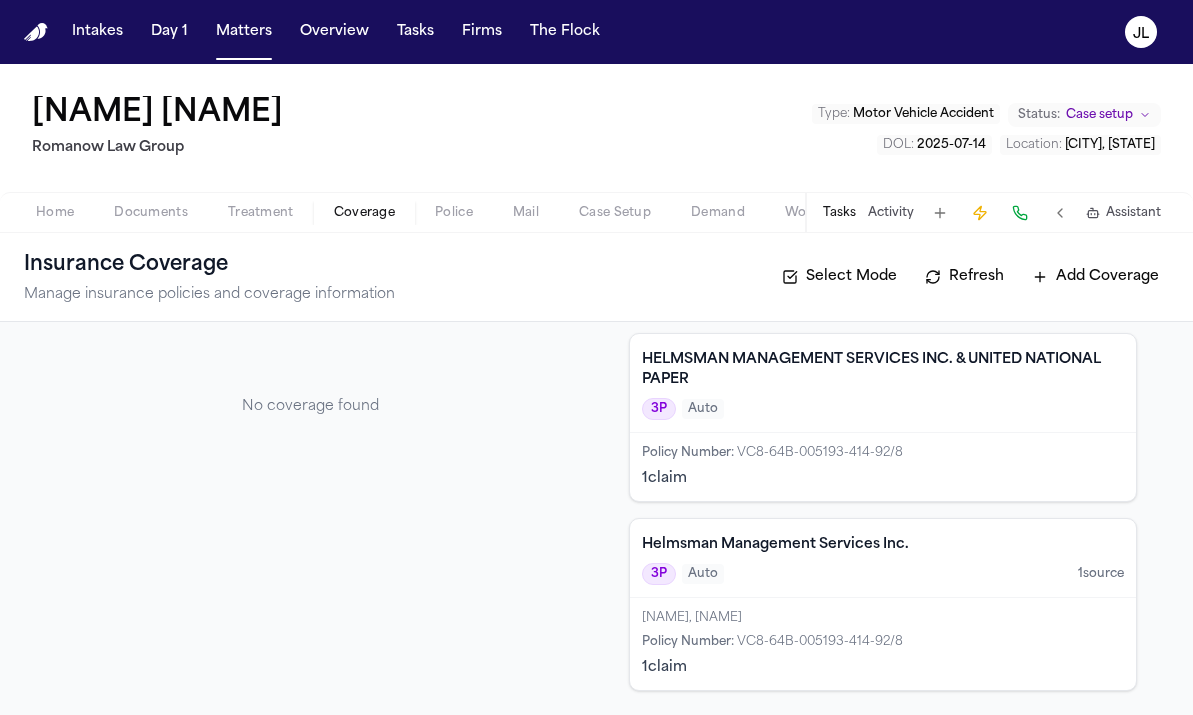 click on "Documents" at bounding box center (151, 213) 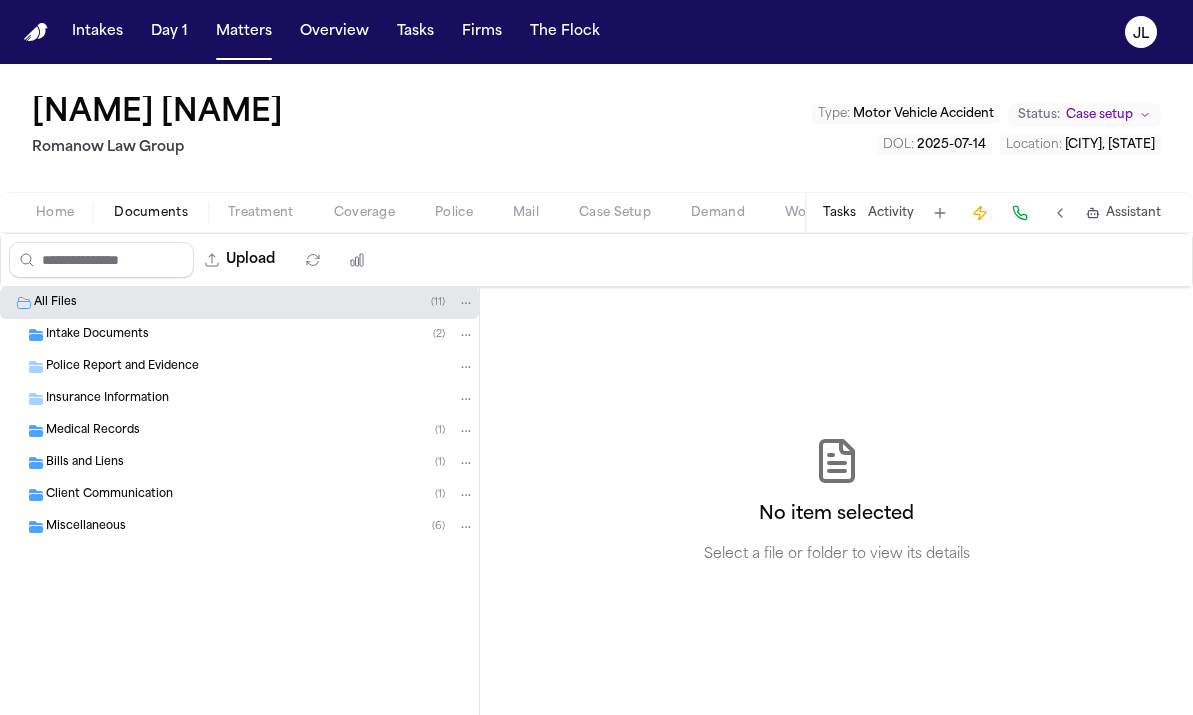 click on "Insurance Information" at bounding box center [107, 399] 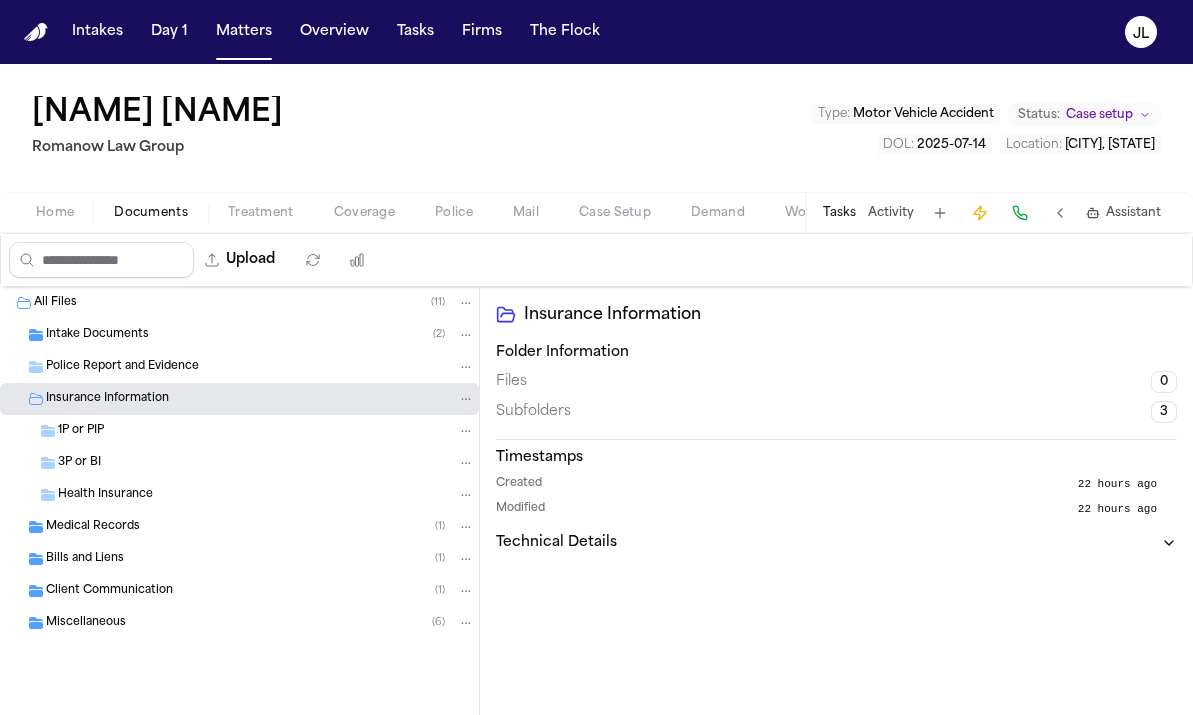 click on "3P or BI" at bounding box center (239, 463) 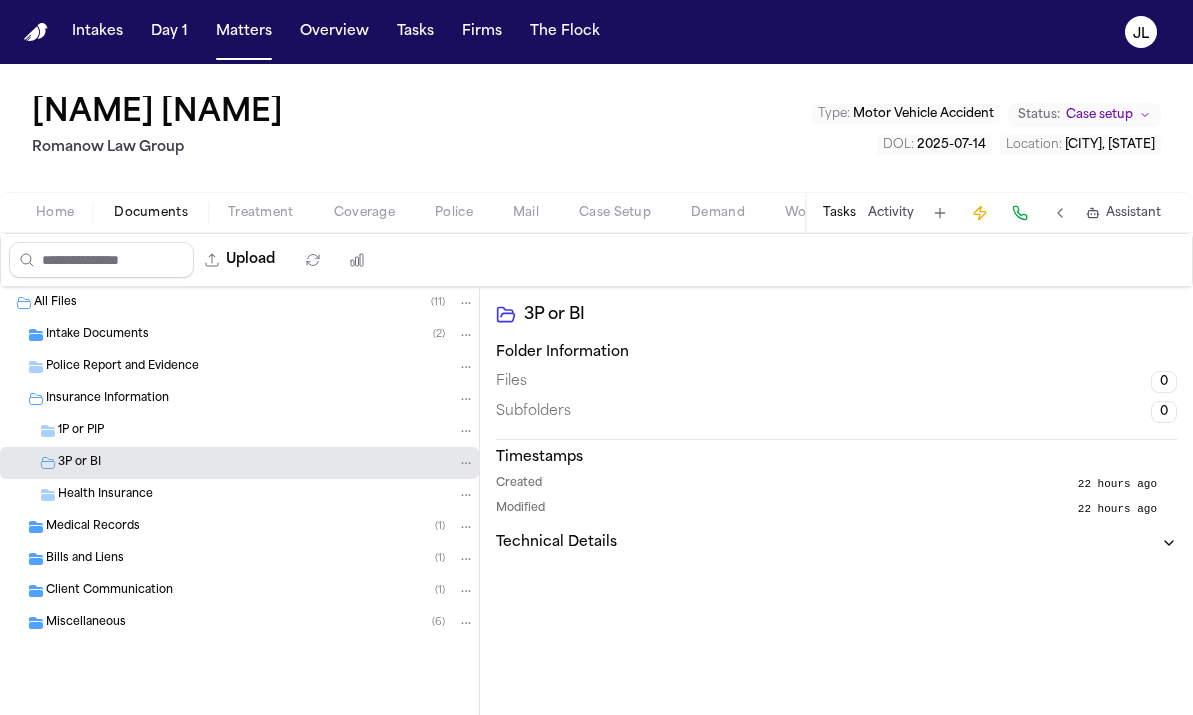 click on "1P or PIP" at bounding box center (81, 431) 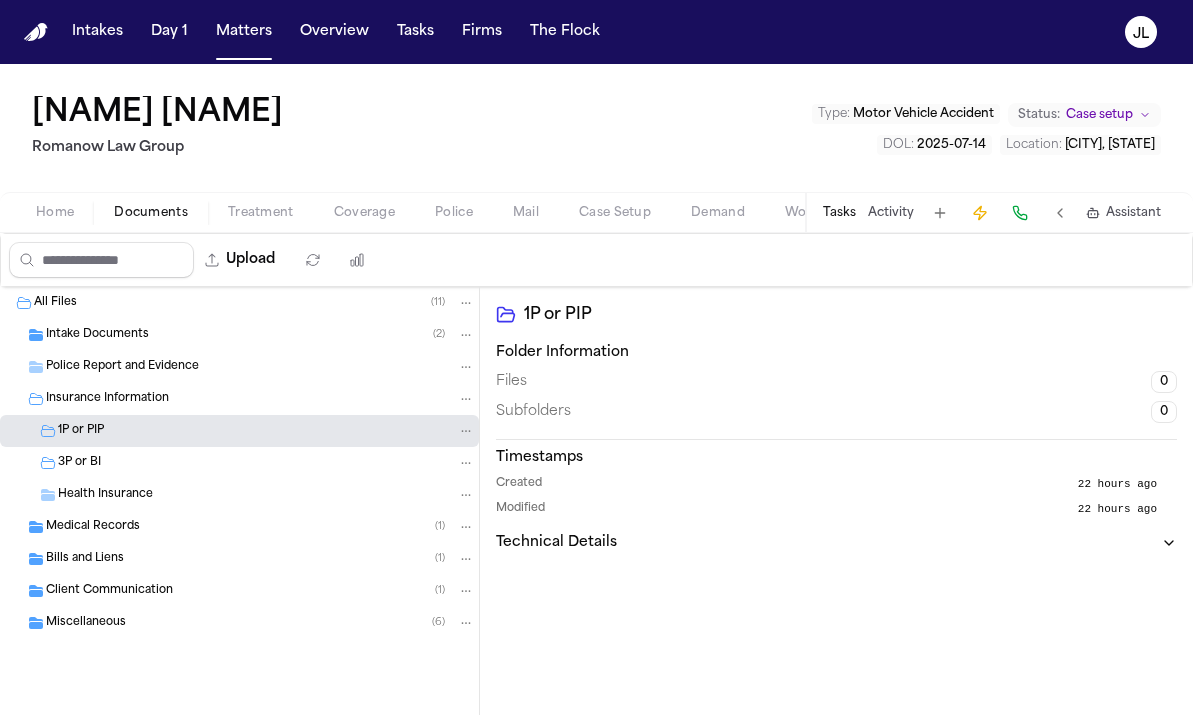 click on "Insurance Information" at bounding box center [107, 399] 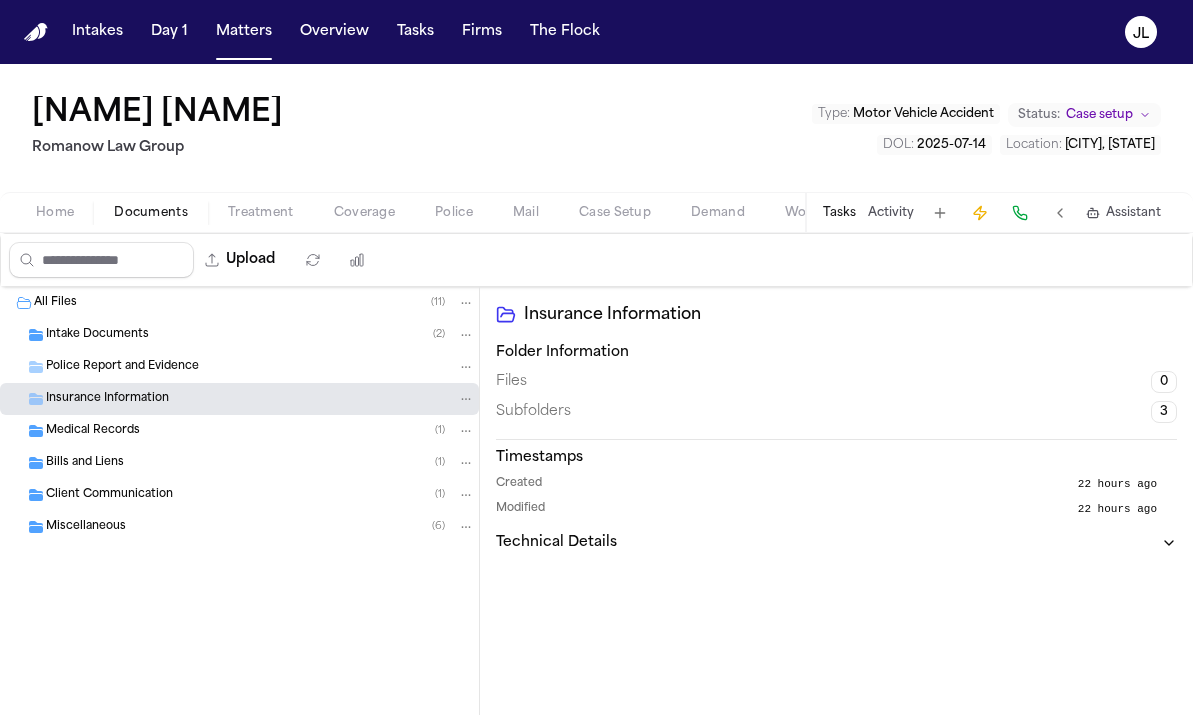 click on "Intake Documents ( 2 )" at bounding box center [239, 335] 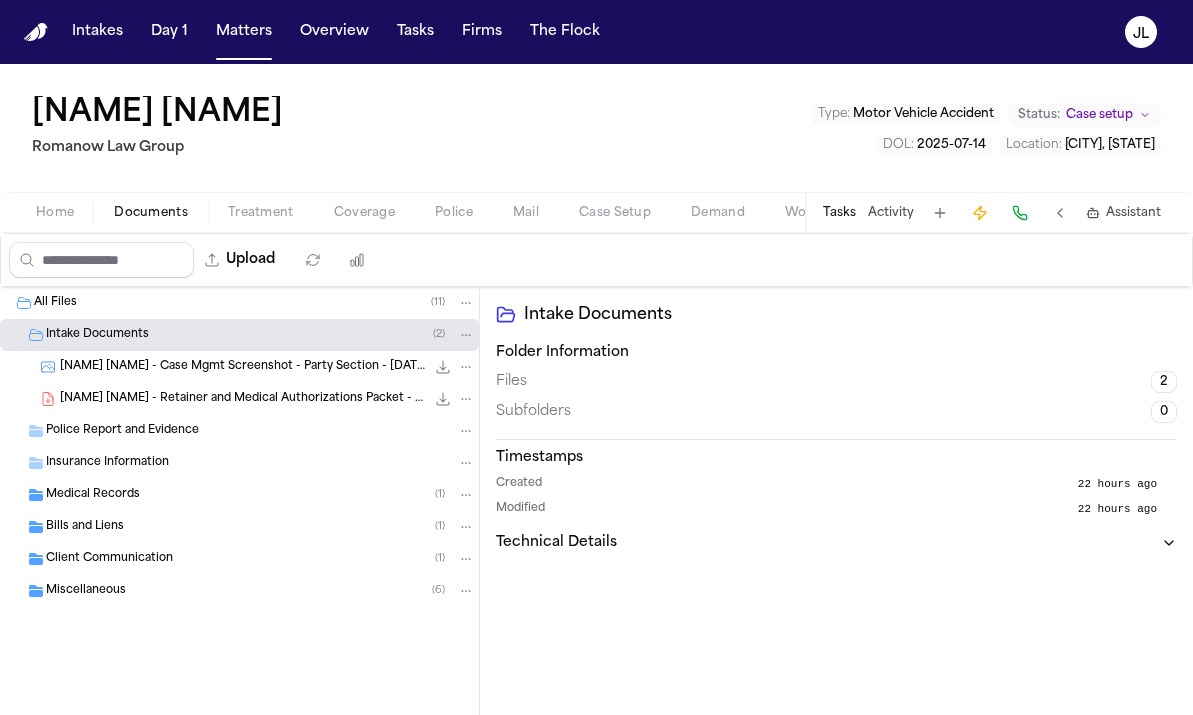 click on "Police Report and Evidence" at bounding box center [122, 431] 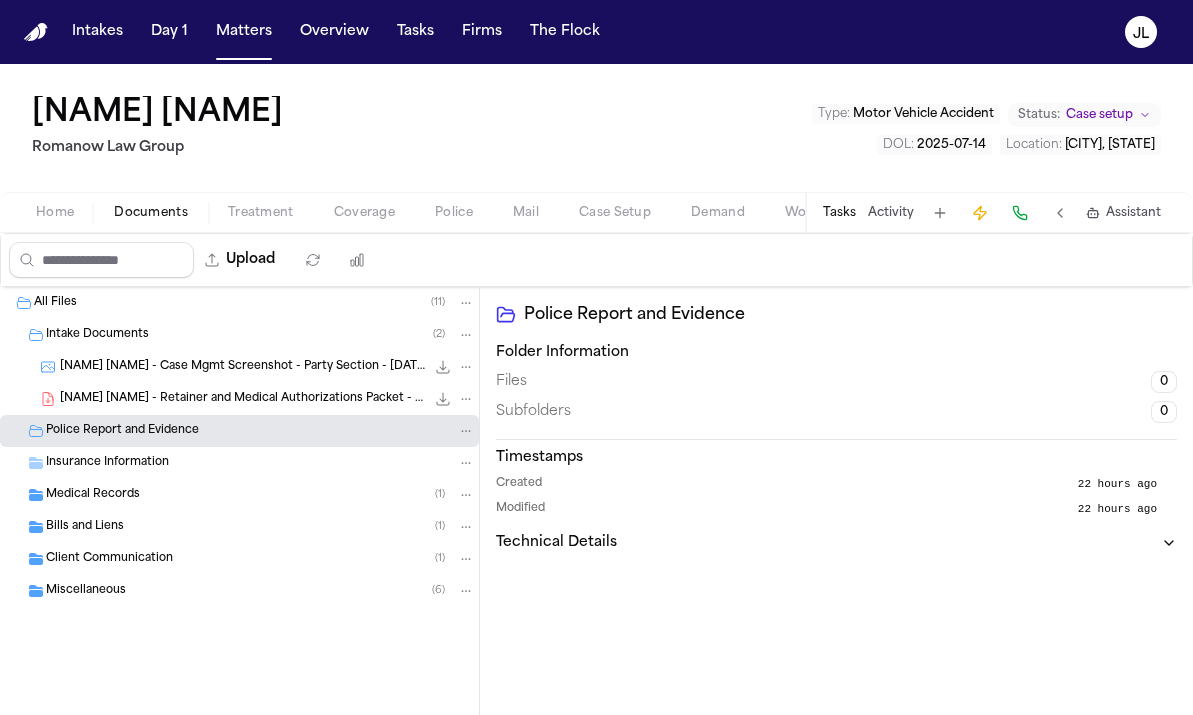 click on "Medical Records" at bounding box center (93, 495) 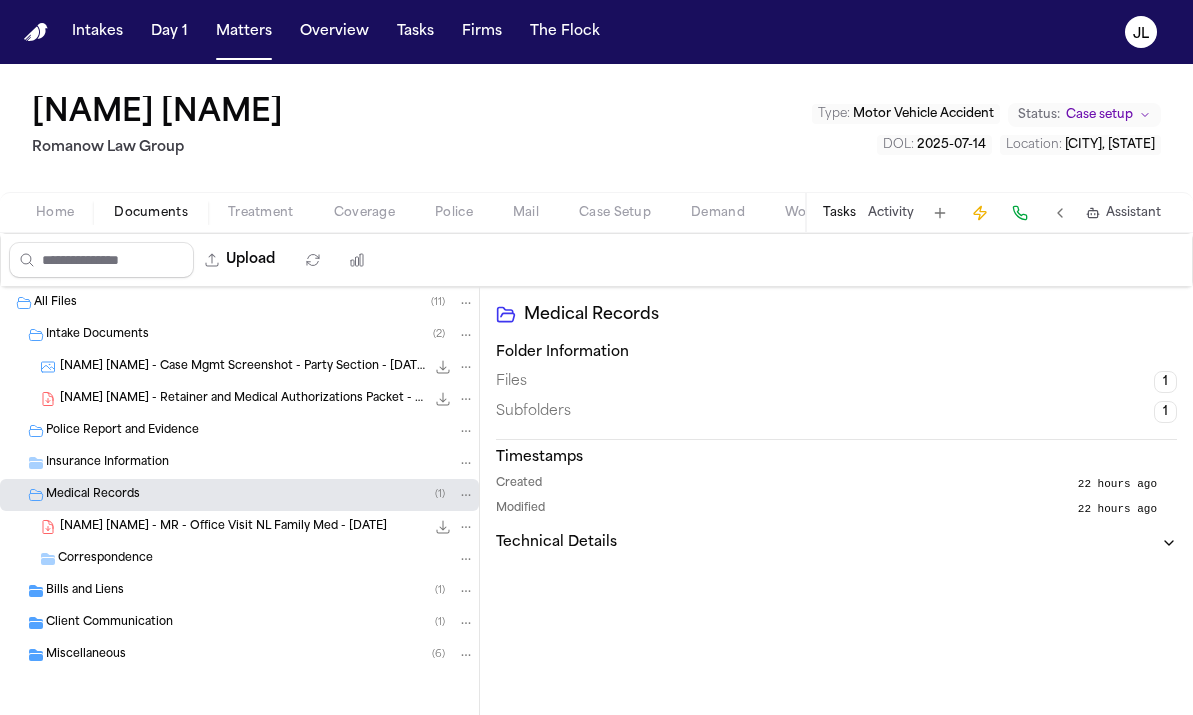 click on "Miscellaneous" at bounding box center [86, 655] 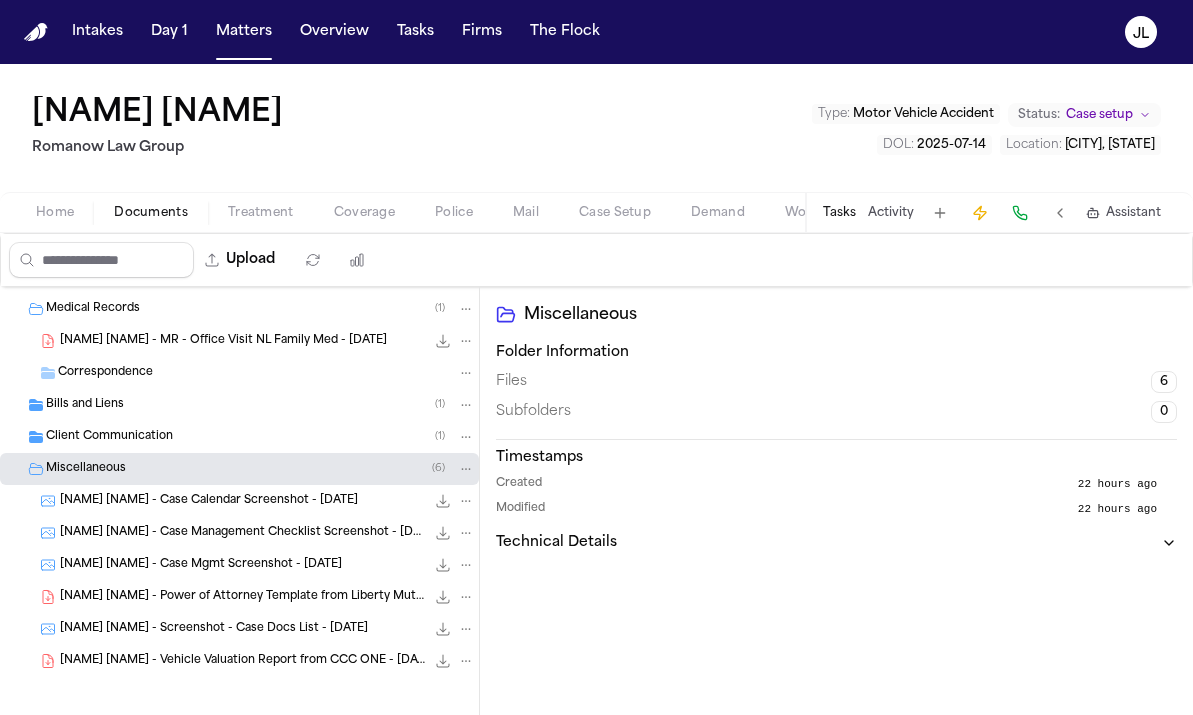 scroll, scrollTop: 194, scrollLeft: 0, axis: vertical 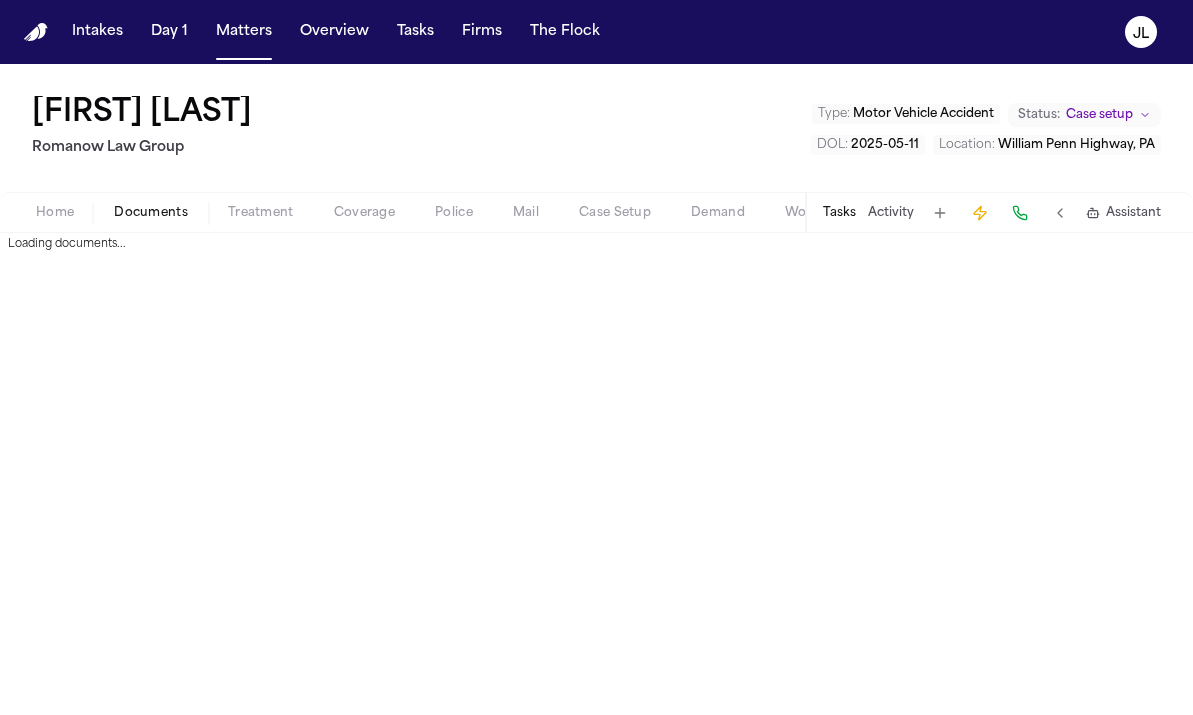 click on "Documents" at bounding box center [151, 213] 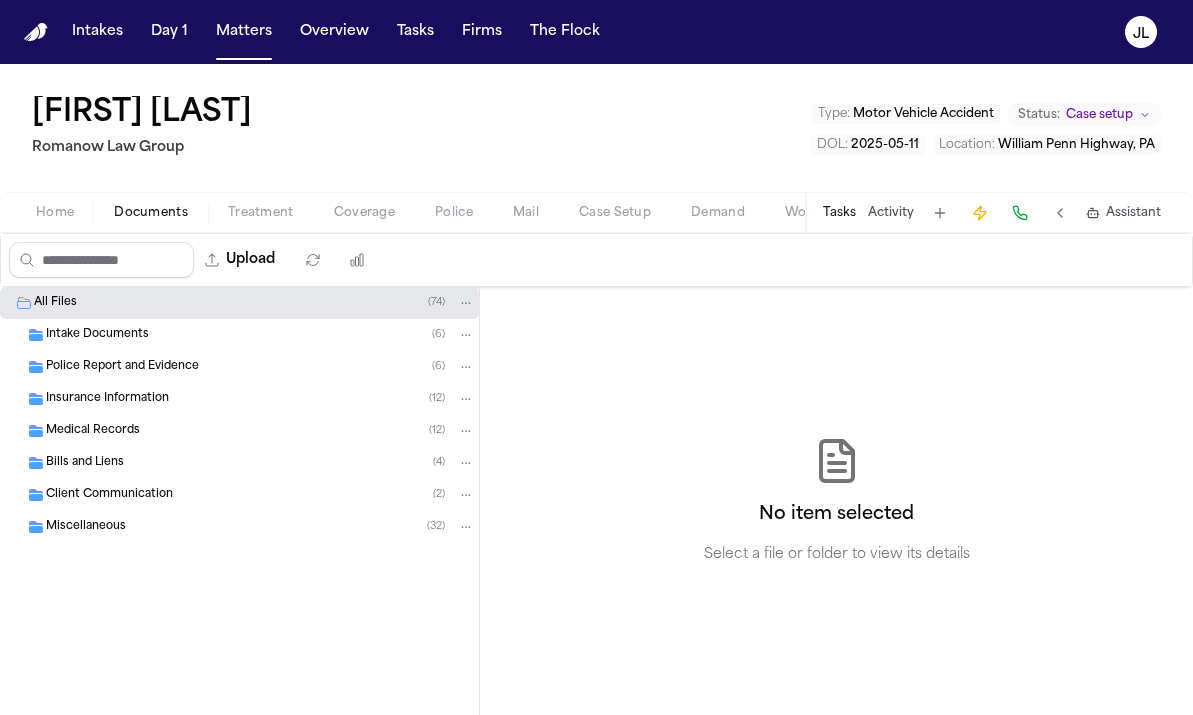 click on "Insurance Information" at bounding box center (107, 399) 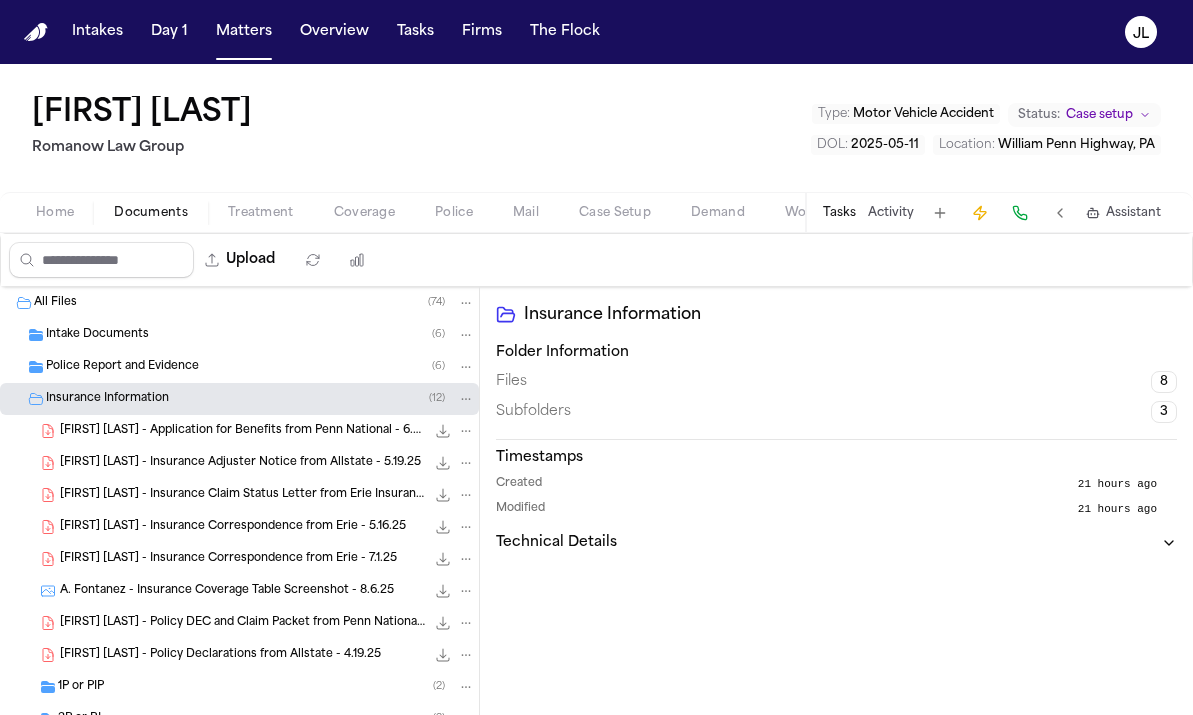 click on "Tasks" at bounding box center [839, 213] 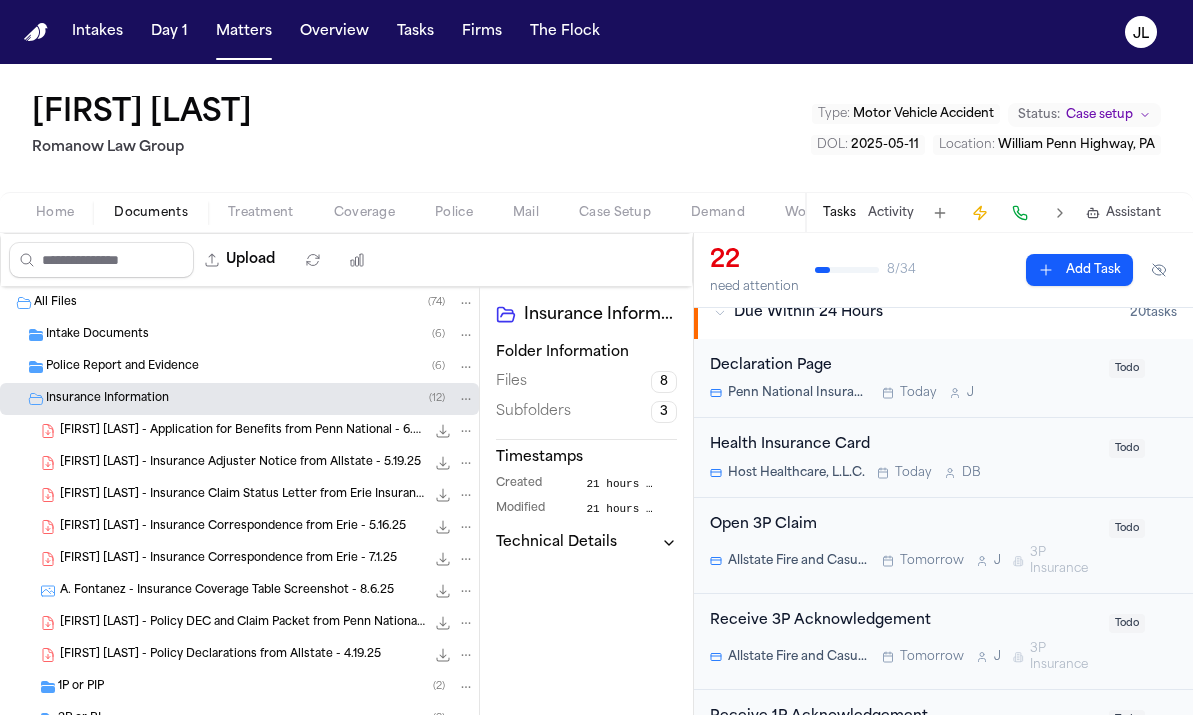 scroll, scrollTop: 268, scrollLeft: 0, axis: vertical 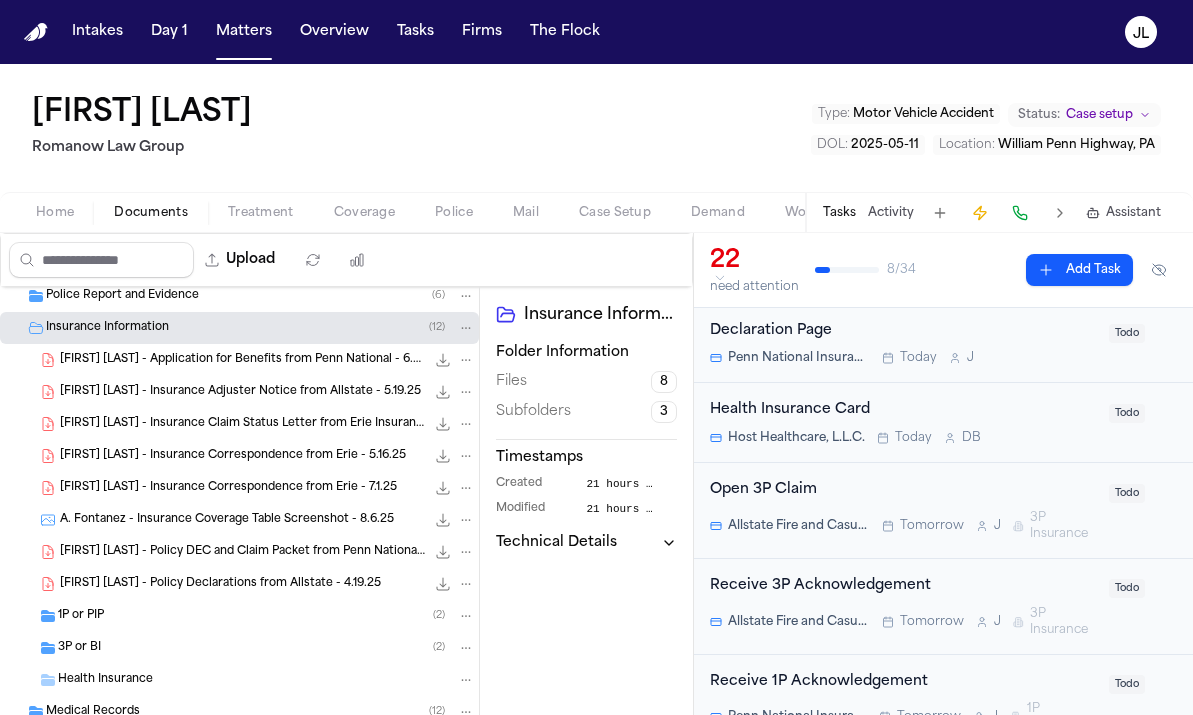 click on "Allstate Fire and Casualty Insurance Company Tomorrow J 3P Insurance" at bounding box center [903, 526] 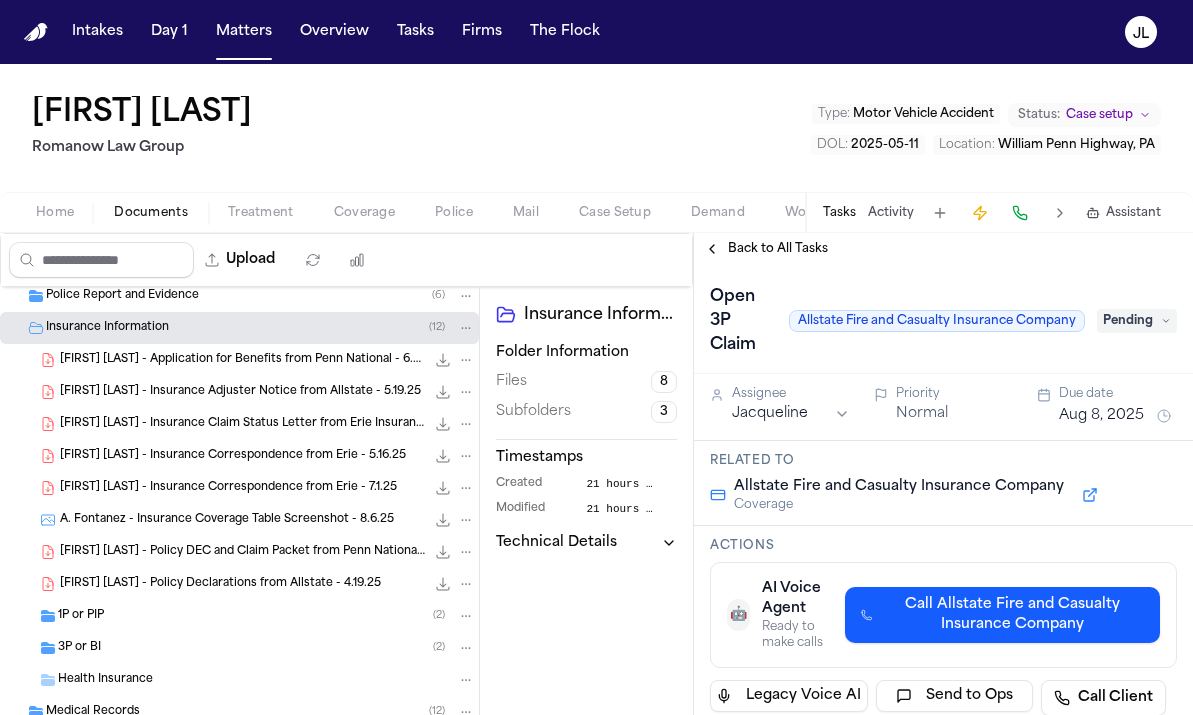 click on "Pending" at bounding box center [1137, 321] 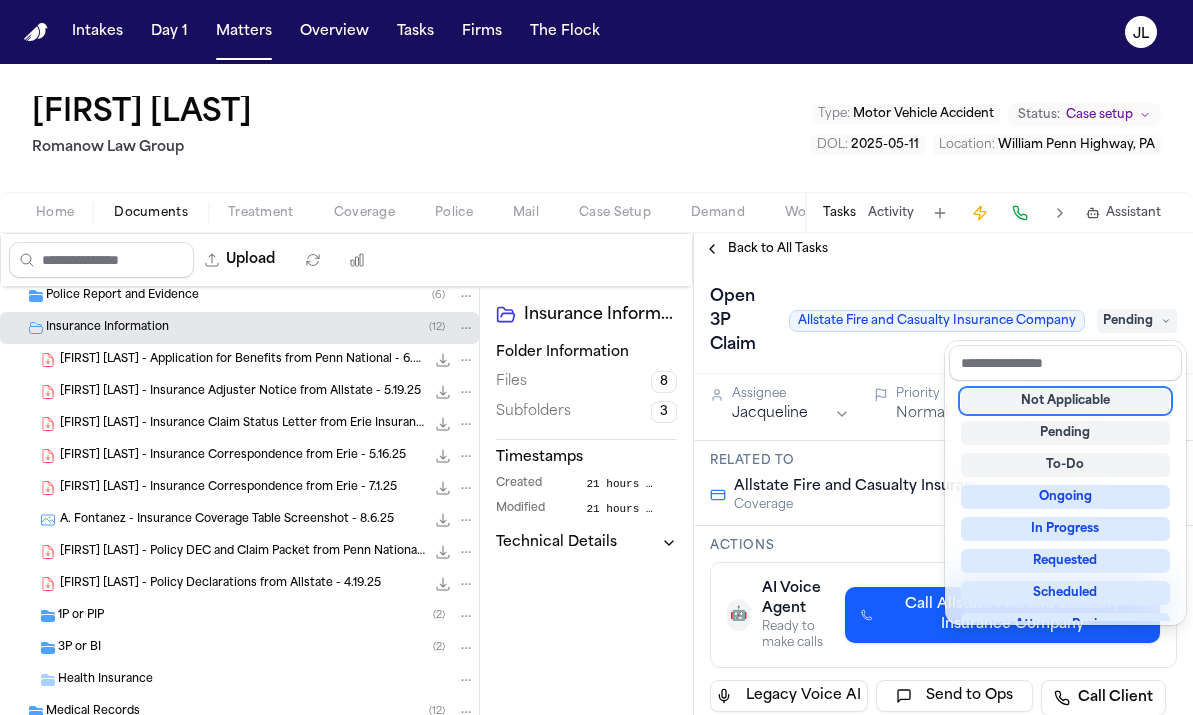 click on "Pending" at bounding box center [1137, 321] 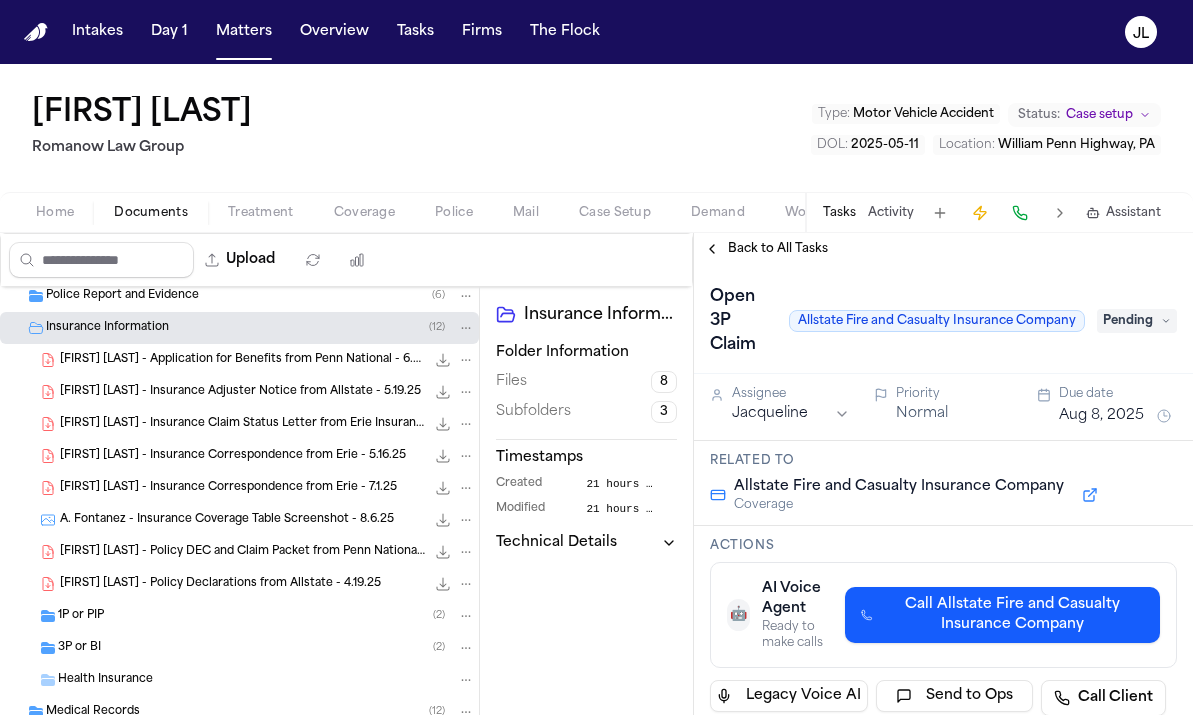 click on "Pending" at bounding box center [1137, 321] 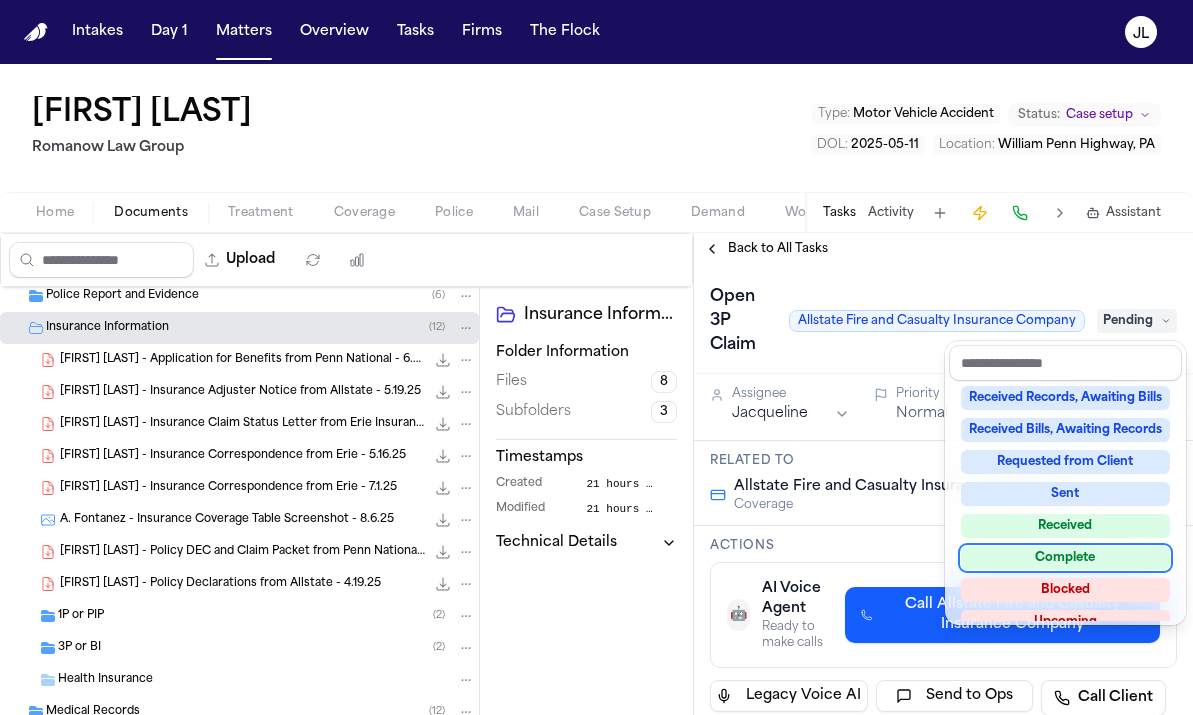 click on "Complete" at bounding box center (1065, 558) 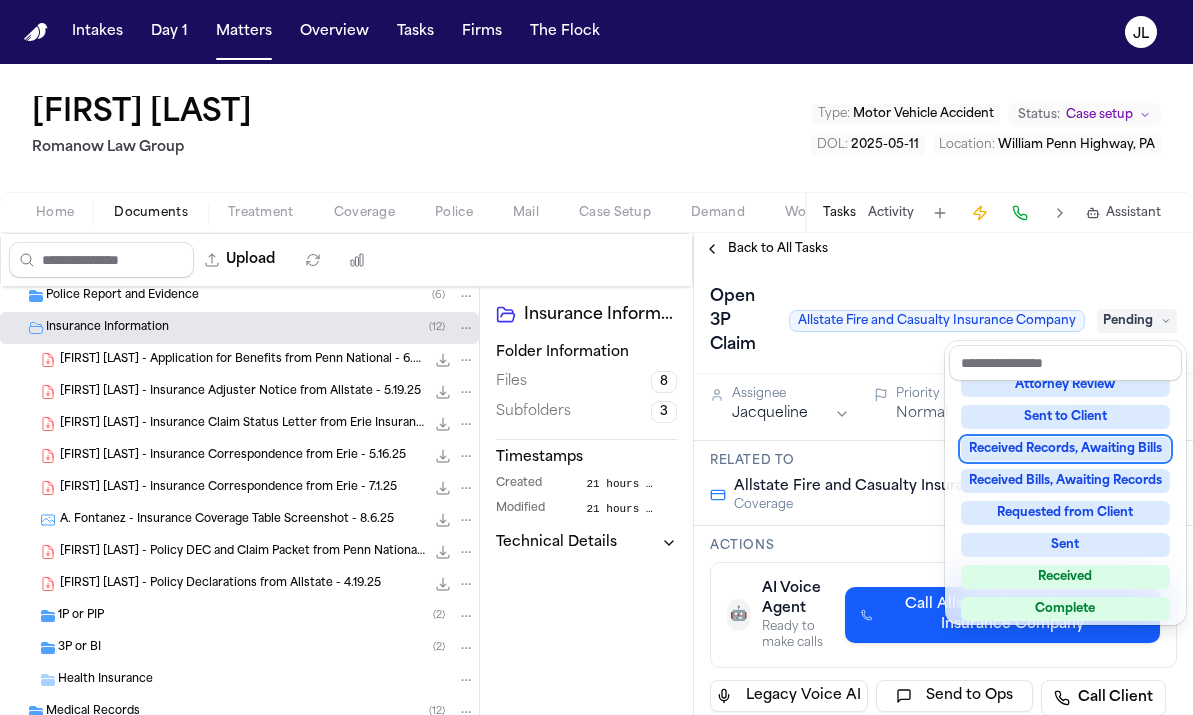 scroll, scrollTop: 107, scrollLeft: 0, axis: vertical 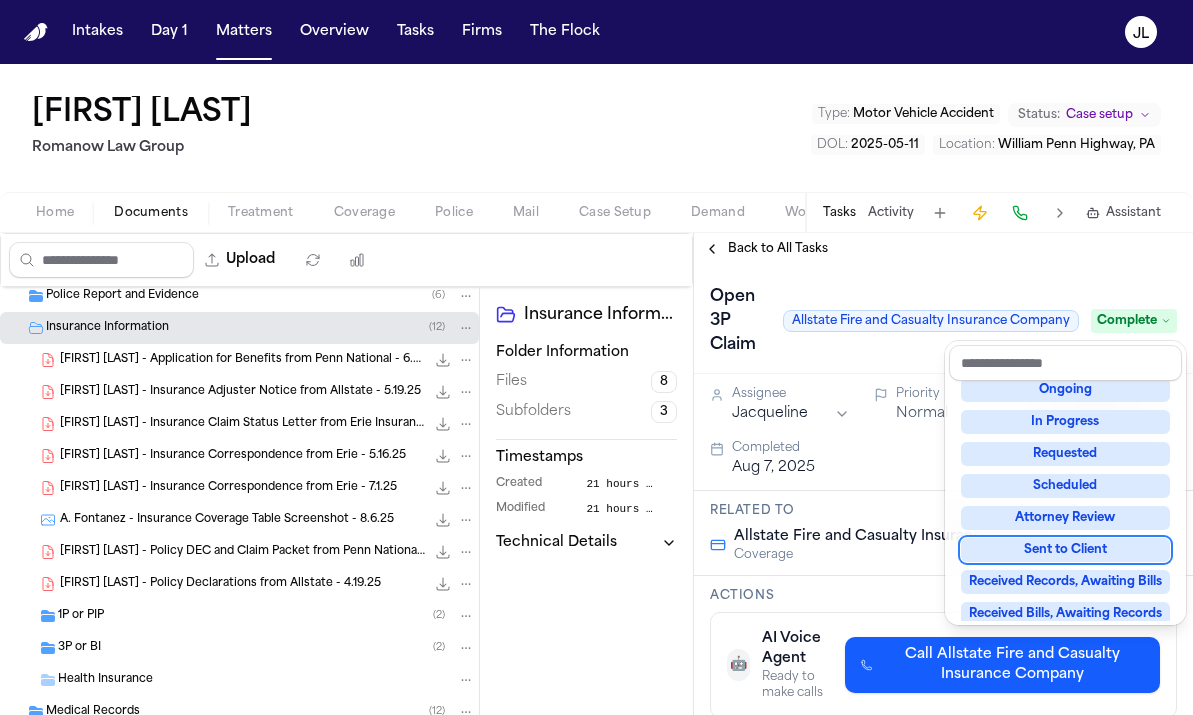 click on "Back to All Tasks Open 3P Claim Allstate Fire and Casualty Insurance Company Complete Assignee Jacqueline  Priority Normal Due date Aug 8, 2025 Completed Aug 7, 2025 Related to Allstate Fire and Casualty Insurance Company Coverage Actions 🤖 AI Voice Agent Ready to make calls Call Allstate Fire and Casualty Insurance Company Legacy Voice AI Send to Ops Call Client Requirements 1/1 Files 1 to review Updates No updates Add update Attachments No attachments yet Add Attachment Notes These notes are only visible to your team and will not be shared with attorneys. Schedules Schedule Voice AI Call No Scheduled Calls You haven't set up any scheduled calls for this task yet. Create a schedule to automatically run this task at specific times. Delete Task" at bounding box center (943, 474) 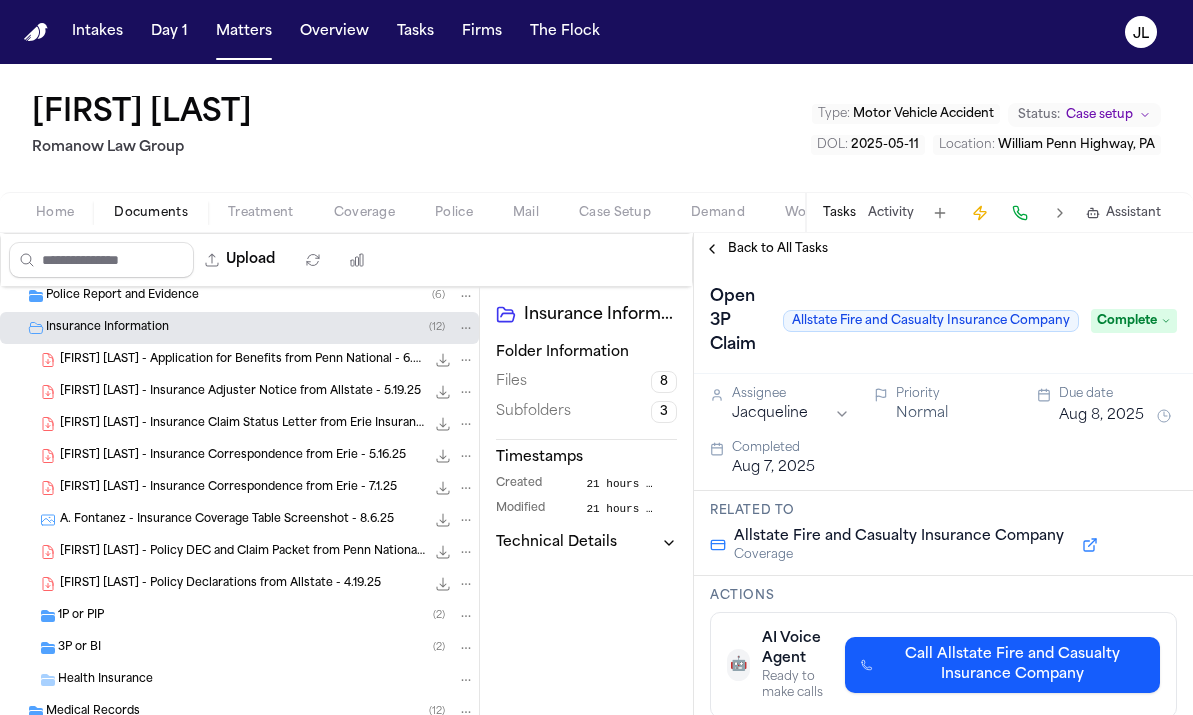 click on "Back to All Tasks" at bounding box center (766, 249) 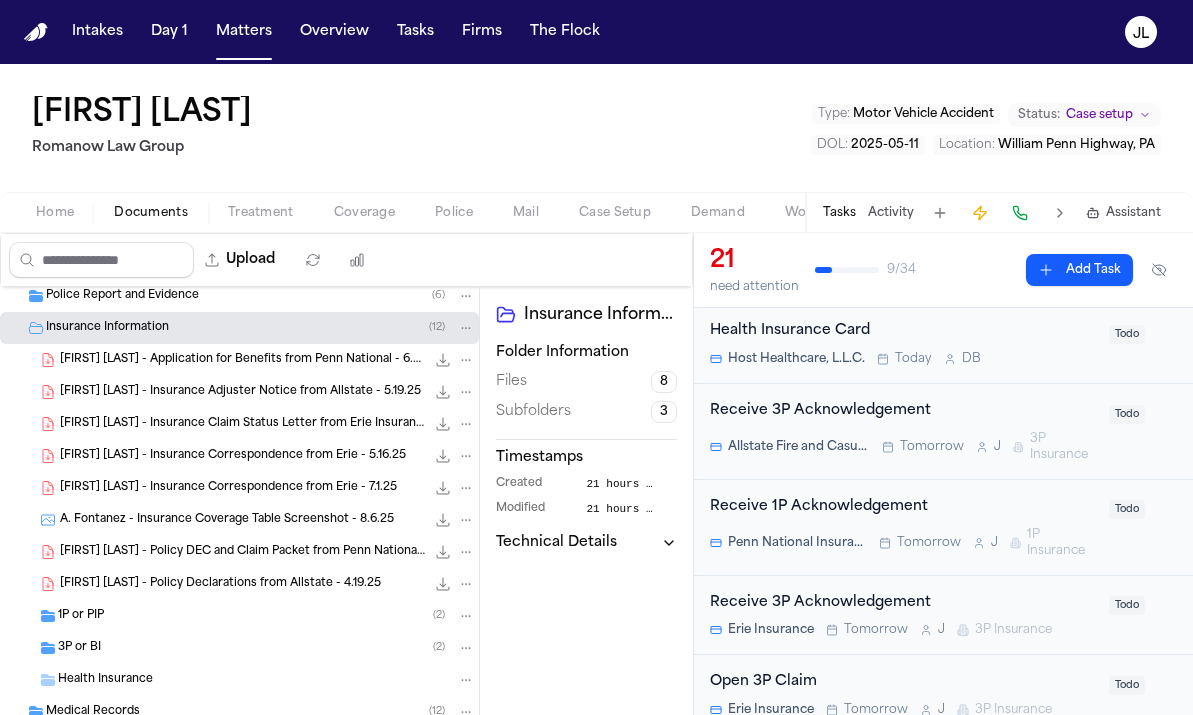 scroll, scrollTop: 333, scrollLeft: 0, axis: vertical 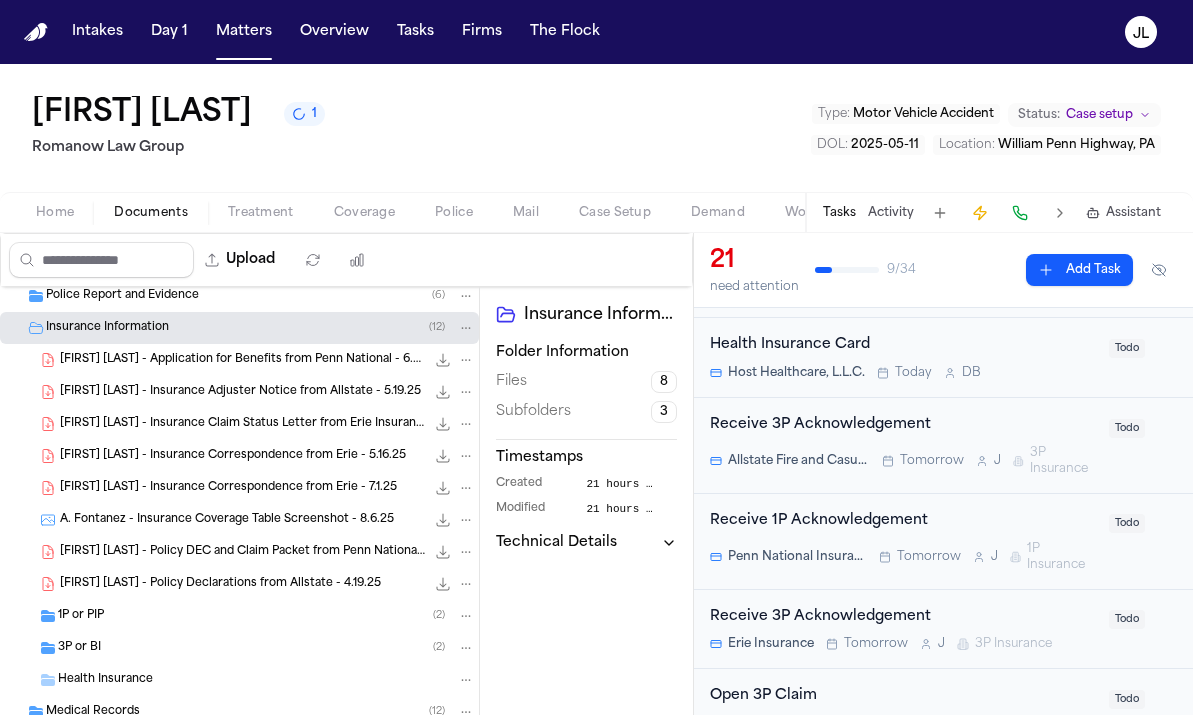 click on "Allstate Fire and Casualty Insurance Company Tomorrow J 3P Insurance" at bounding box center [903, 461] 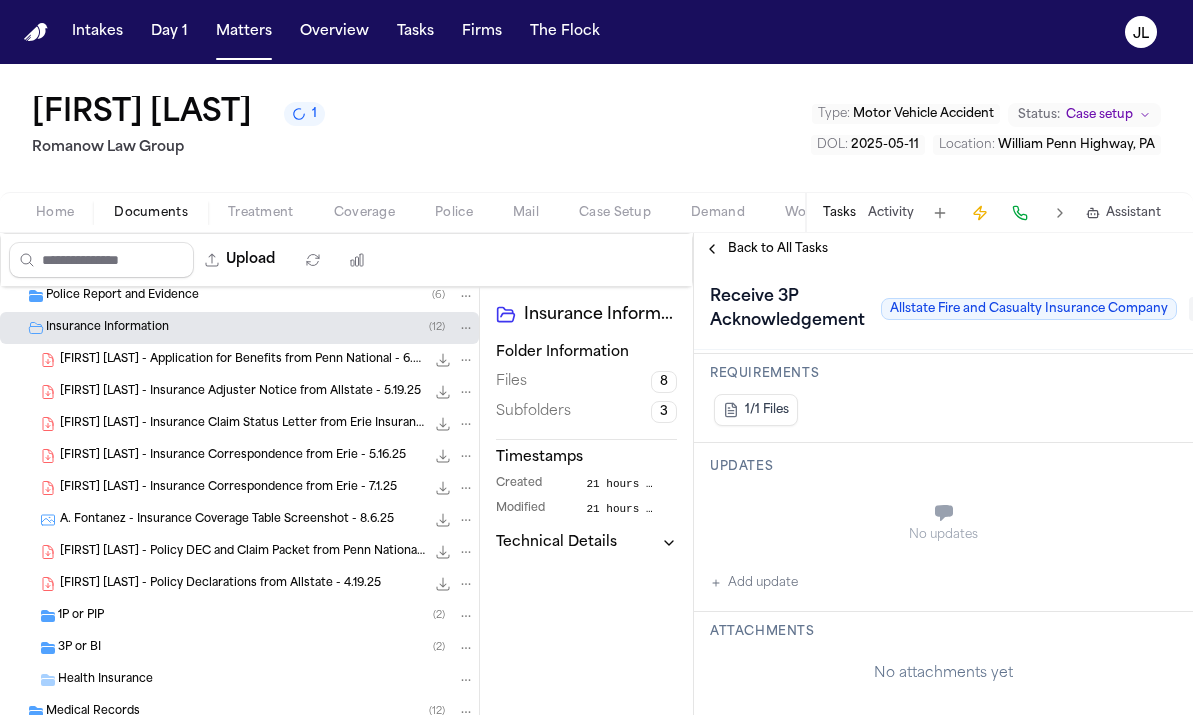 scroll, scrollTop: 0, scrollLeft: 0, axis: both 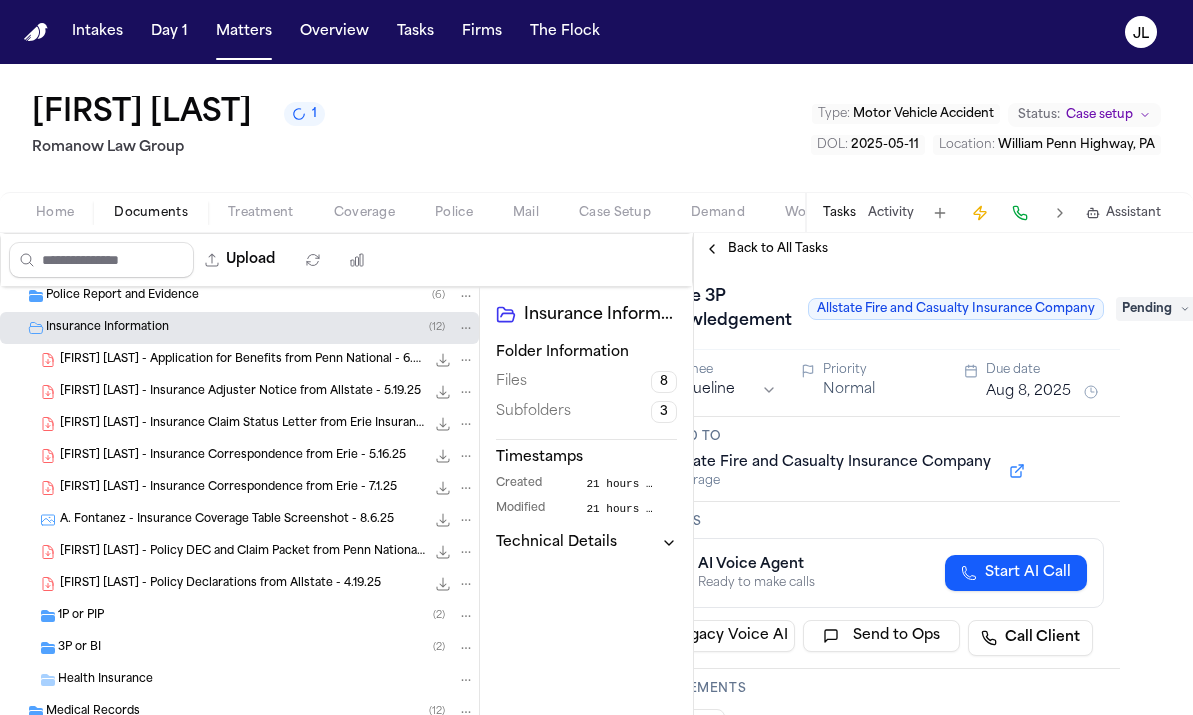 click on "Pending" at bounding box center (1156, 309) 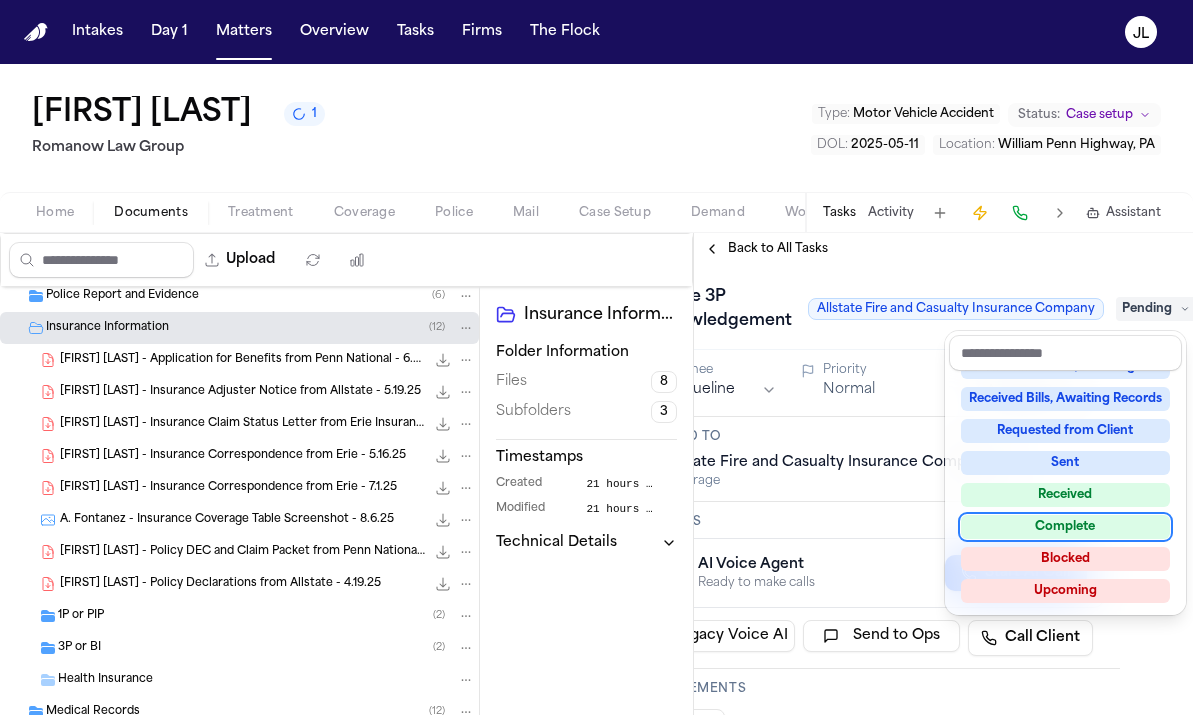 click on "Complete" at bounding box center [1065, 527] 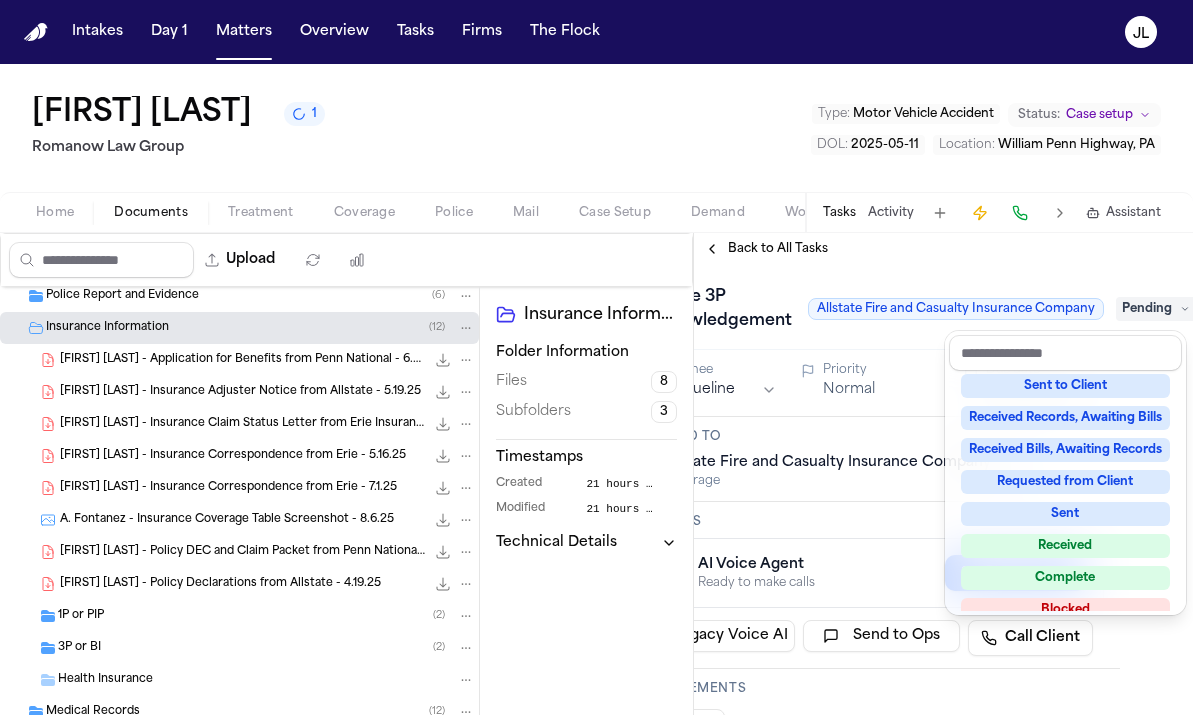 scroll, scrollTop: 167, scrollLeft: 0, axis: vertical 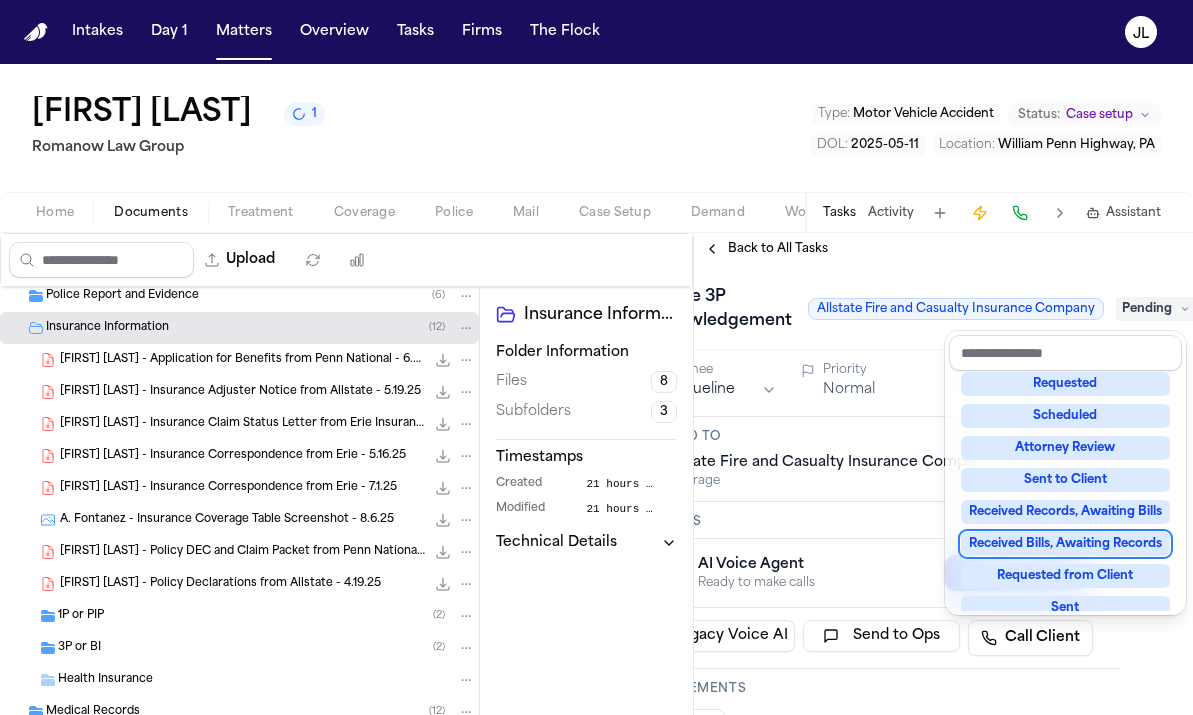 click on "Back to All Tasks Receive 3P Acknowledgement Allstate Fire and Casualty Insurance Company Pending Assignee Jacqueline  Priority Normal Due date Aug 8, 2025 Related to Allstate Fire and Casualty Insurance Company Coverage Actions 🤖 AI Voice Agent Ready to make calls Start AI Call Legacy Voice AI Send to Ops Call Client Requirements 1/1 Files Updates No updates Add update Attachments No attachments yet Add Attachment Notes These notes are only visible to your team and will not be shared with attorneys. Schedules Schedule Voice AI Call No Scheduled Calls You haven't set up any scheduled calls for this task yet. Create a schedule to automatically run this task at specific times. Delete Task" at bounding box center (943, 474) 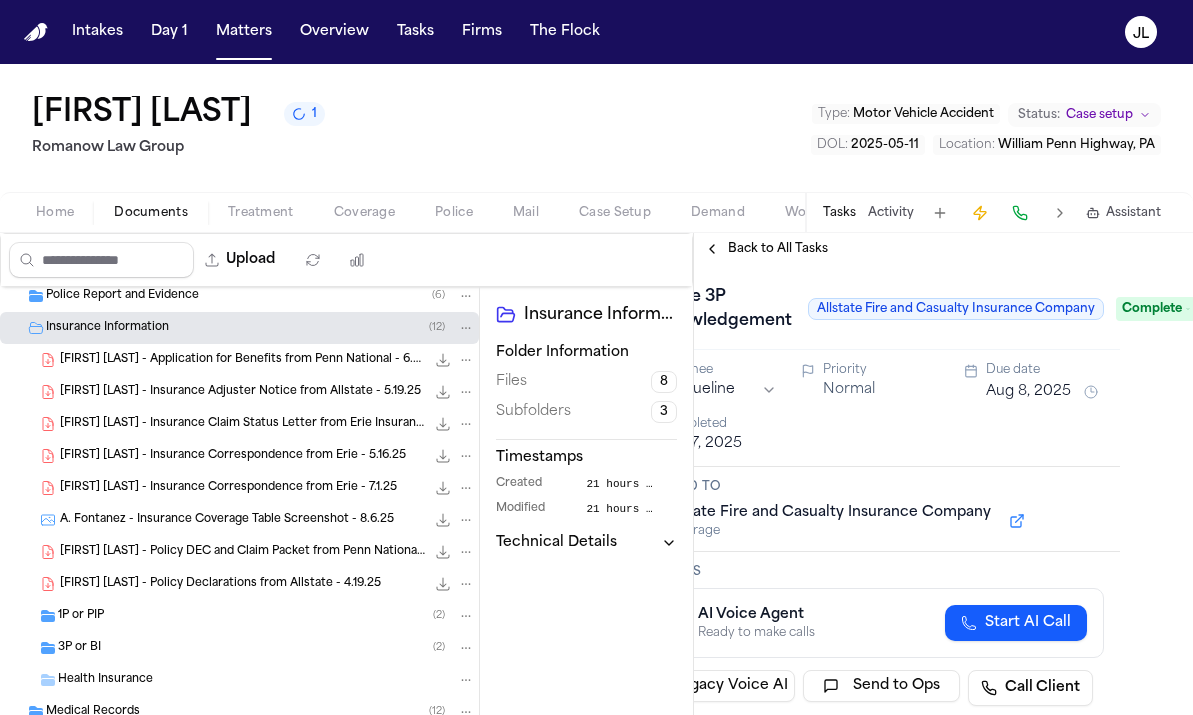 click on "Back to All Tasks" at bounding box center (766, 249) 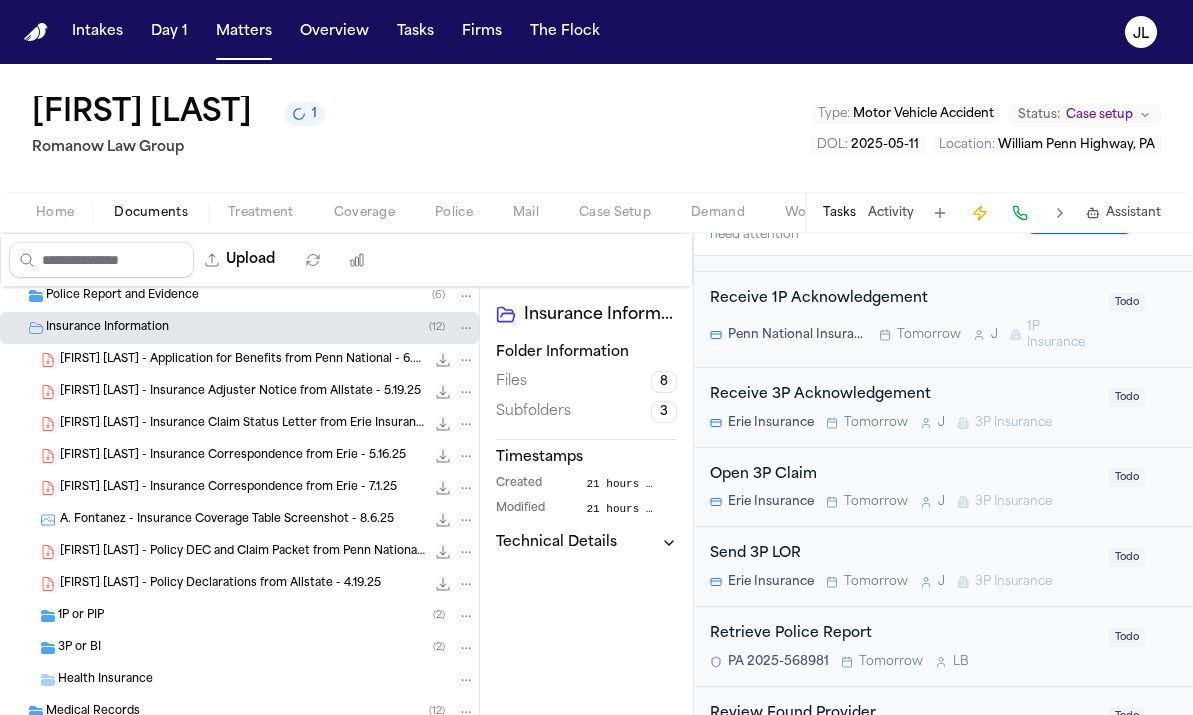 scroll, scrollTop: 465, scrollLeft: 0, axis: vertical 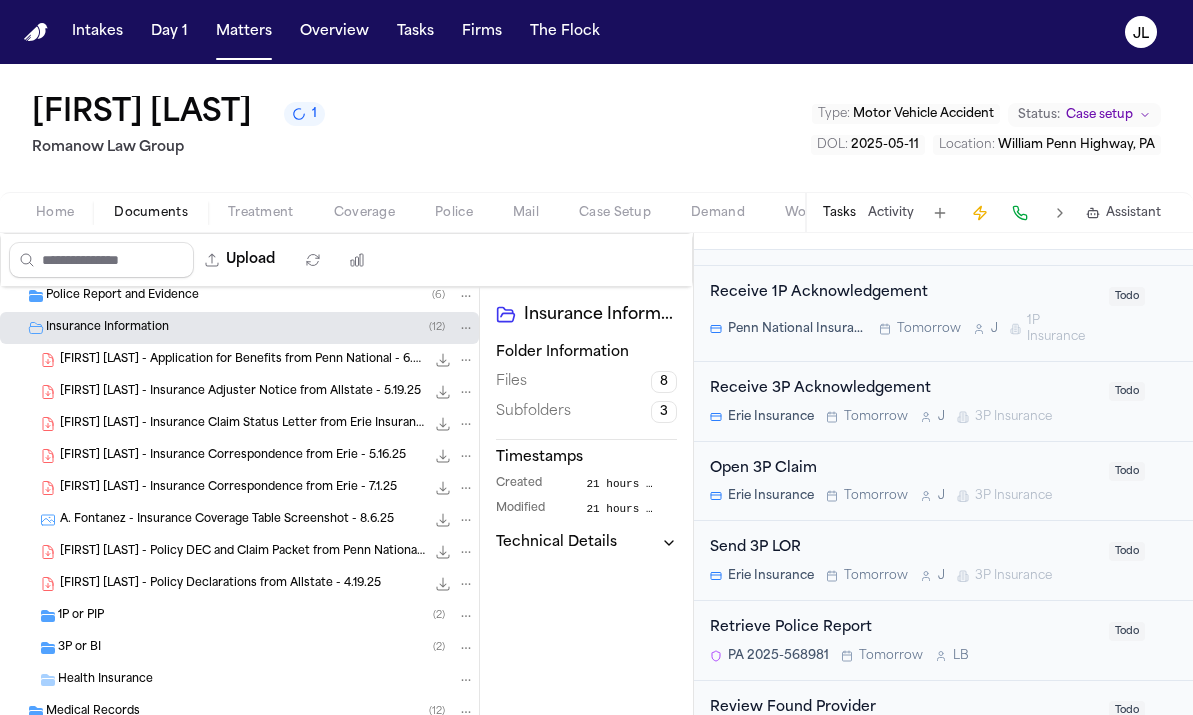 click on "Open 3P Claim" at bounding box center [903, 469] 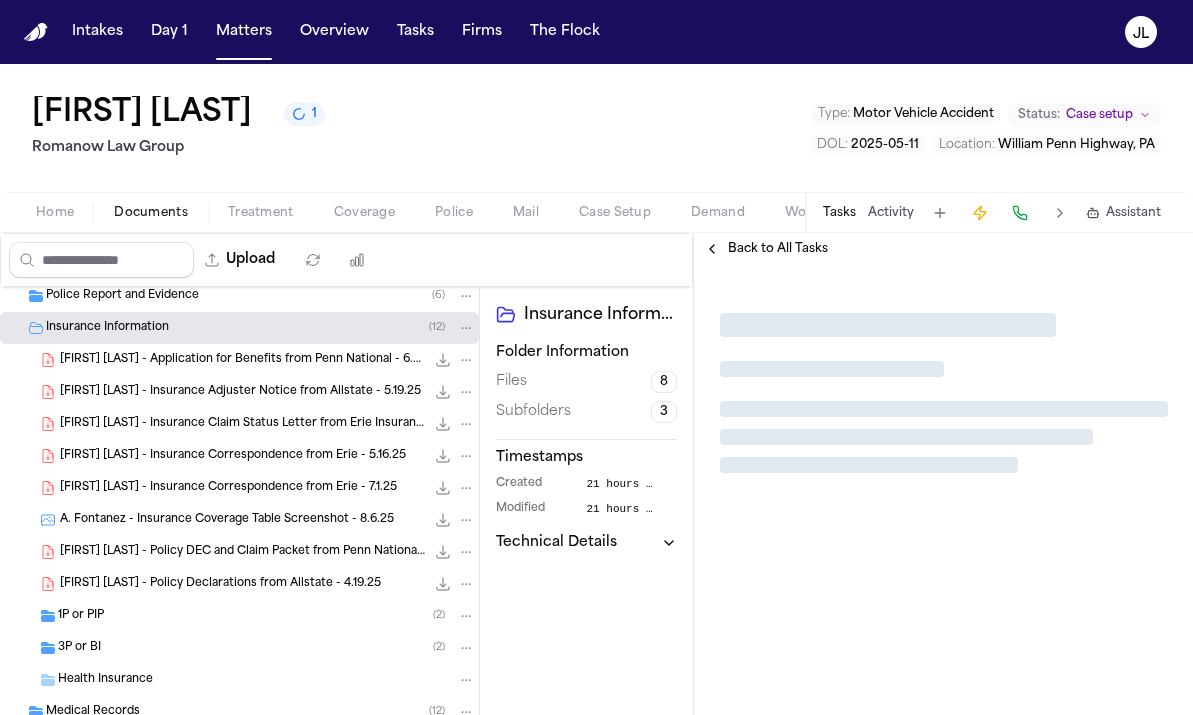 scroll, scrollTop: 0, scrollLeft: 0, axis: both 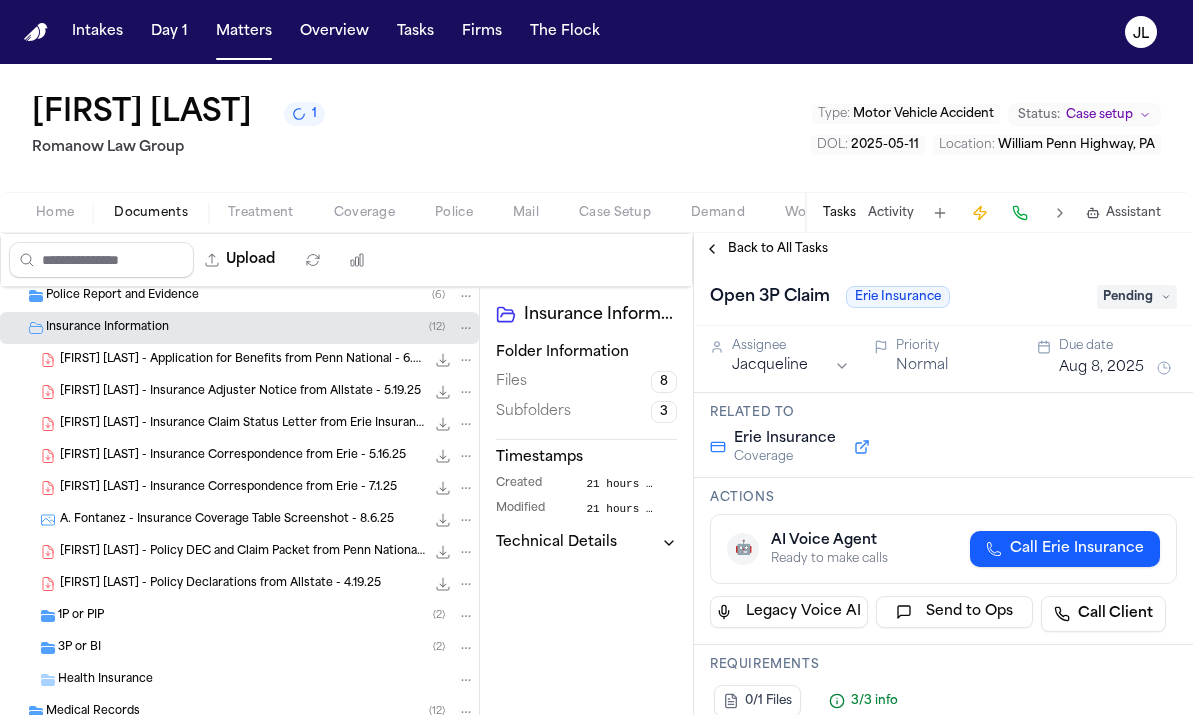 click on "Pending" at bounding box center [1137, 297] 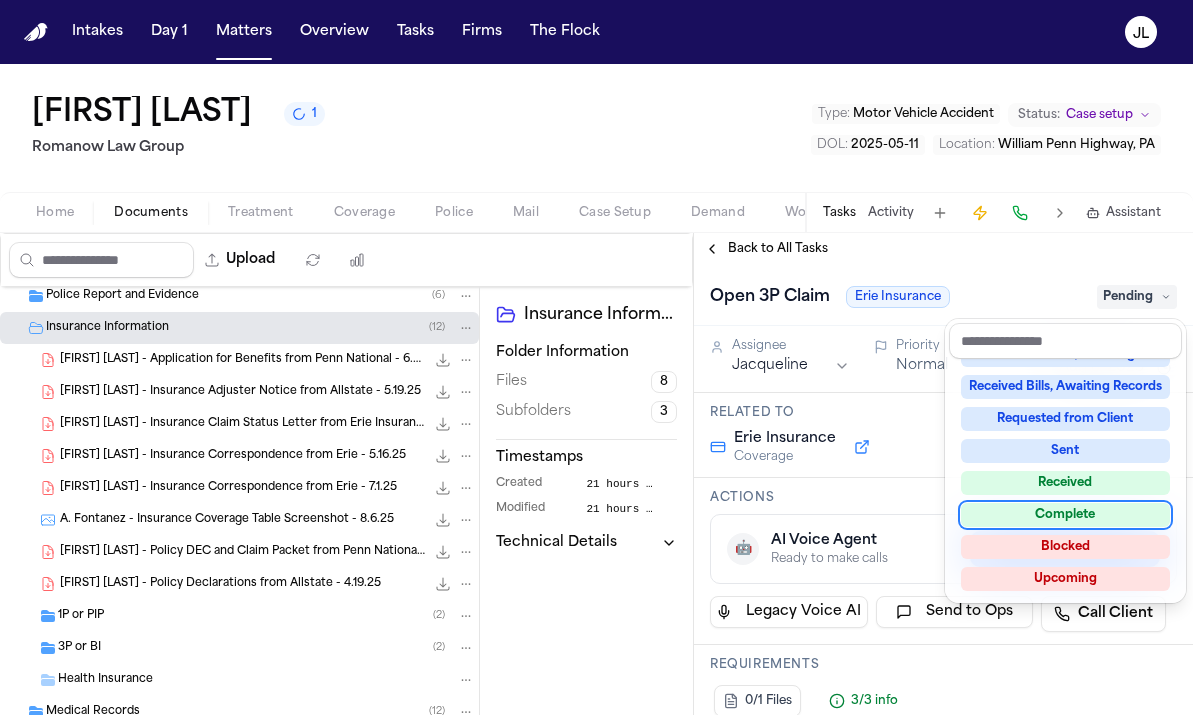 click on "Complete" at bounding box center [1065, 515] 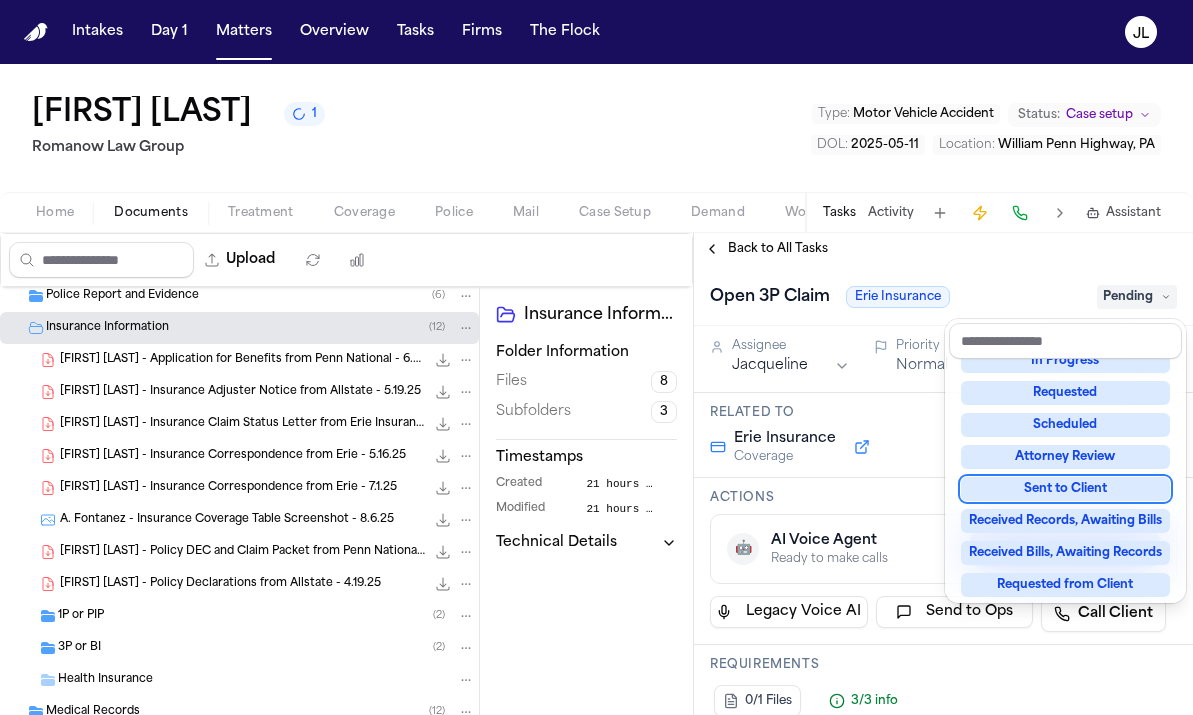 scroll, scrollTop: 125, scrollLeft: 0, axis: vertical 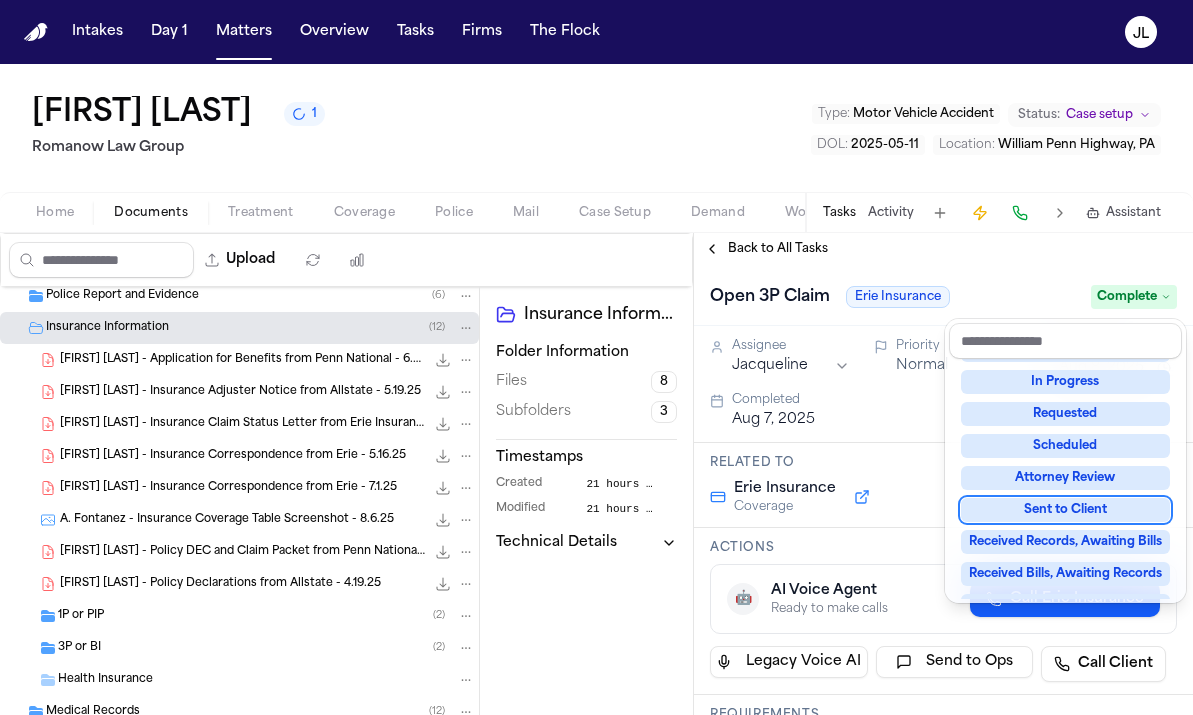 click on "**********" at bounding box center (943, 474) 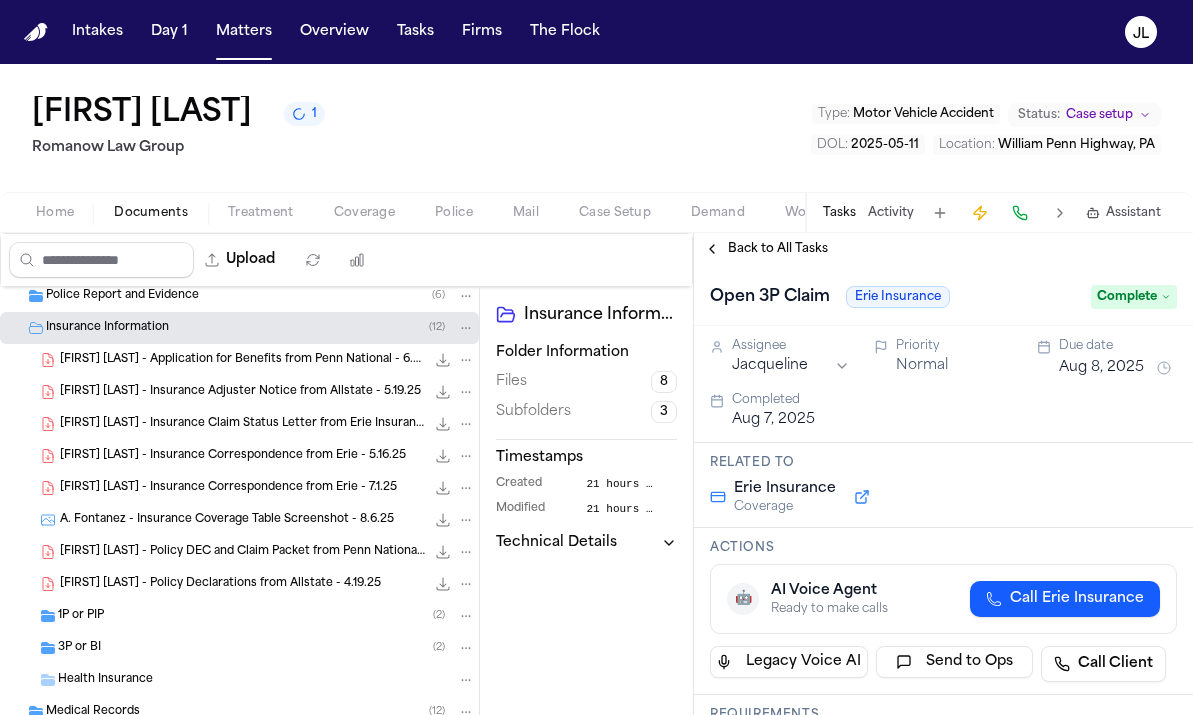 click on "Back to All Tasks" at bounding box center (766, 249) 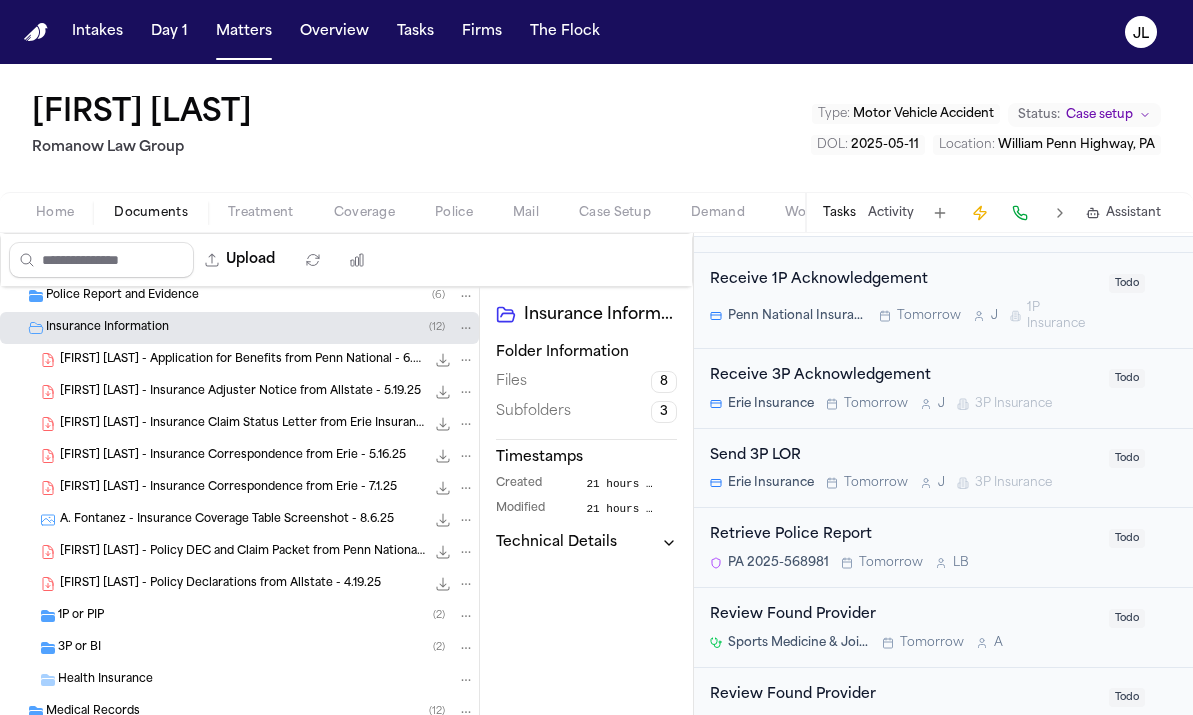 scroll, scrollTop: 499, scrollLeft: 0, axis: vertical 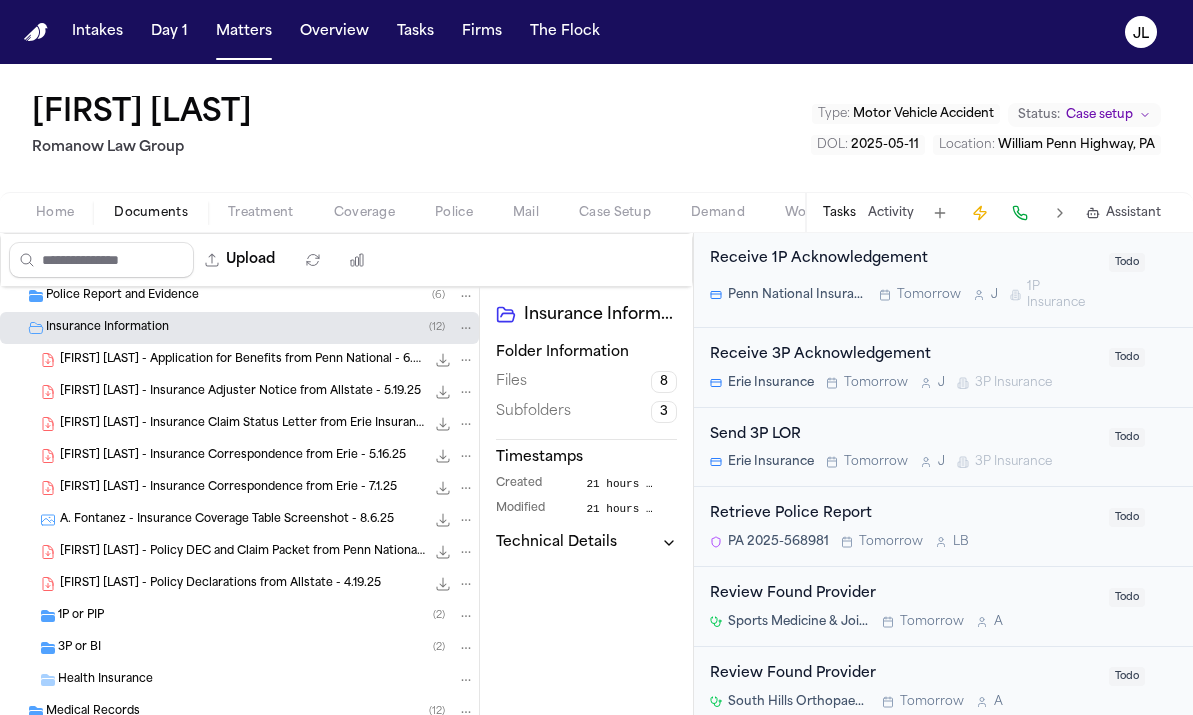 click on "Send 3P LOR" at bounding box center (903, 435) 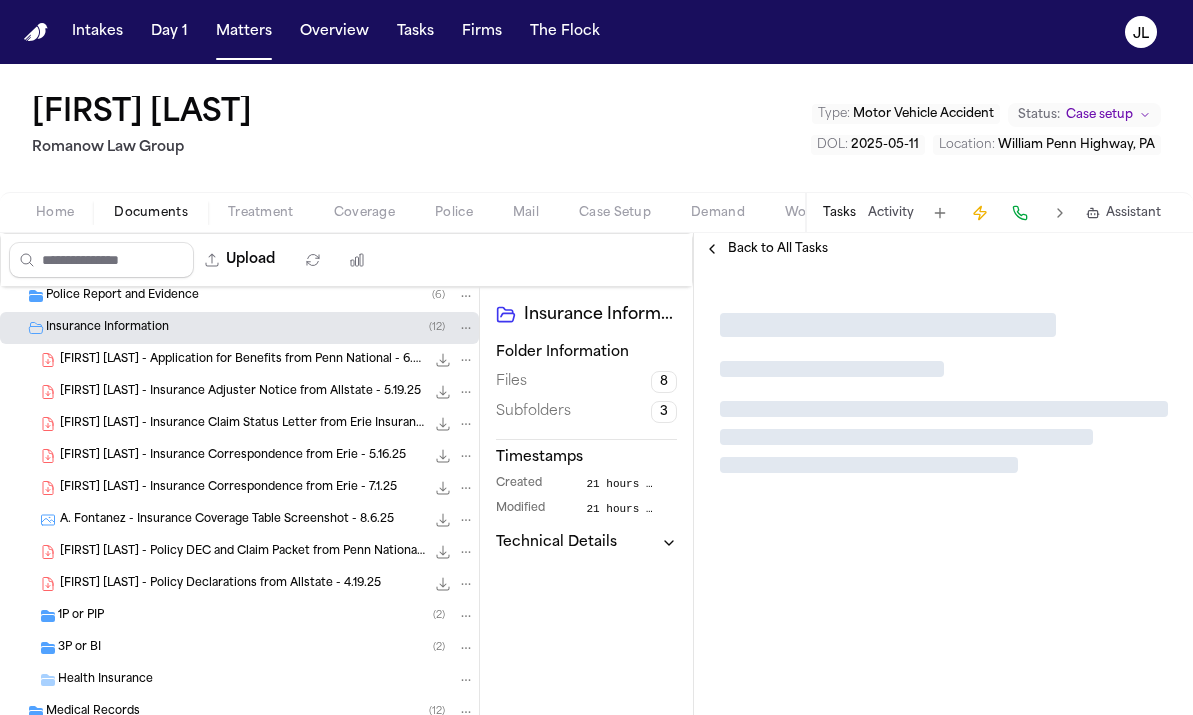 scroll, scrollTop: 0, scrollLeft: 0, axis: both 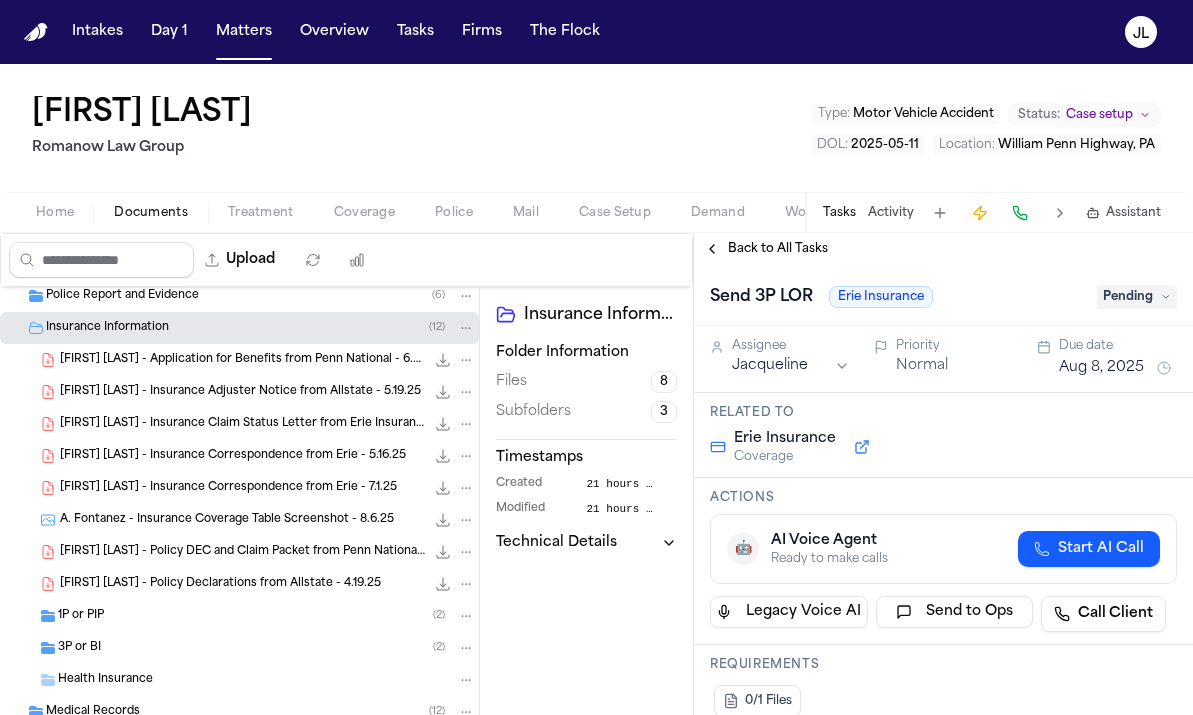 click on "Pending" at bounding box center [1137, 297] 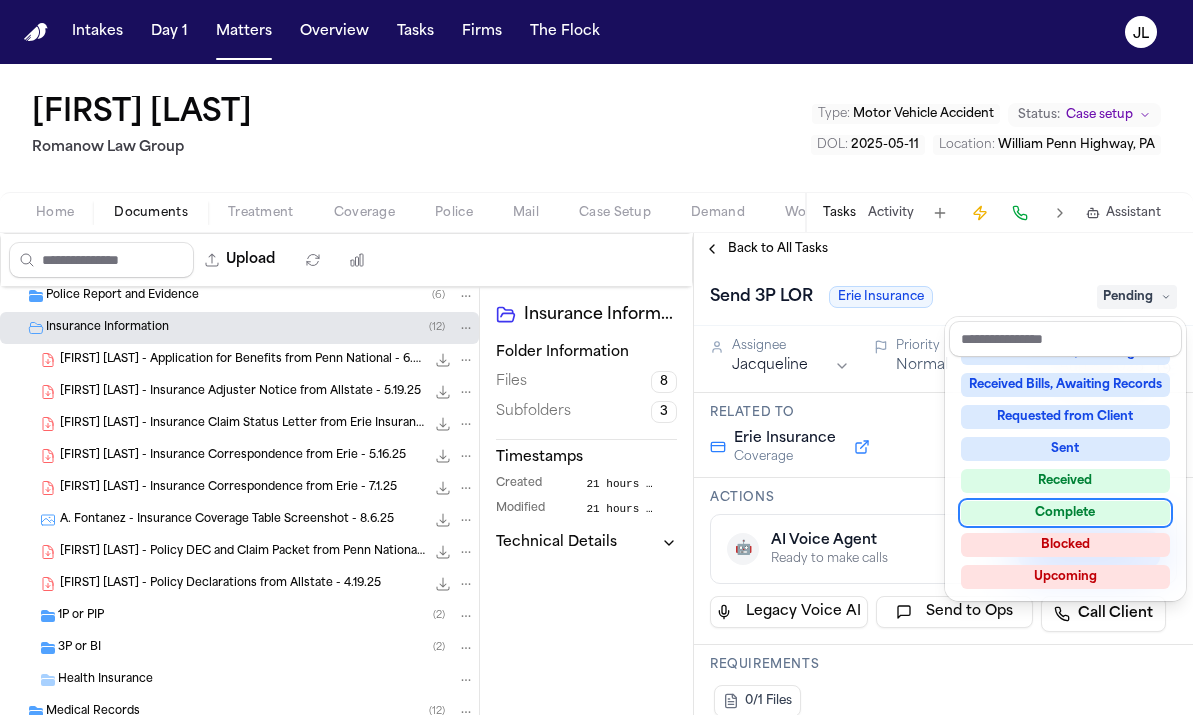 click on "Complete" at bounding box center (1065, 513) 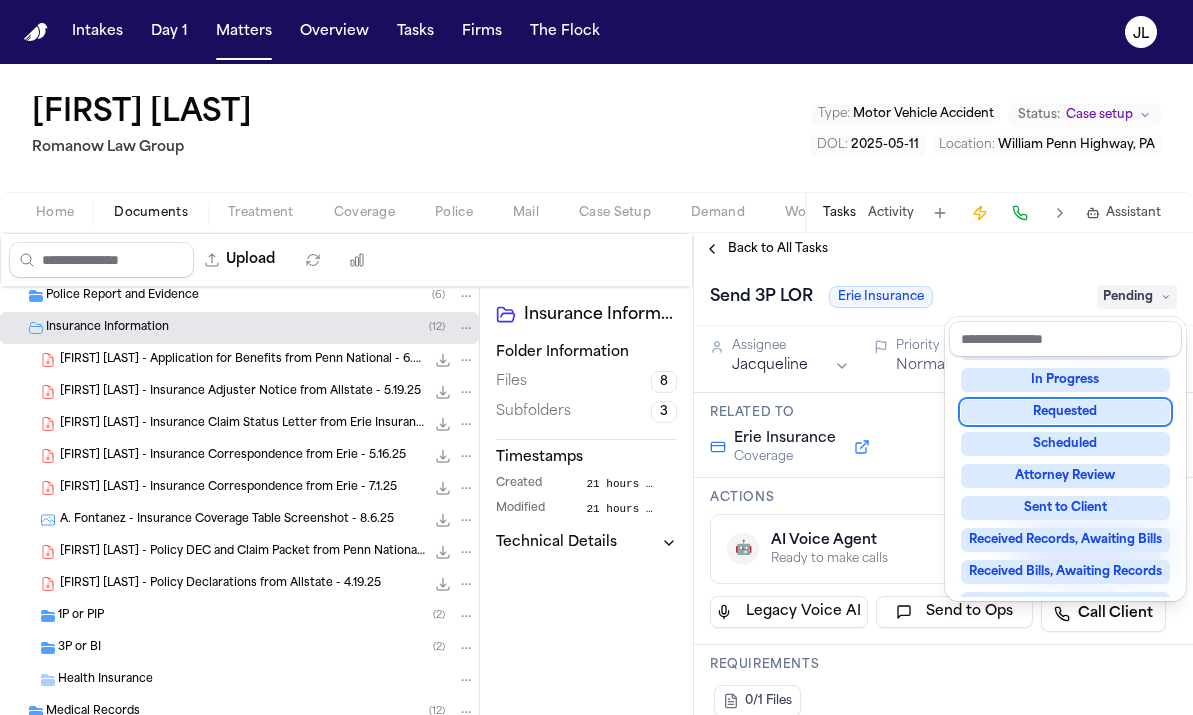 scroll, scrollTop: 105, scrollLeft: 0, axis: vertical 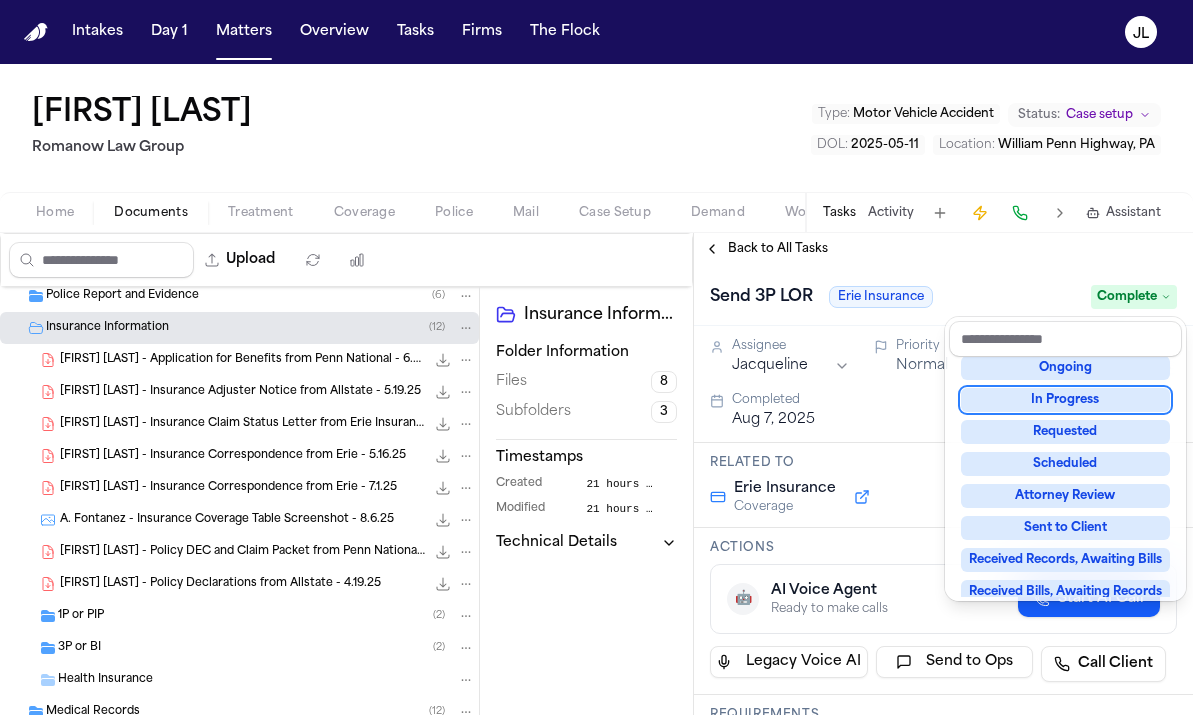 click on "**********" at bounding box center (943, 474) 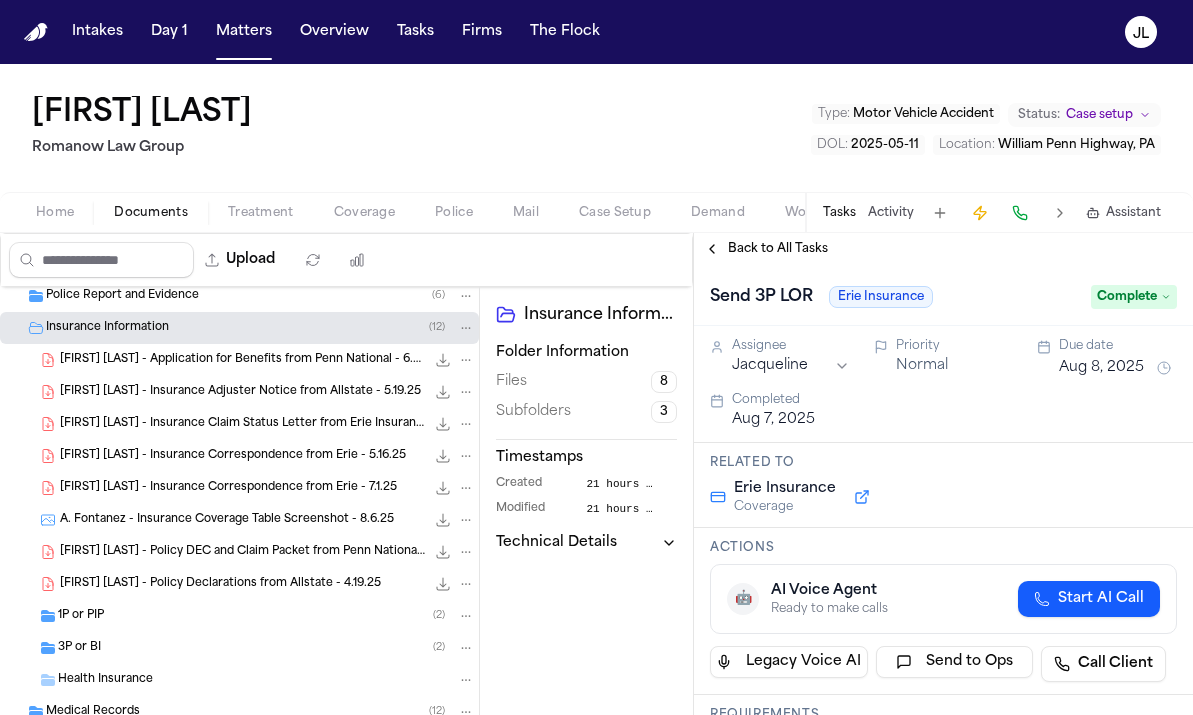 click on "Back to All Tasks" at bounding box center (778, 249) 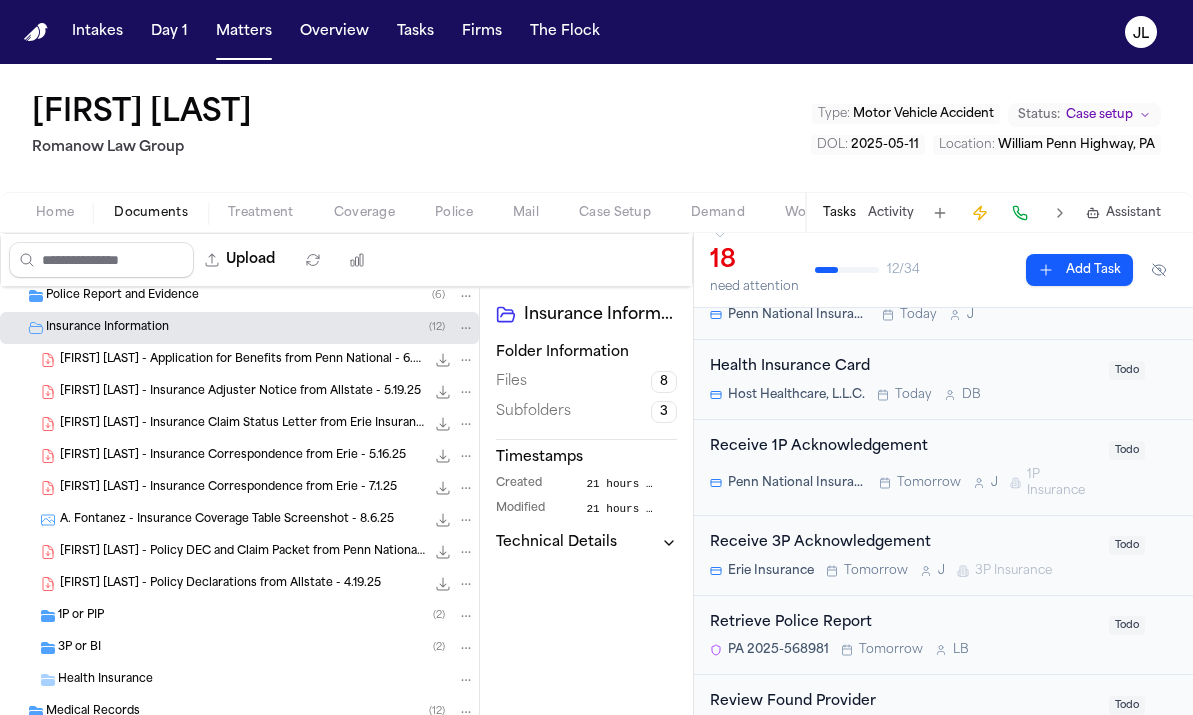 scroll, scrollTop: 379, scrollLeft: 0, axis: vertical 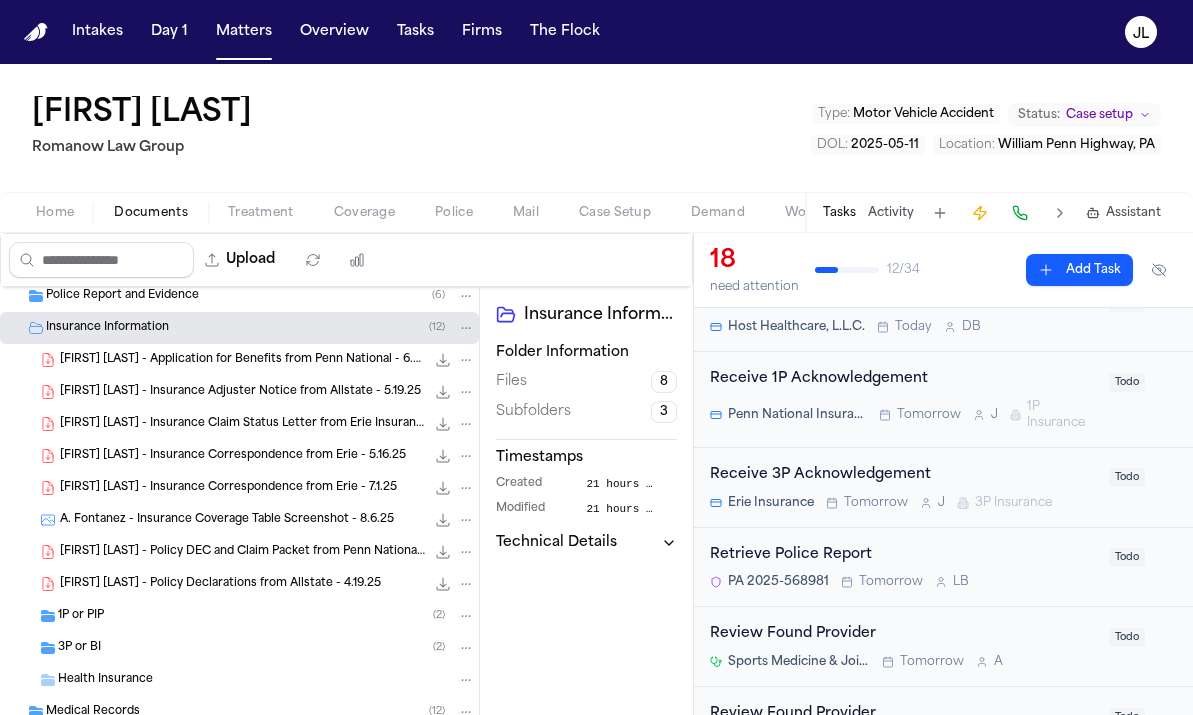 click on "Receive 3P Acknowledgement" at bounding box center [903, 475] 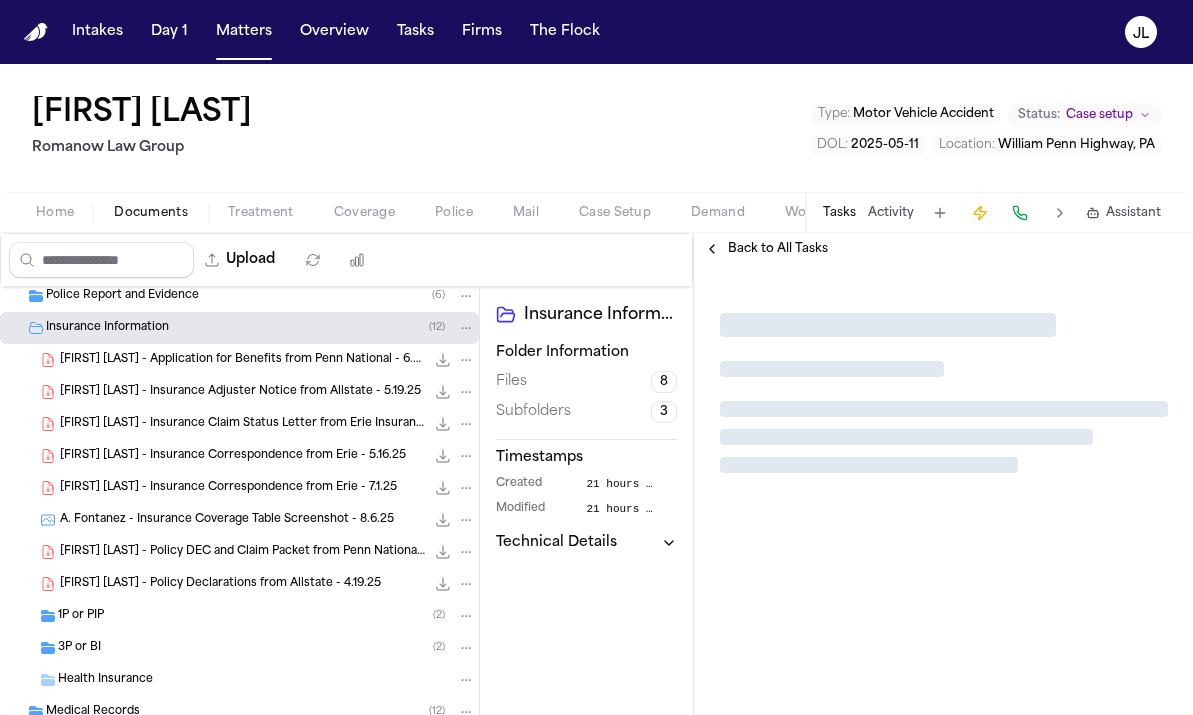 scroll, scrollTop: 0, scrollLeft: 0, axis: both 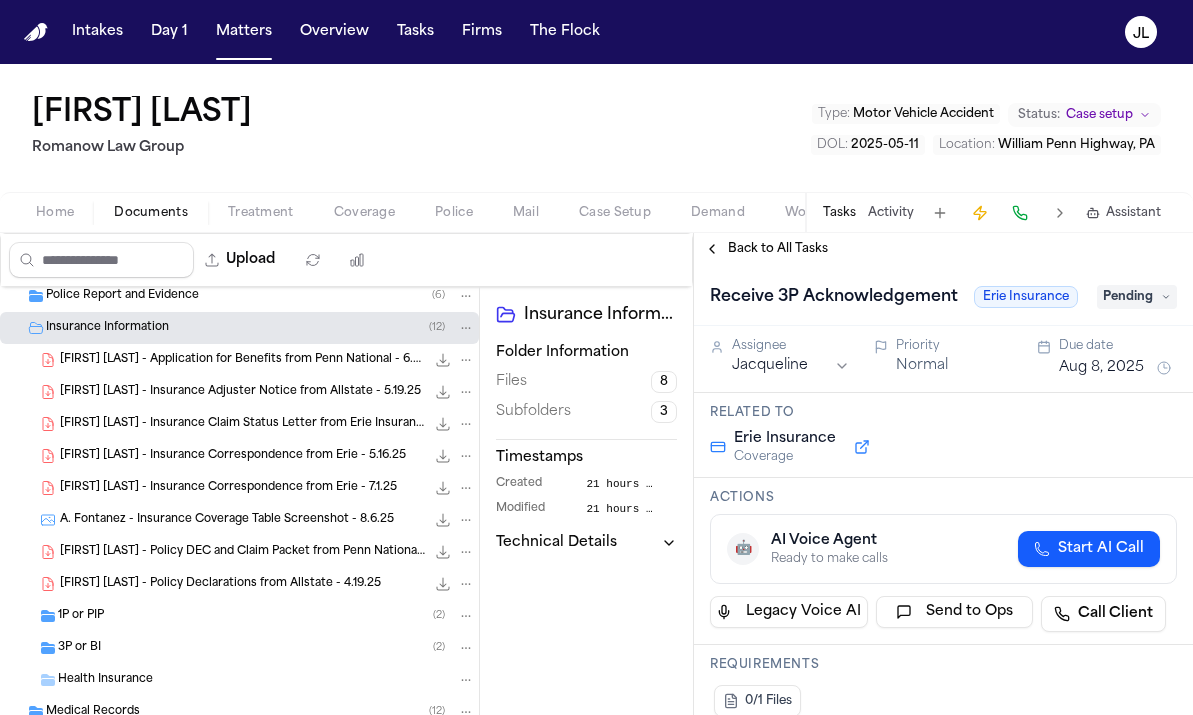 click on "Pending" at bounding box center [1137, 297] 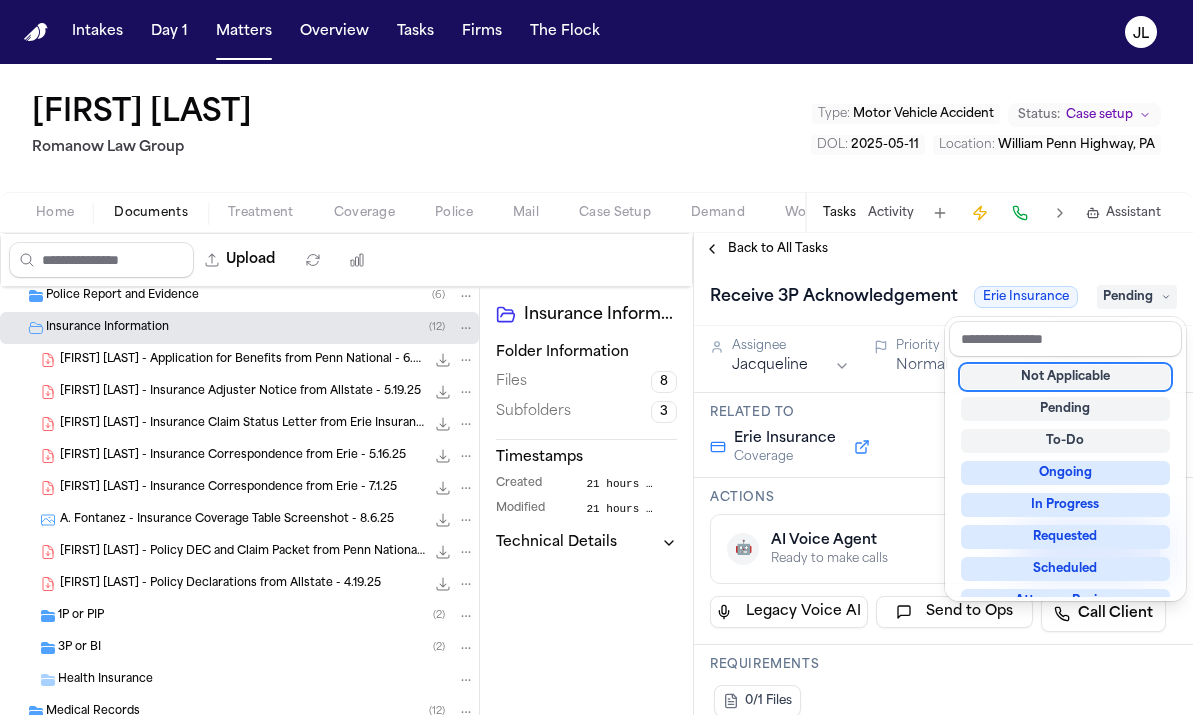 scroll, scrollTop: 312, scrollLeft: 0, axis: vertical 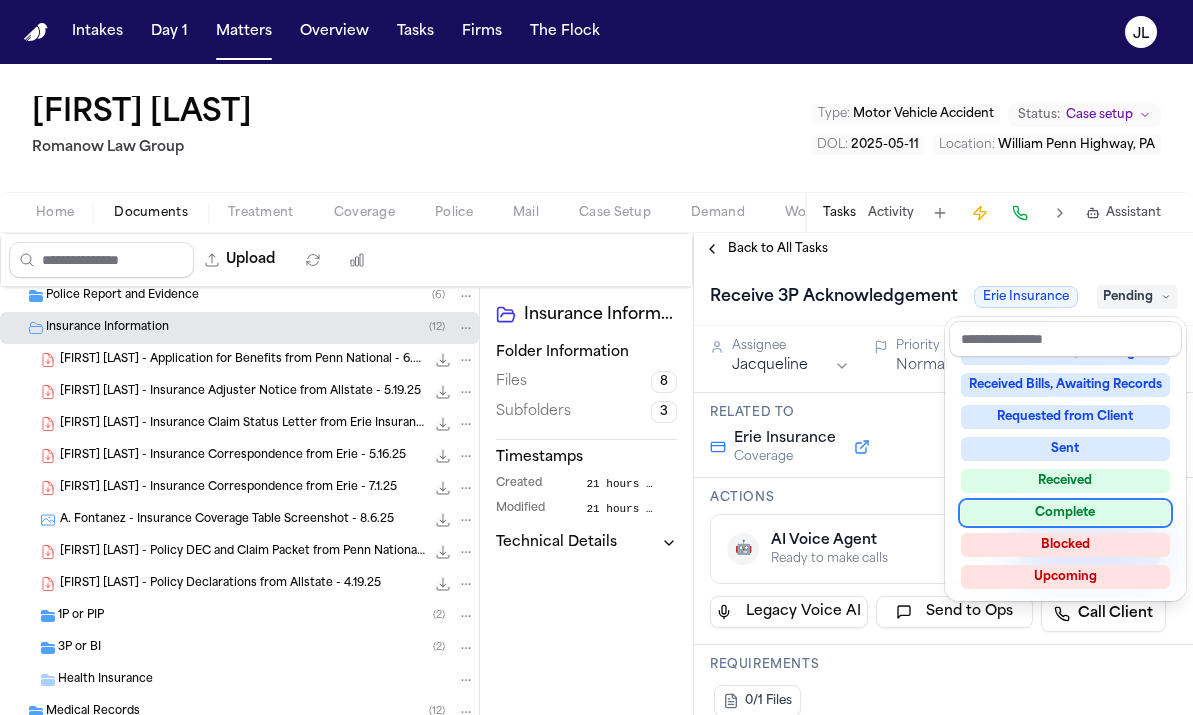 click on "Complete" at bounding box center (1065, 513) 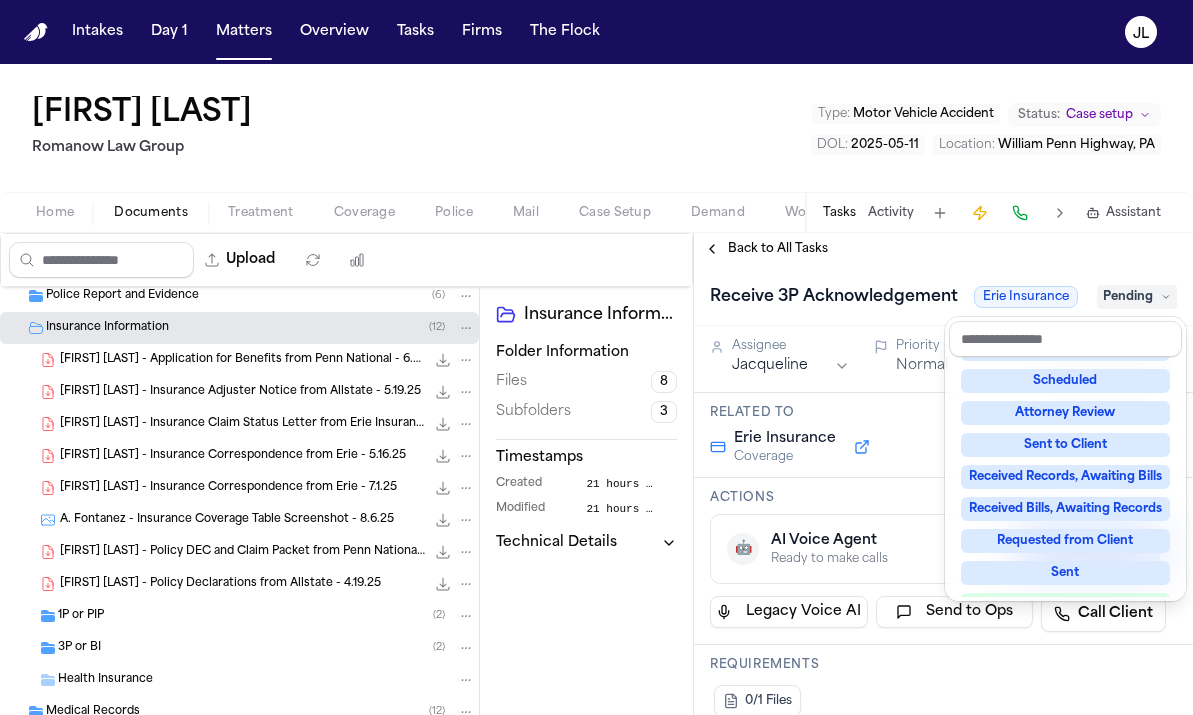 scroll, scrollTop: 105, scrollLeft: 0, axis: vertical 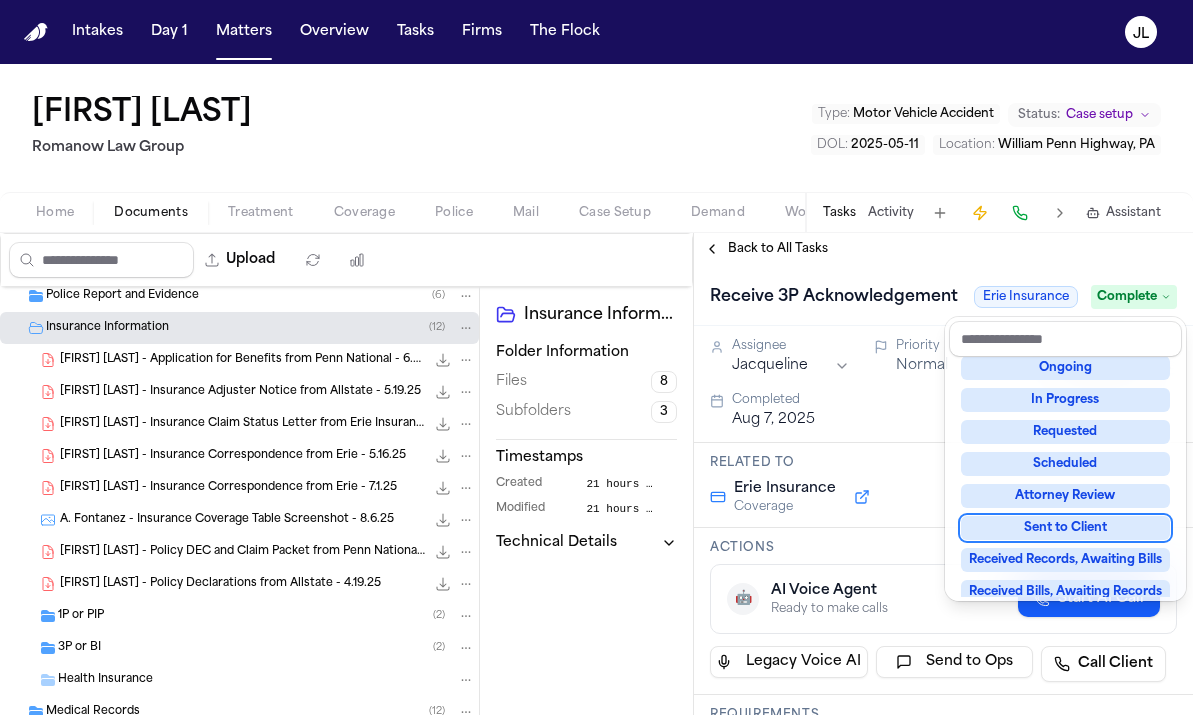 click on "**********" at bounding box center [943, 474] 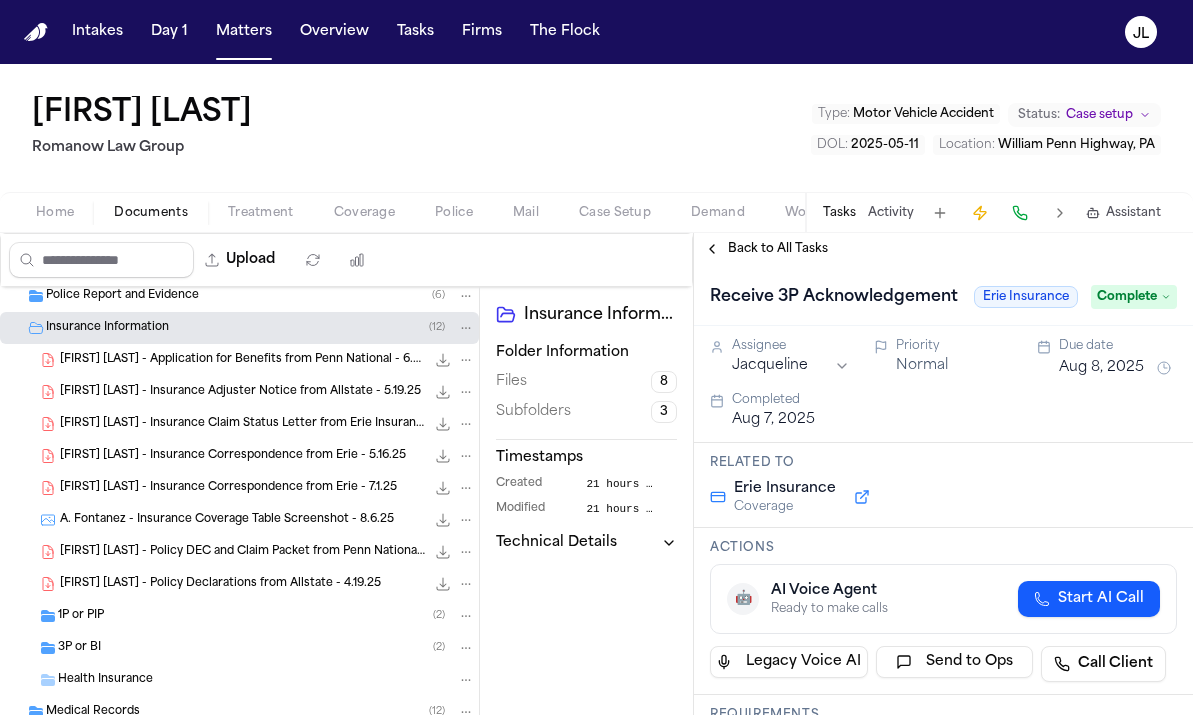 click on "Back to All Tasks" at bounding box center (766, 249) 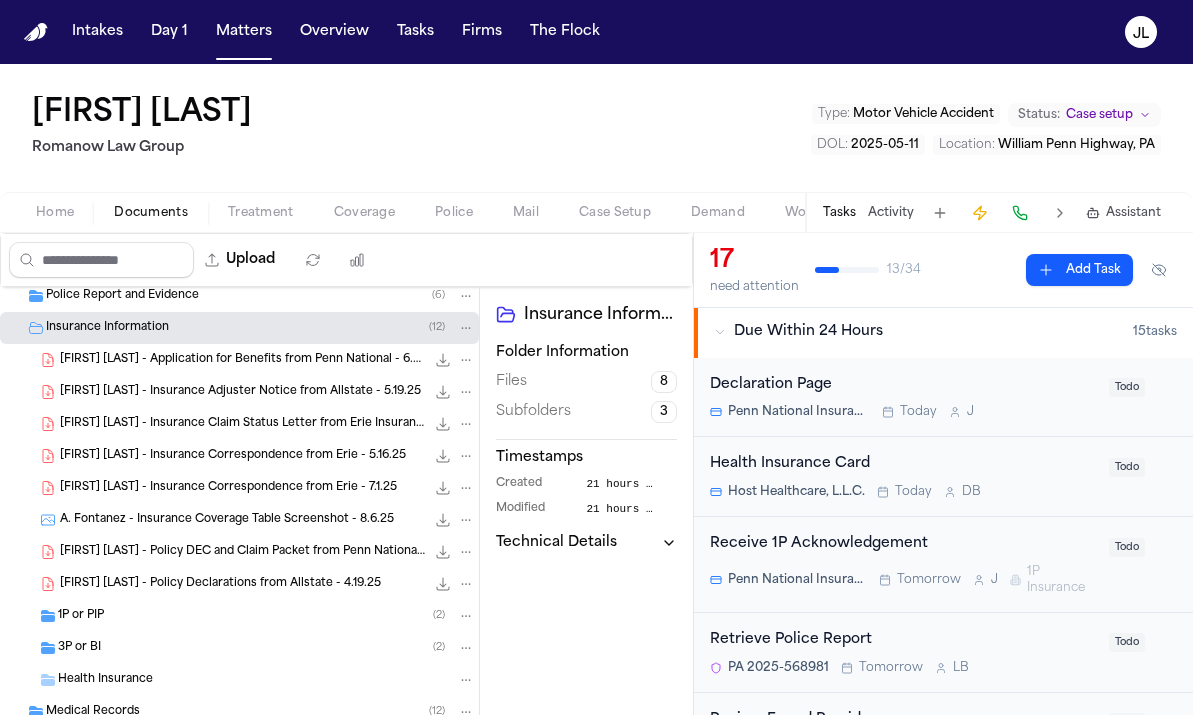scroll, scrollTop: 215, scrollLeft: 0, axis: vertical 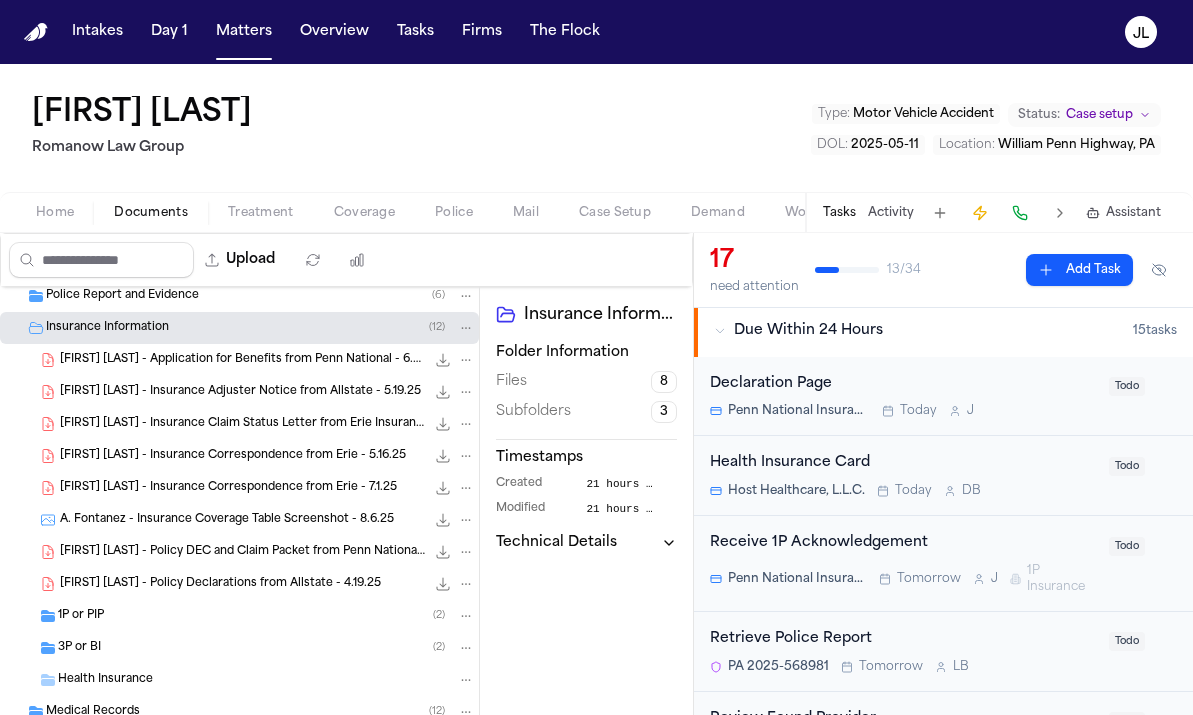 click on "Declaration Page Penn National Insurance Today J" at bounding box center (903, 396) 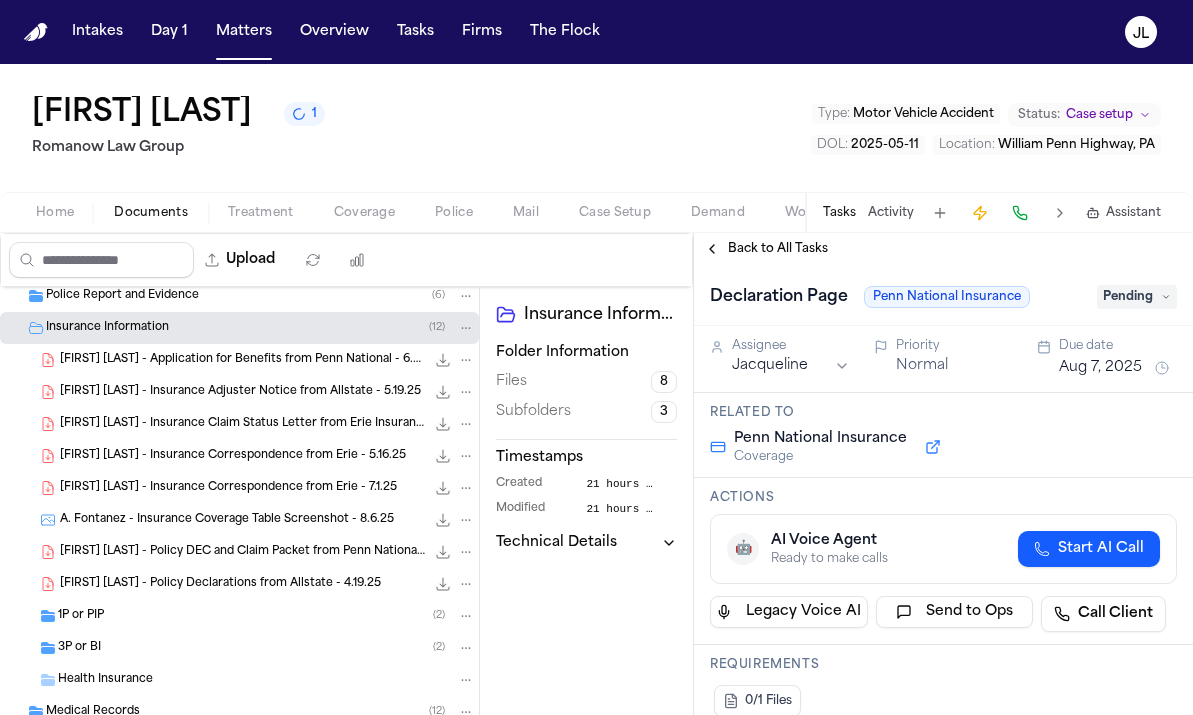 click on "Pending" at bounding box center (1137, 297) 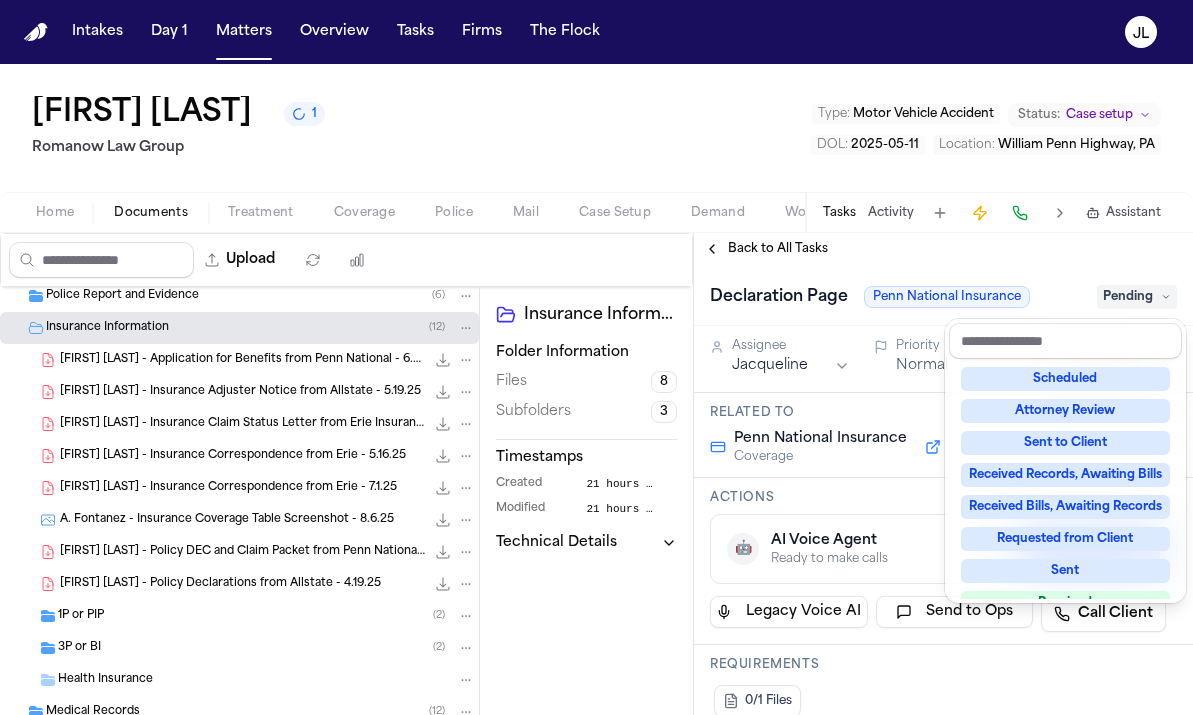 scroll, scrollTop: 312, scrollLeft: 0, axis: vertical 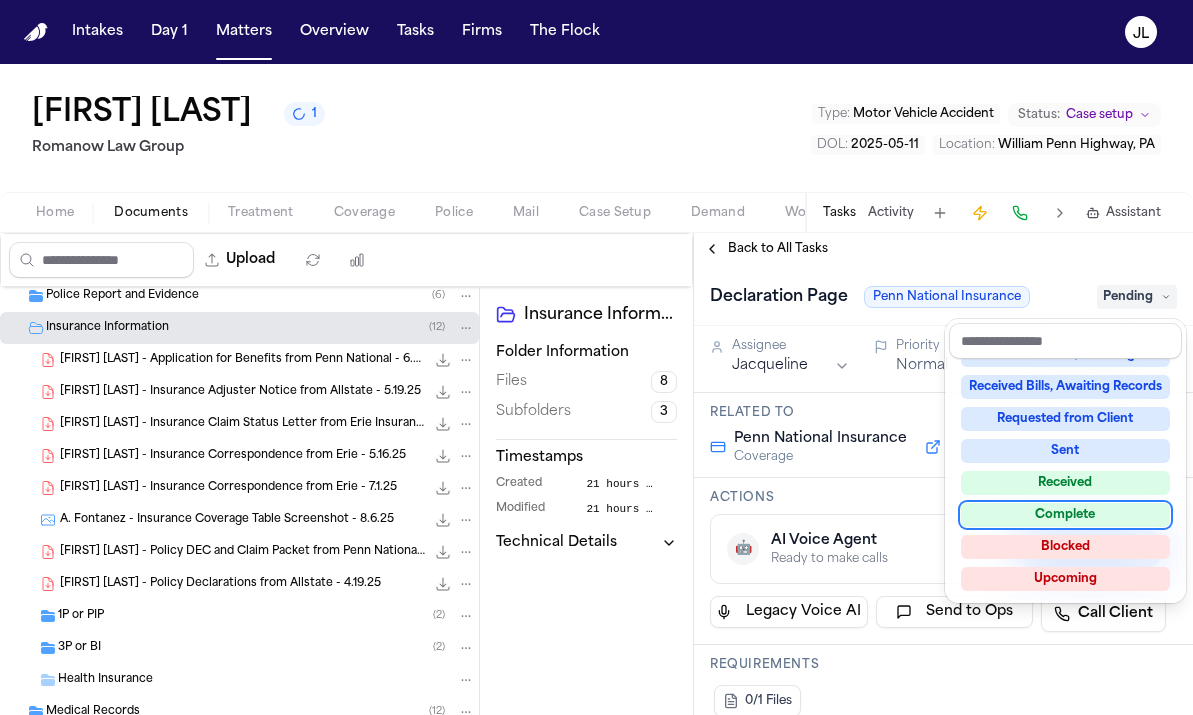 click on "Complete" at bounding box center [1065, 515] 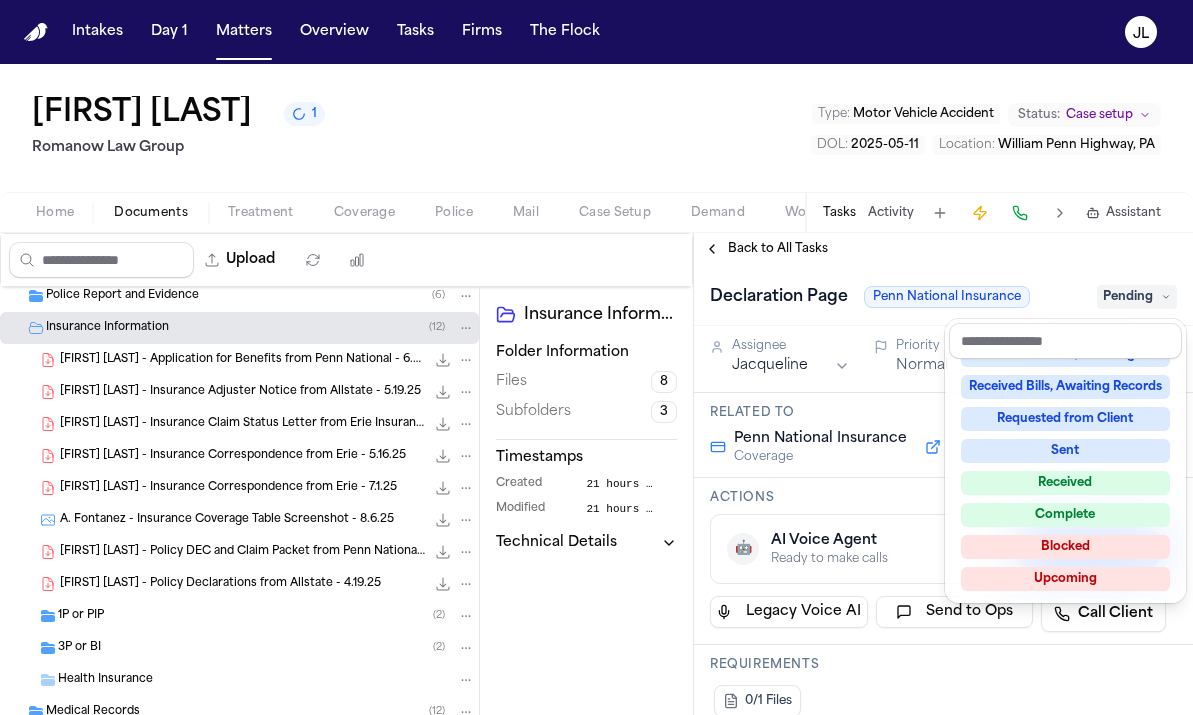 scroll, scrollTop: 245, scrollLeft: 0, axis: vertical 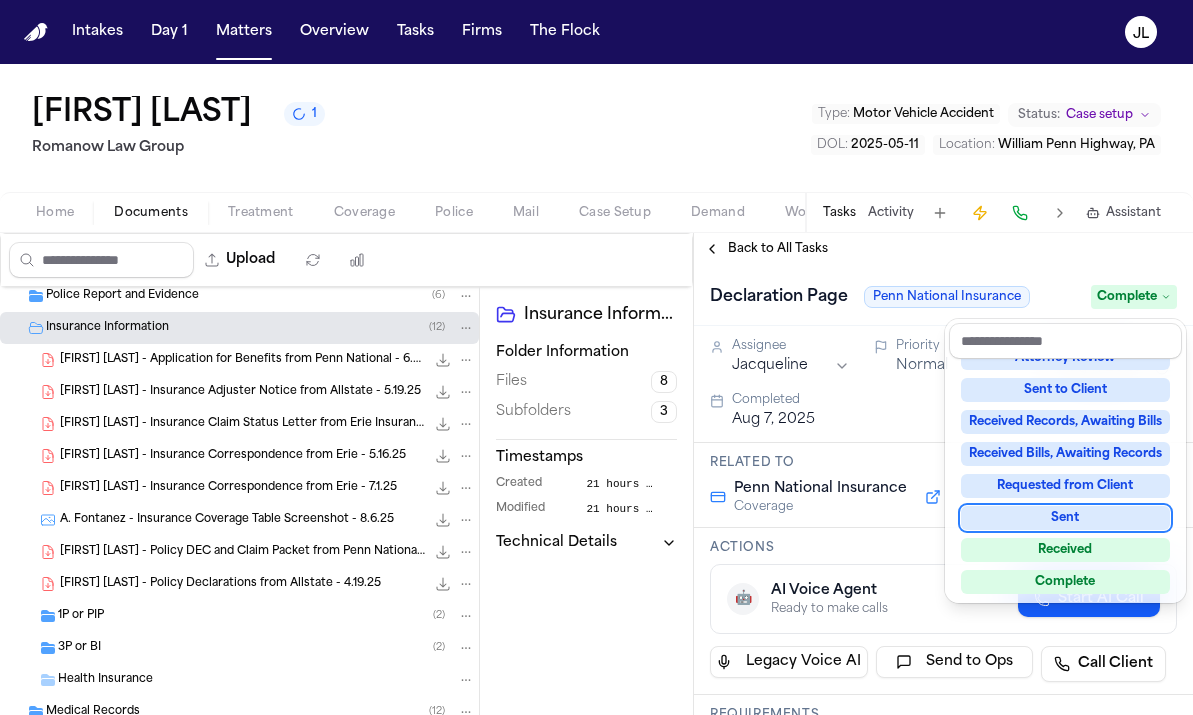 click on "Back to All Tasks Declaration Page Penn National Insurance Complete Assignee Jacqueline  Priority Normal Due date Aug 7, 2025 Completed Aug 7, 2025 Related to Penn National Insurance Coverage Actions 🤖 AI Voice Agent Ready to make calls Start AI Call Legacy Voice AI Send to Ops Call Client Requirements 0/1 Files Updates No updates Add update Attachments No attachments yet Add Attachment Notes These notes are only visible to your team and will not be shared with attorneys. Schedules Schedule Voice AI Call No Scheduled Calls You haven't set up any scheduled calls for this task yet. Create a schedule to automatically run this task at specific times. Delete Task" at bounding box center (943, 474) 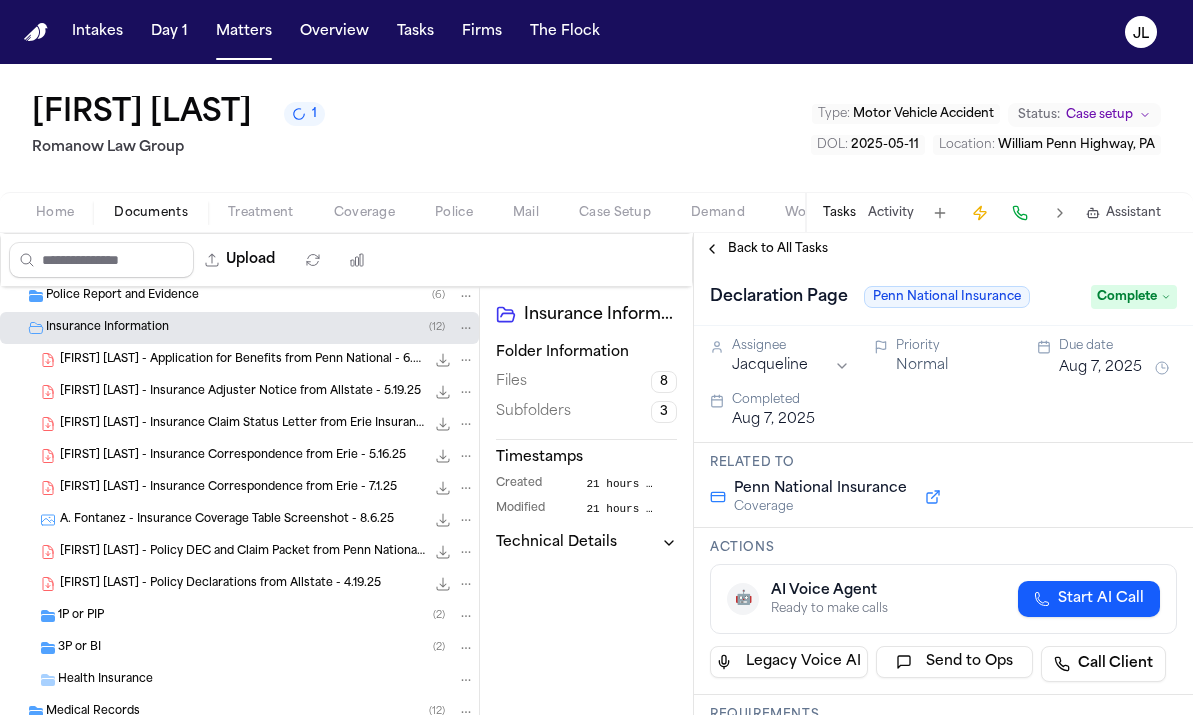 click on "Back to All Tasks" at bounding box center [766, 249] 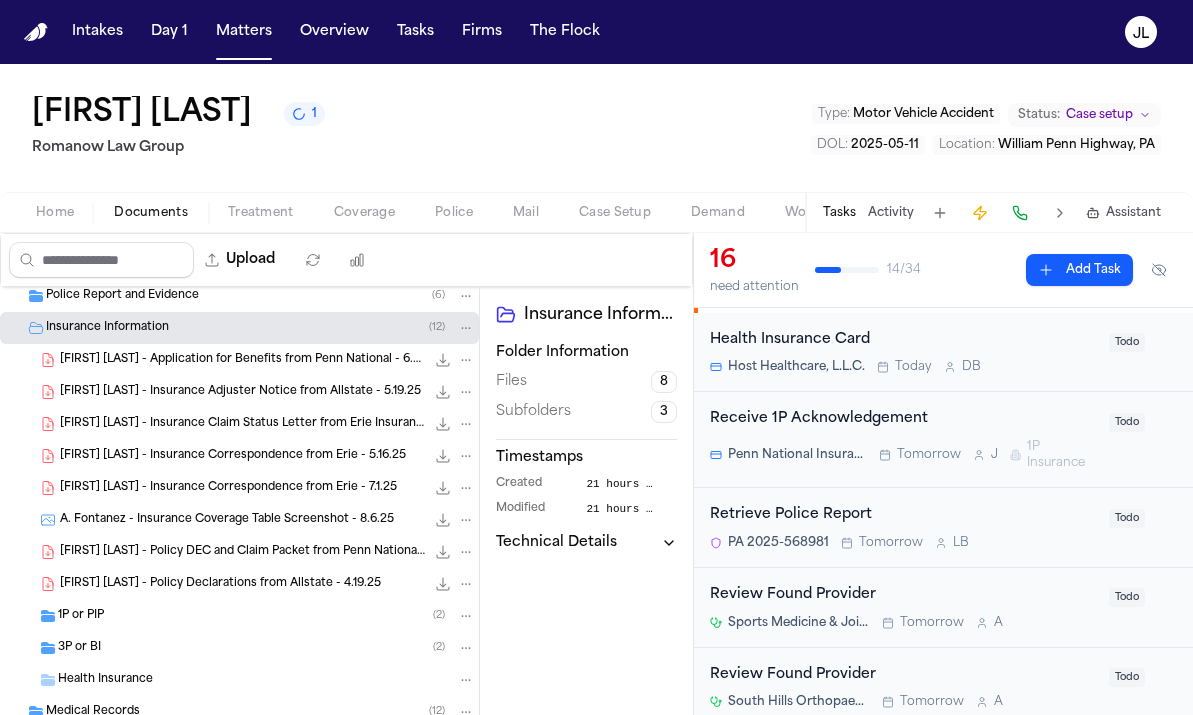 scroll, scrollTop: 260, scrollLeft: 0, axis: vertical 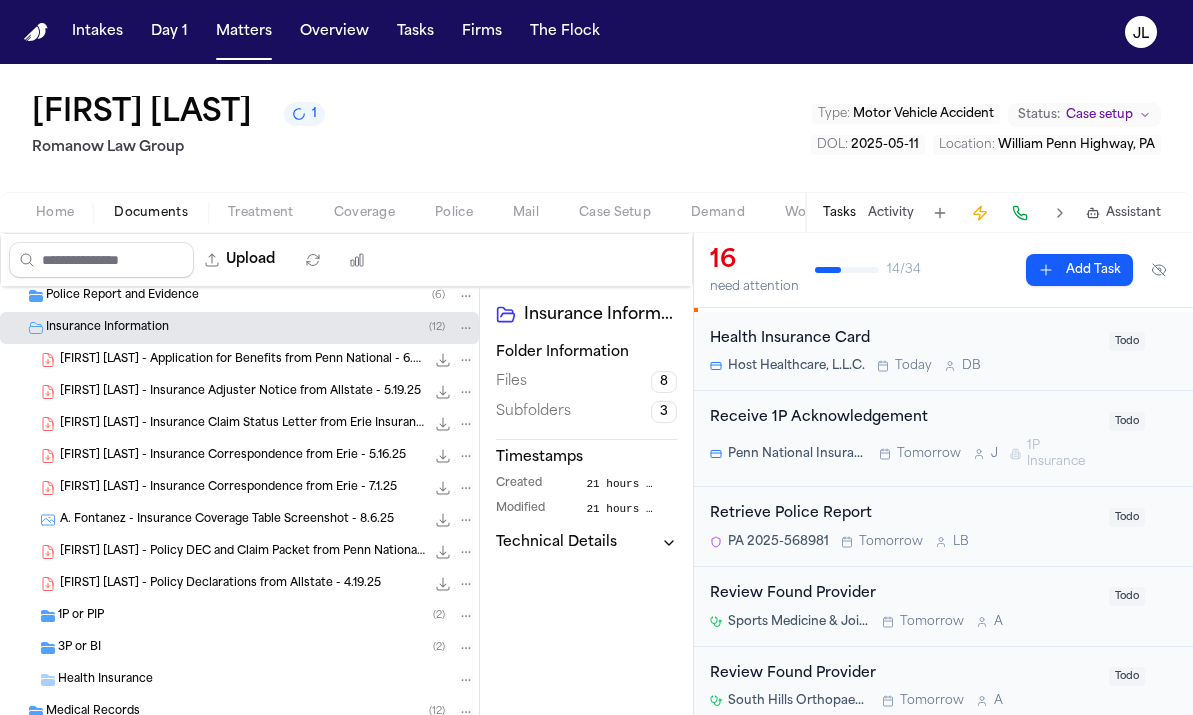 click on "Penn National Insurance Tomorrow J 1P Insurance" at bounding box center (903, 454) 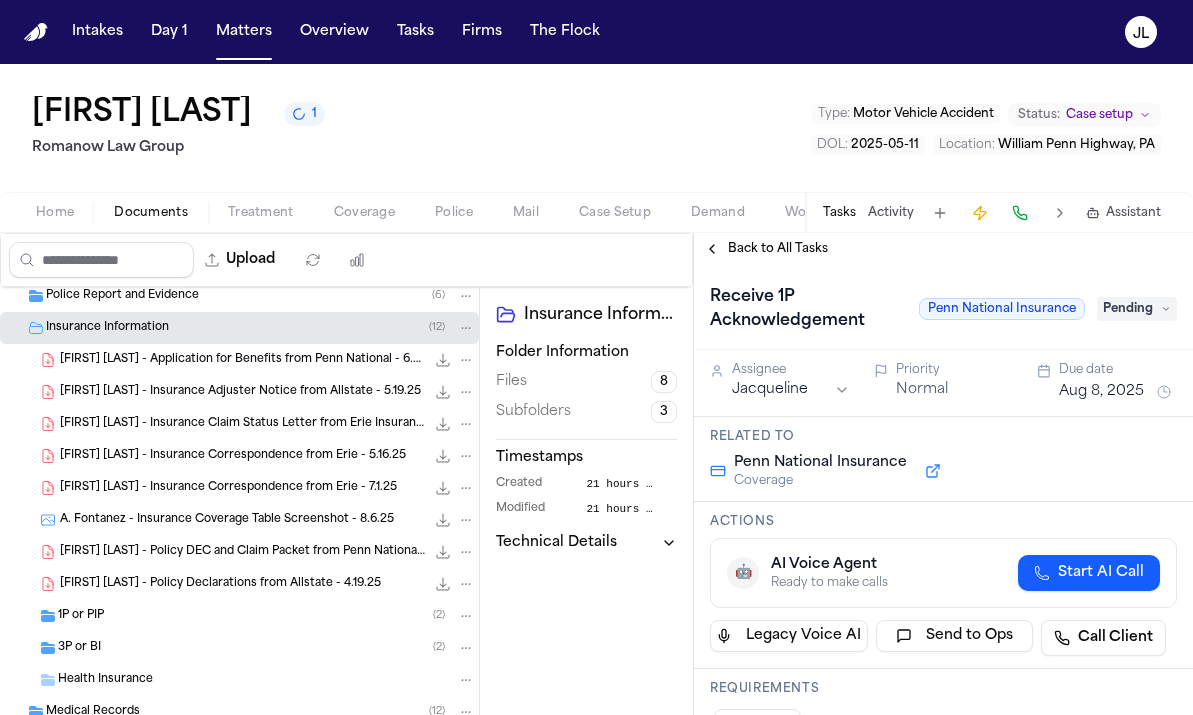 click on "Pending" at bounding box center [1137, 309] 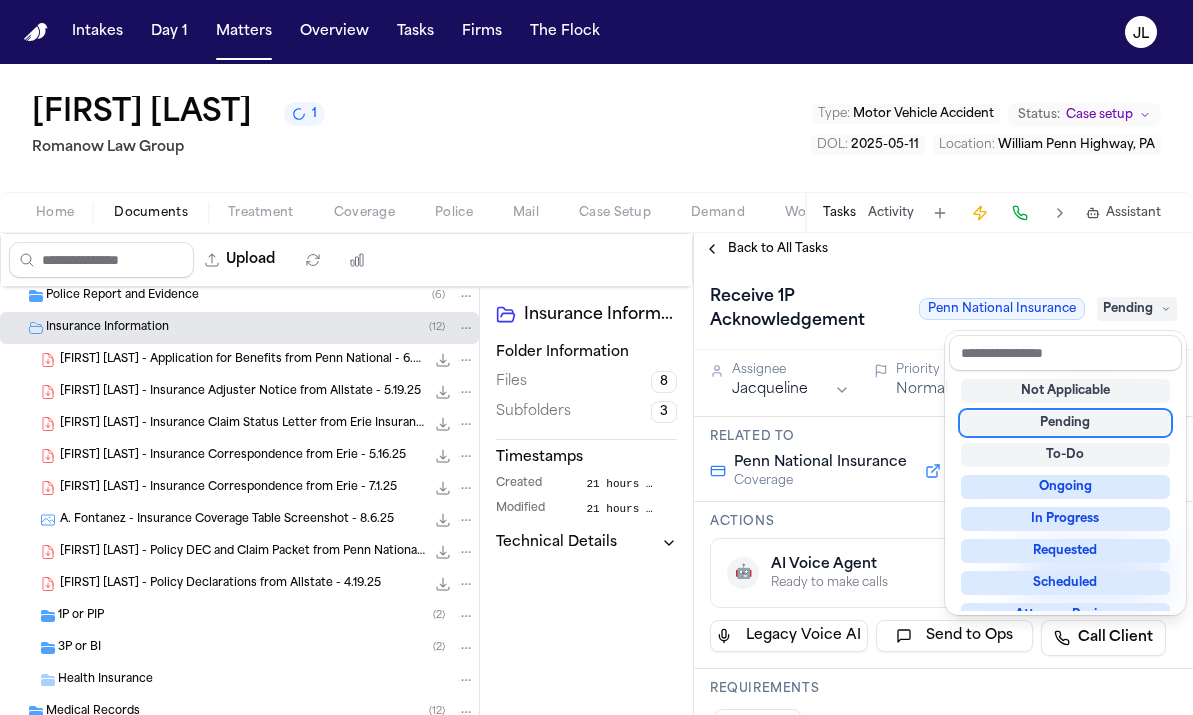 scroll, scrollTop: 312, scrollLeft: 0, axis: vertical 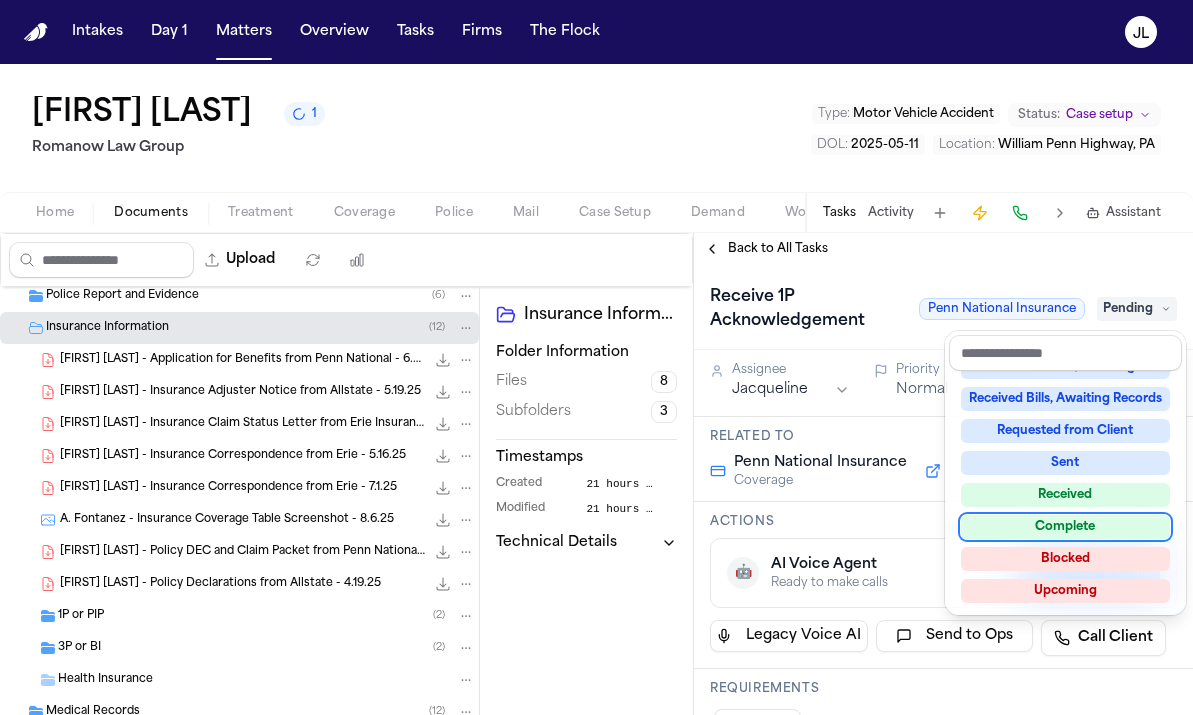 click on "Complete" at bounding box center (1065, 527) 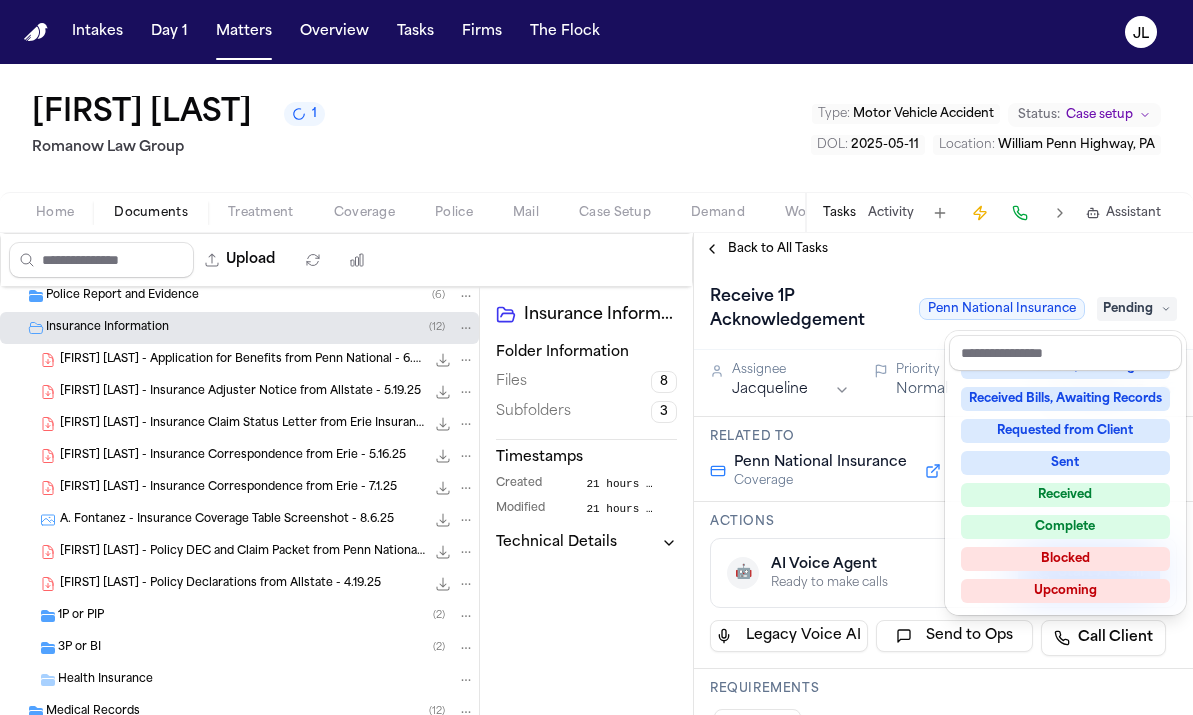 scroll, scrollTop: 125, scrollLeft: 0, axis: vertical 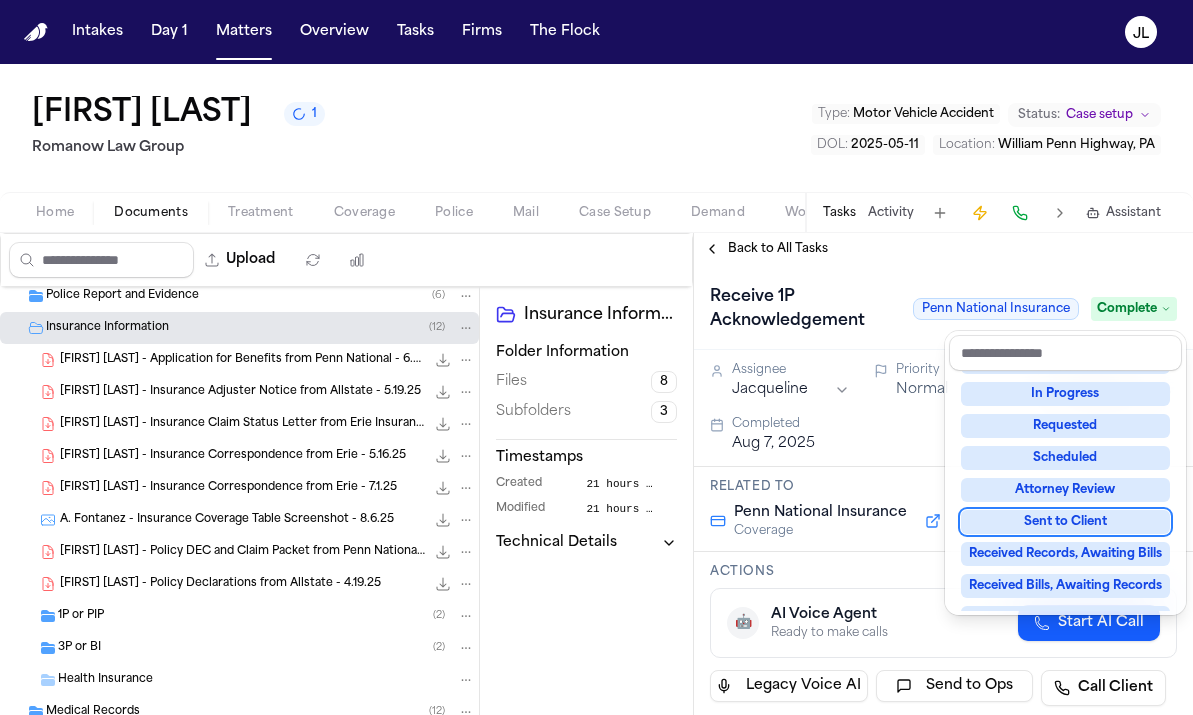 click on "**********" at bounding box center (943, 474) 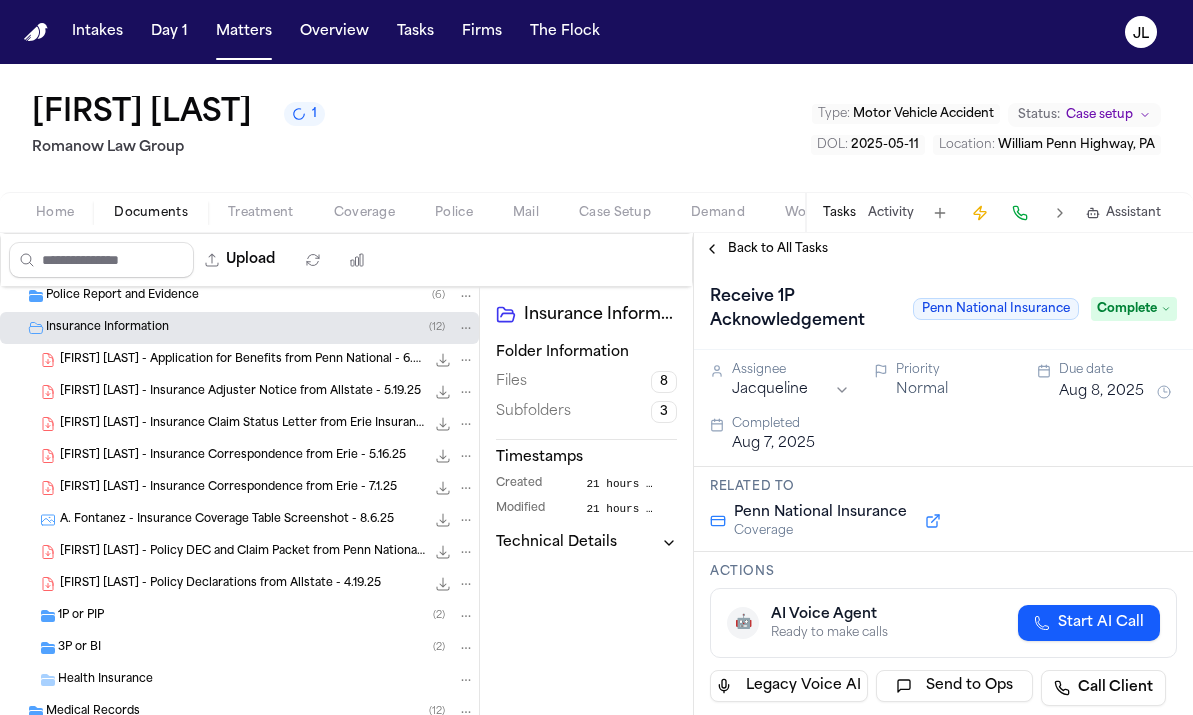 click on "Back to All Tasks" at bounding box center [766, 249] 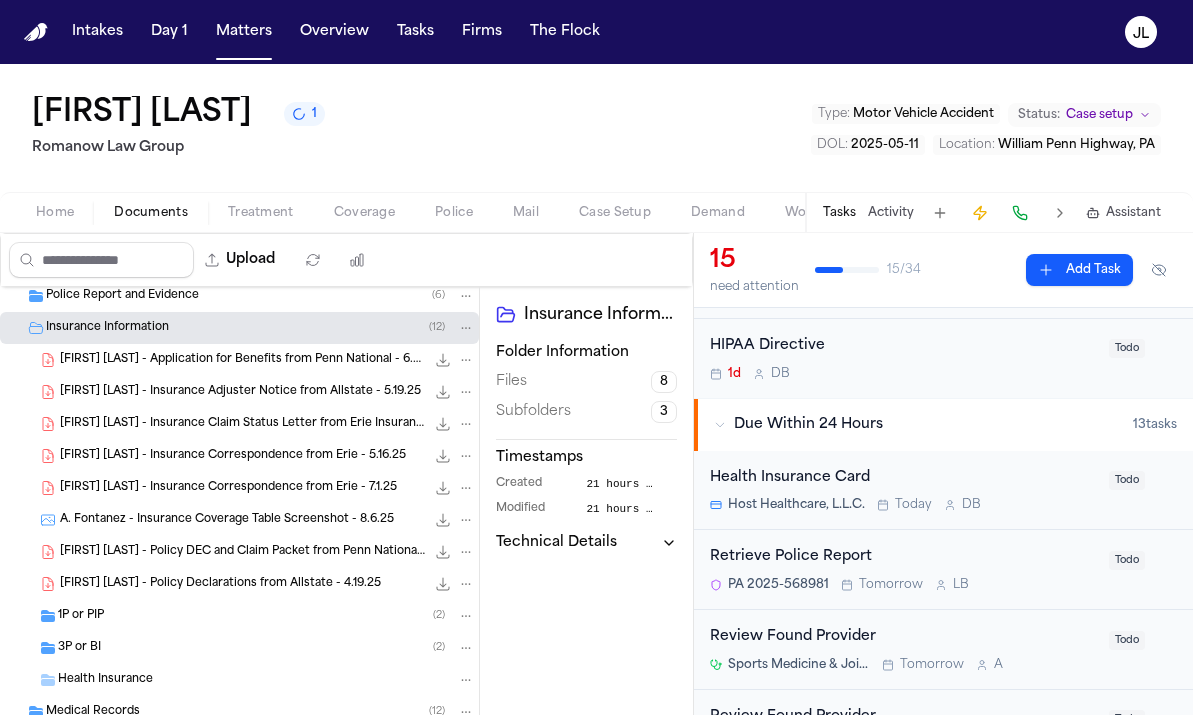 scroll, scrollTop: 0, scrollLeft: 0, axis: both 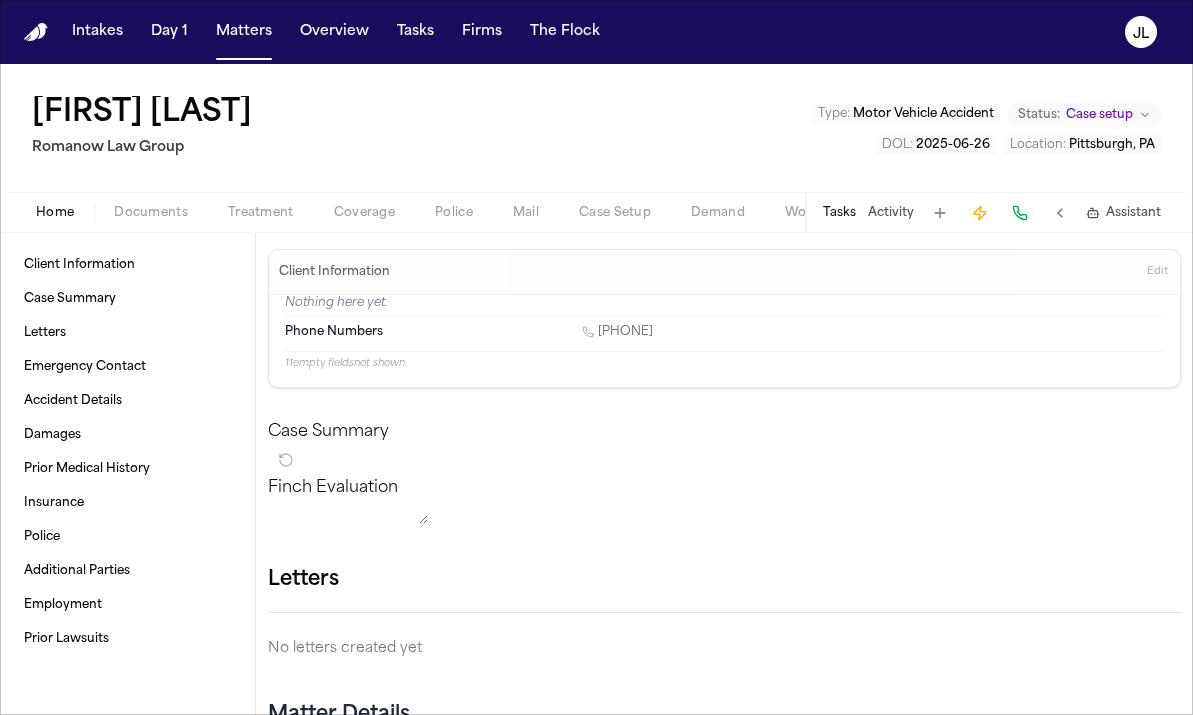 click on "Documents" at bounding box center (151, 213) 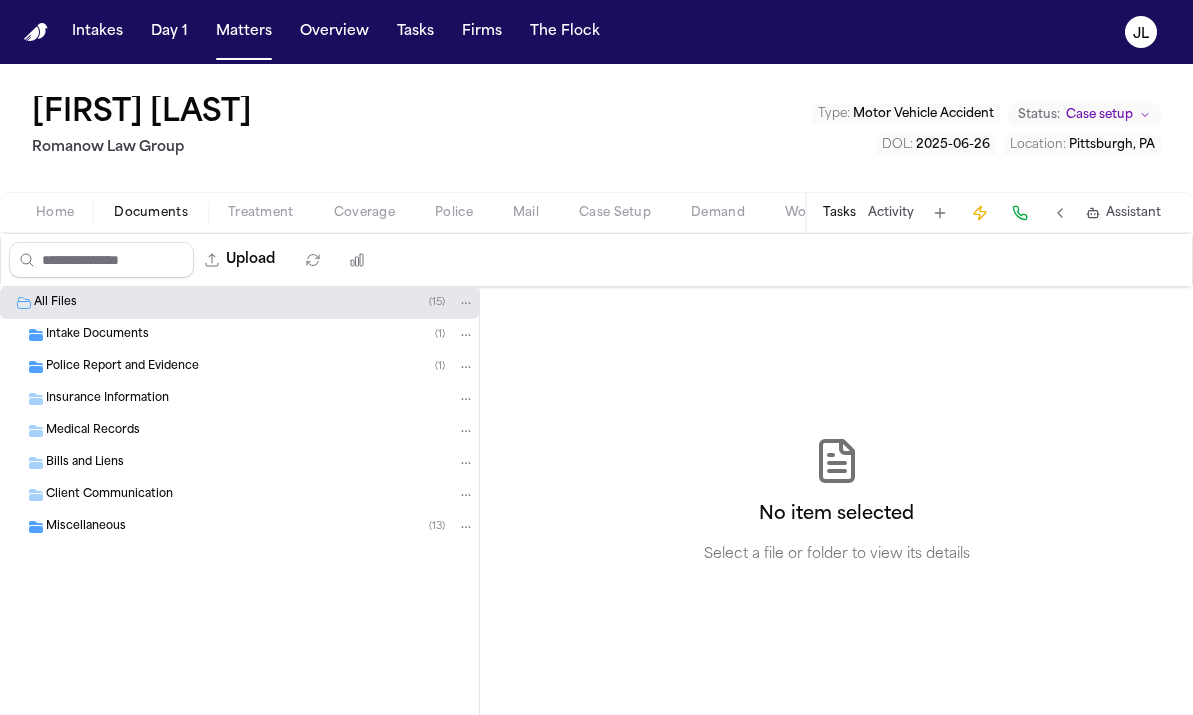 click on "Insurance Information" at bounding box center [239, 399] 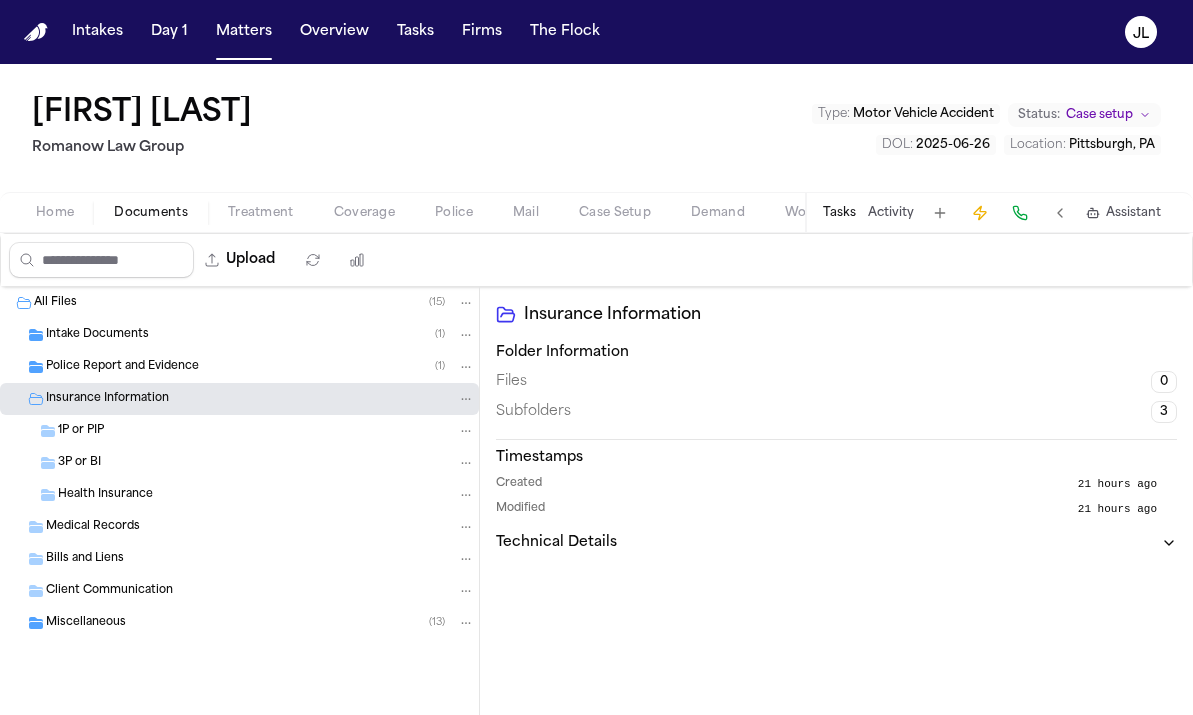 click on "1P or PIP" at bounding box center (239, 431) 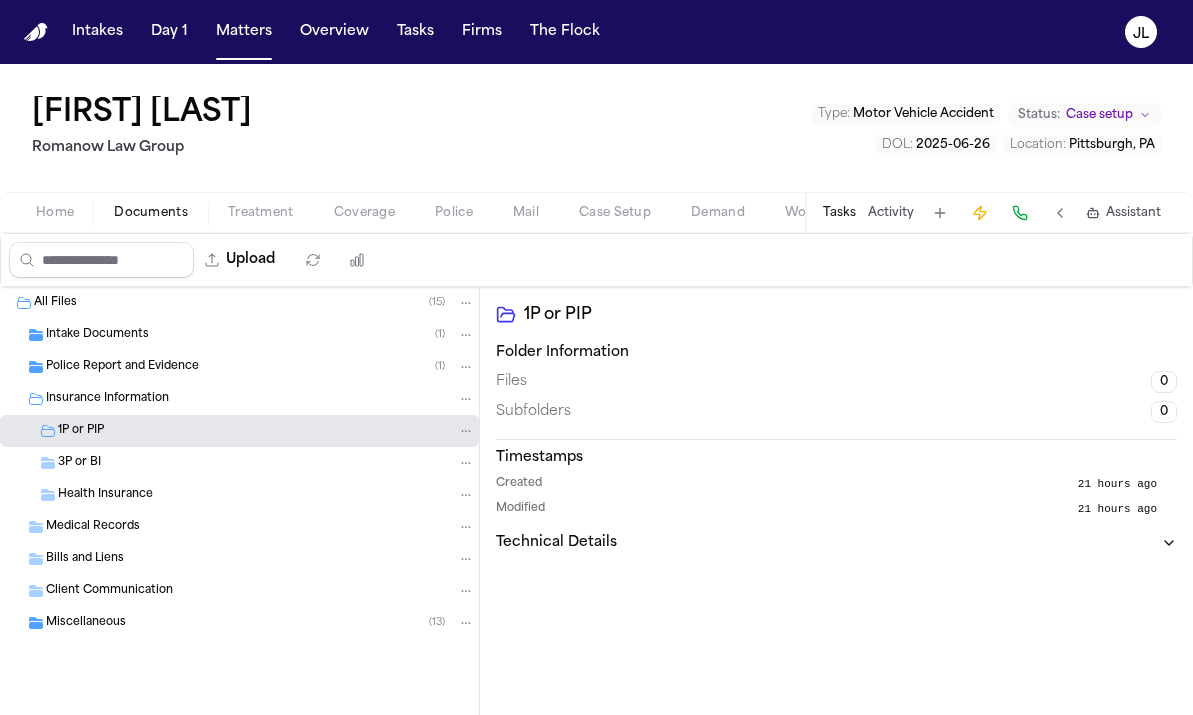 click on "3P or BI" at bounding box center (79, 463) 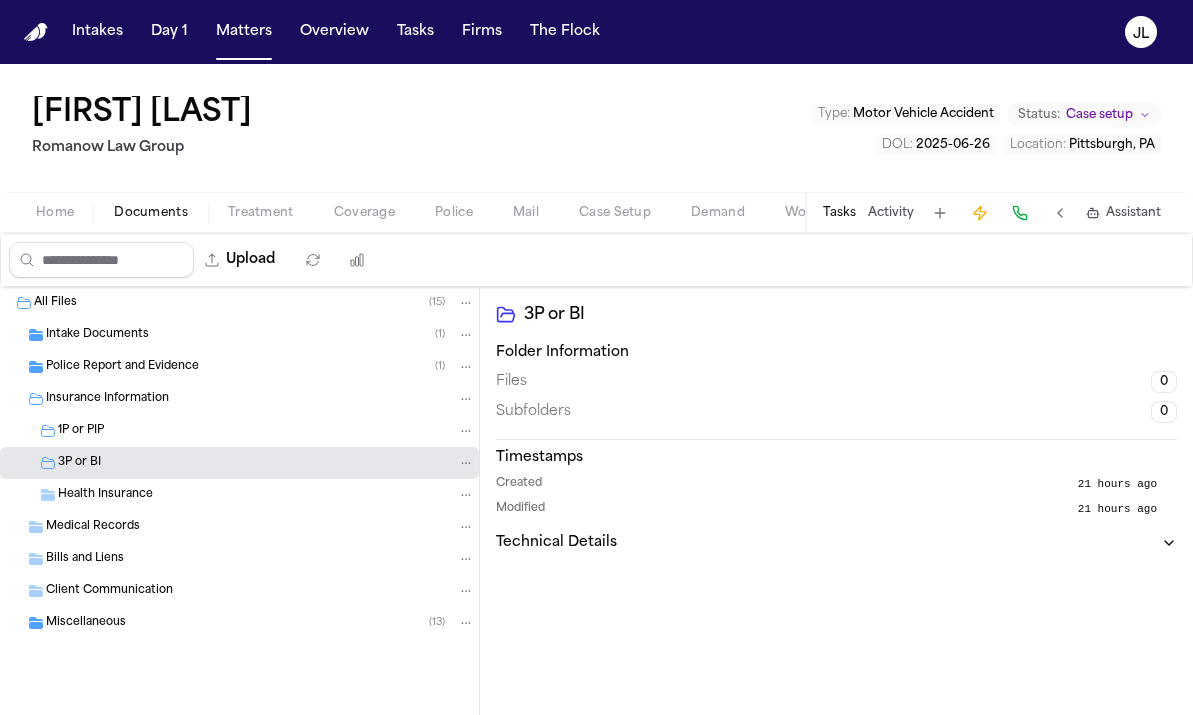 click on "Police Report and Evidence ( 1 )" at bounding box center [239, 367] 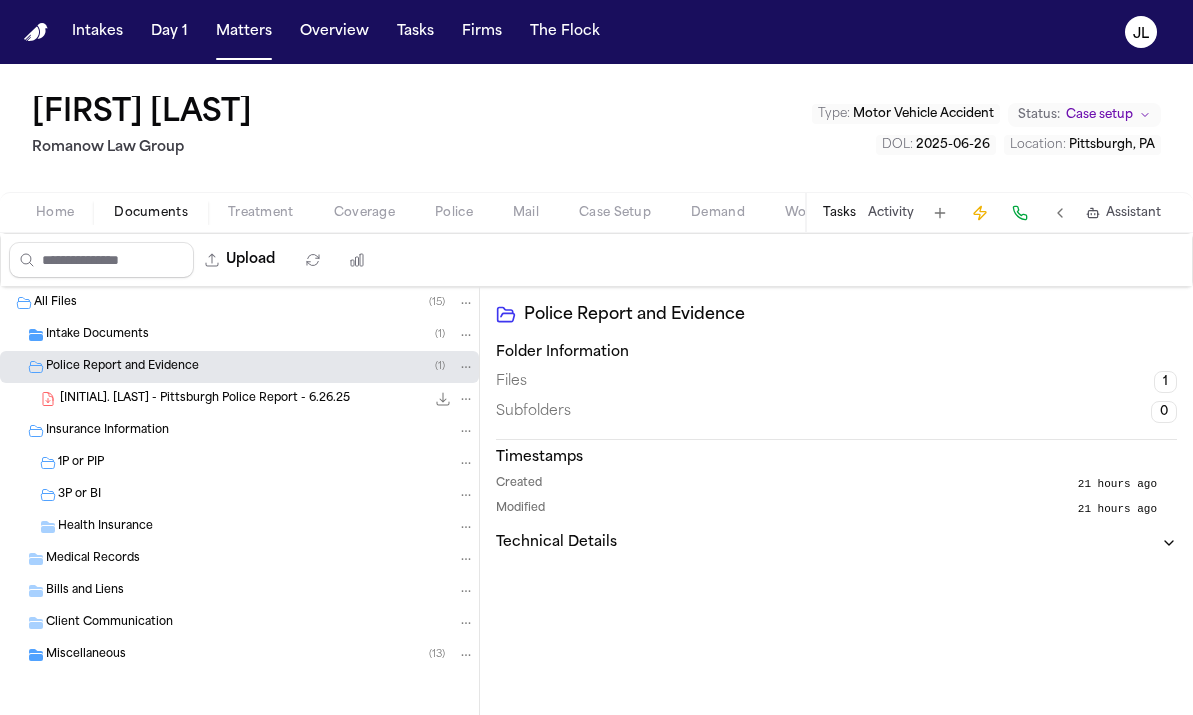 click on "Insurance Information" at bounding box center (239, 431) 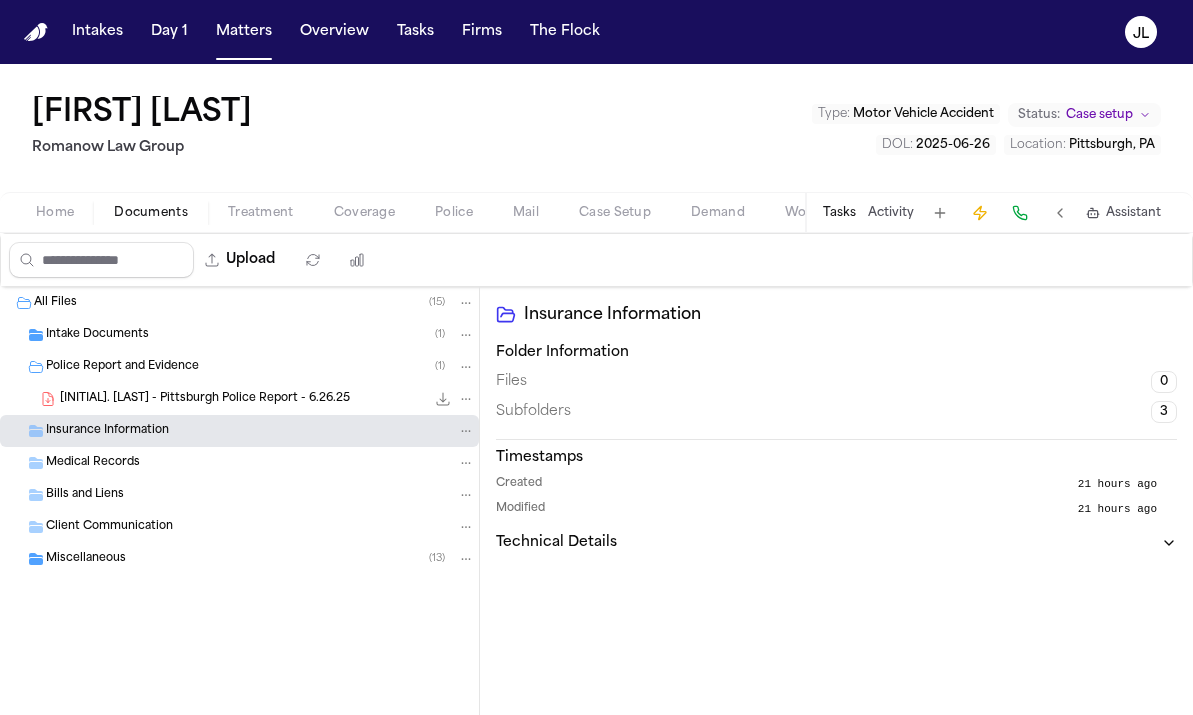 click on "Intake Documents" at bounding box center (97, 335) 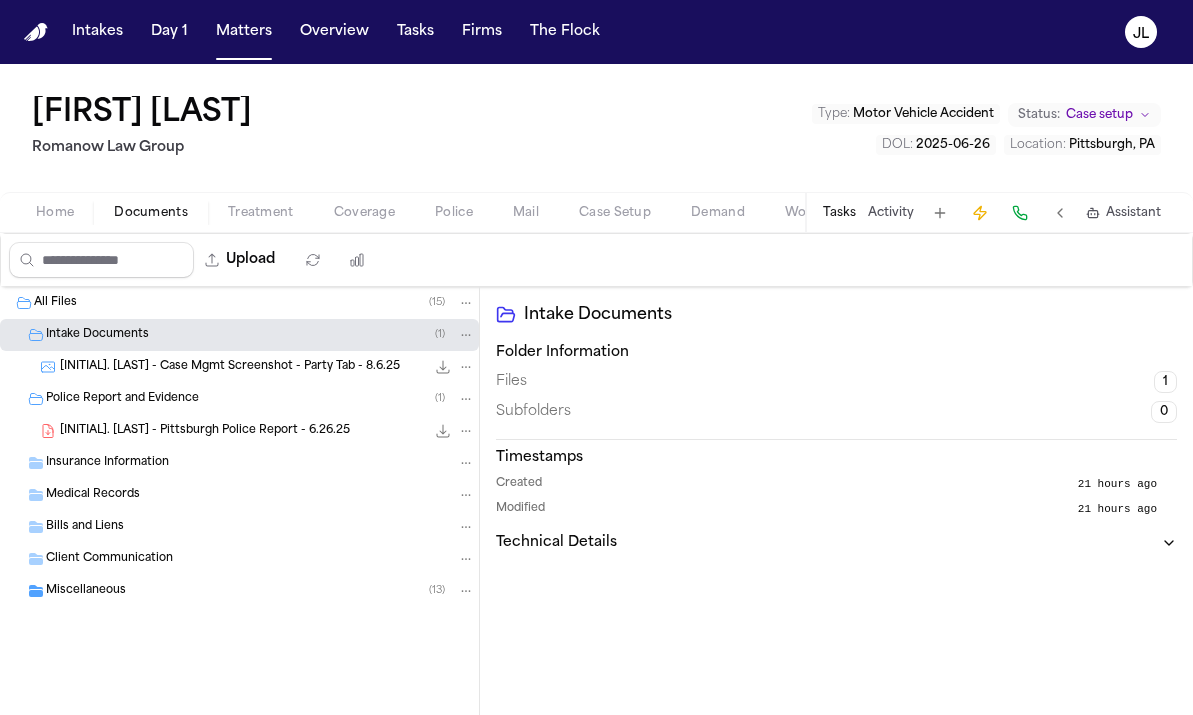 click on "Miscellaneous" at bounding box center (86, 591) 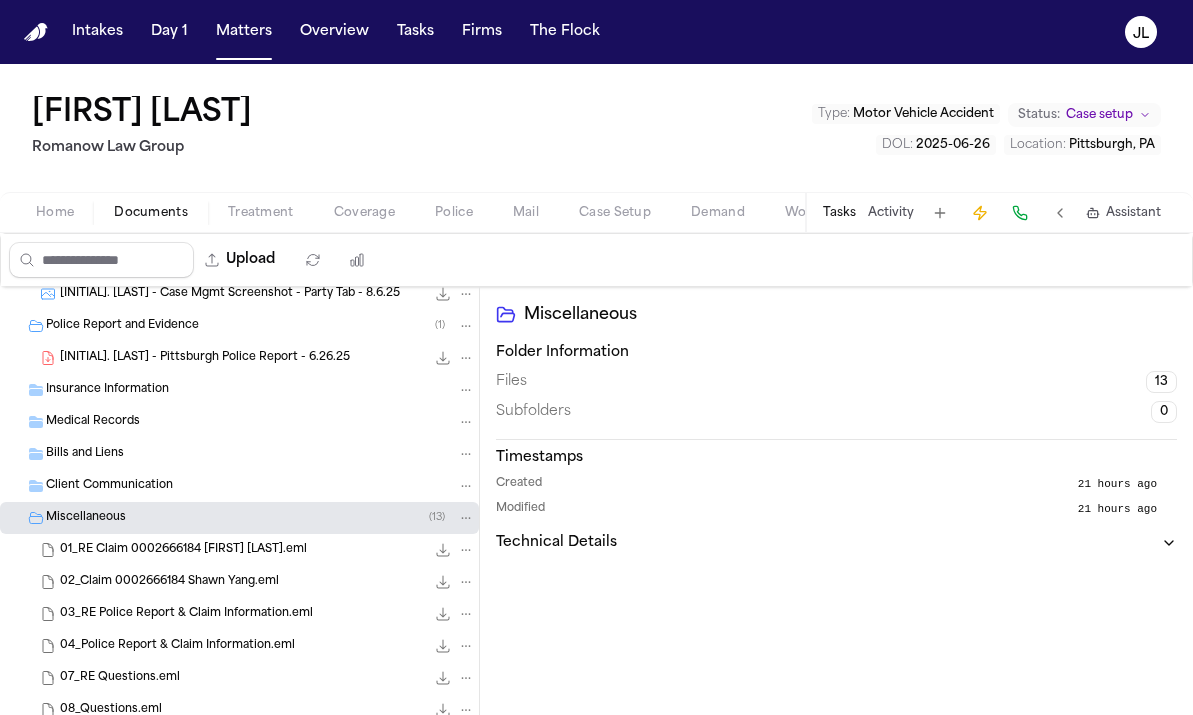 scroll, scrollTop: 72, scrollLeft: 0, axis: vertical 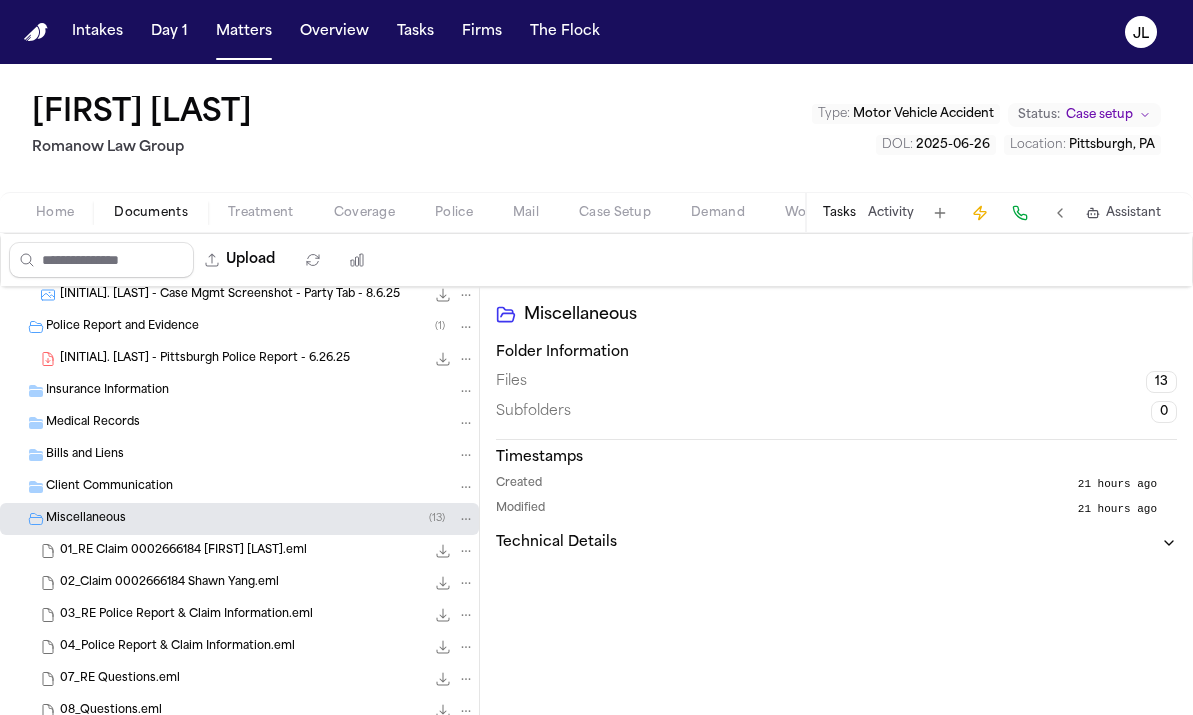 click on "Coverage" at bounding box center (364, 213) 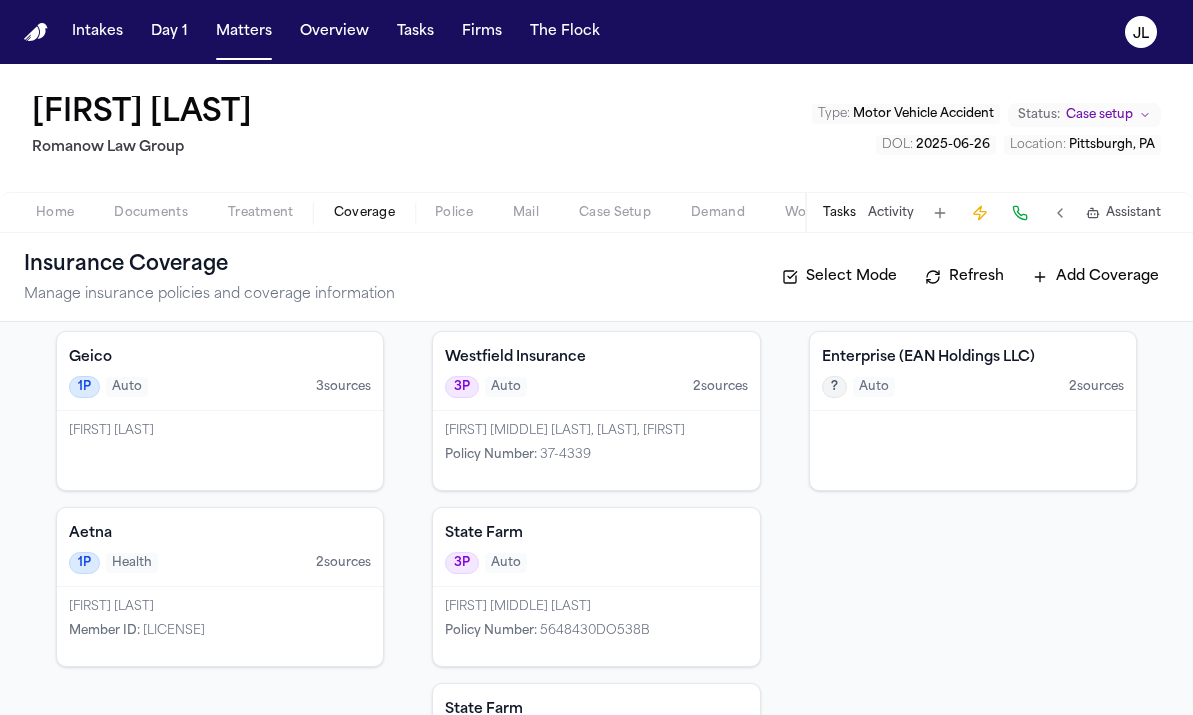 scroll, scrollTop: 0, scrollLeft: 0, axis: both 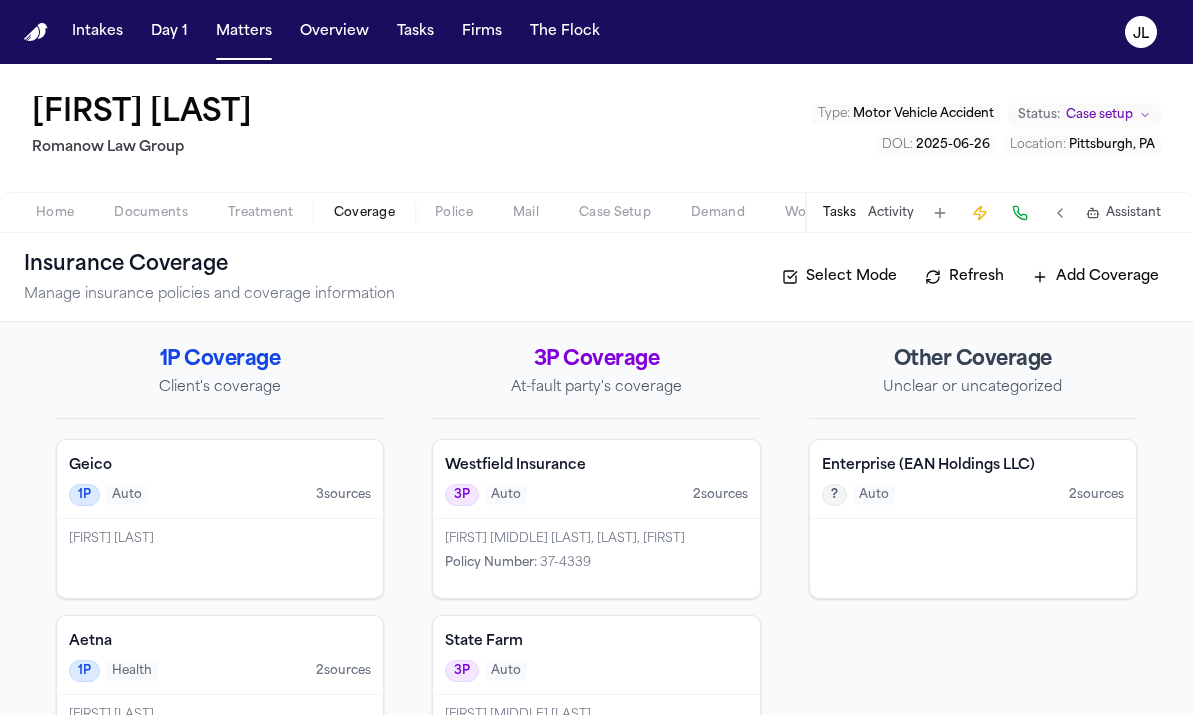 click on "Home Documents Treatment Coverage Police Mail Case Setup Demand Workspaces Artifacts Tasks Activity Assistant" at bounding box center (596, 212) 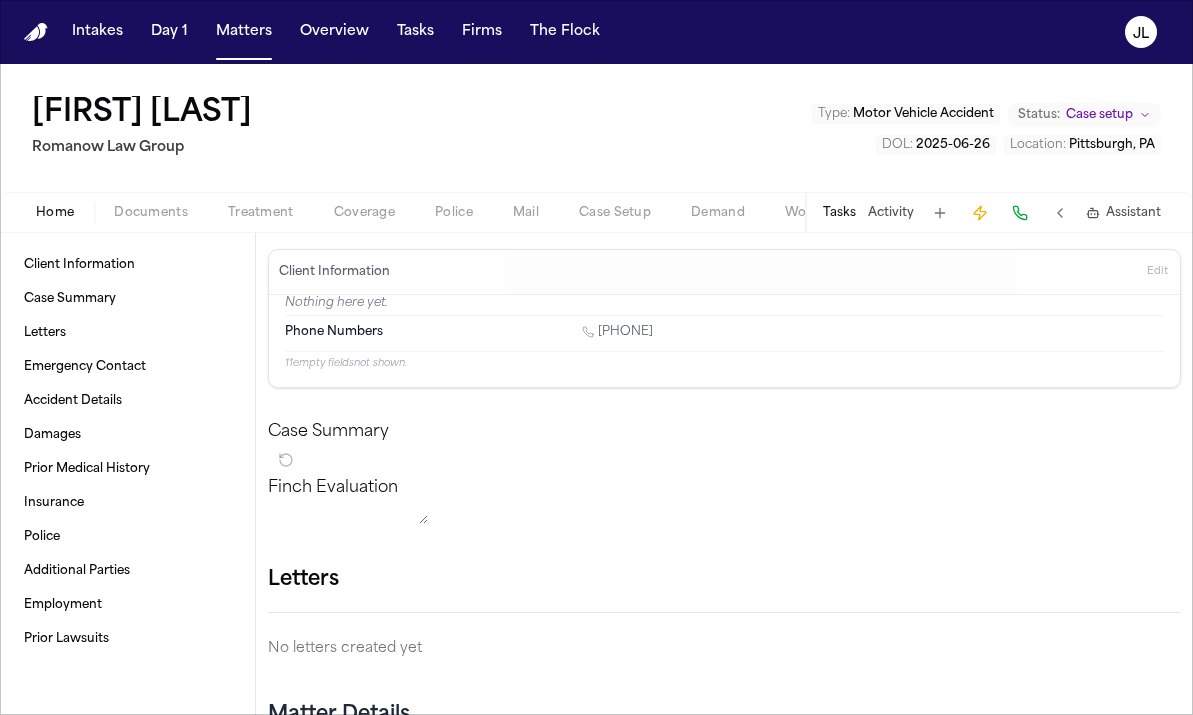 click on "Home" at bounding box center [55, 213] 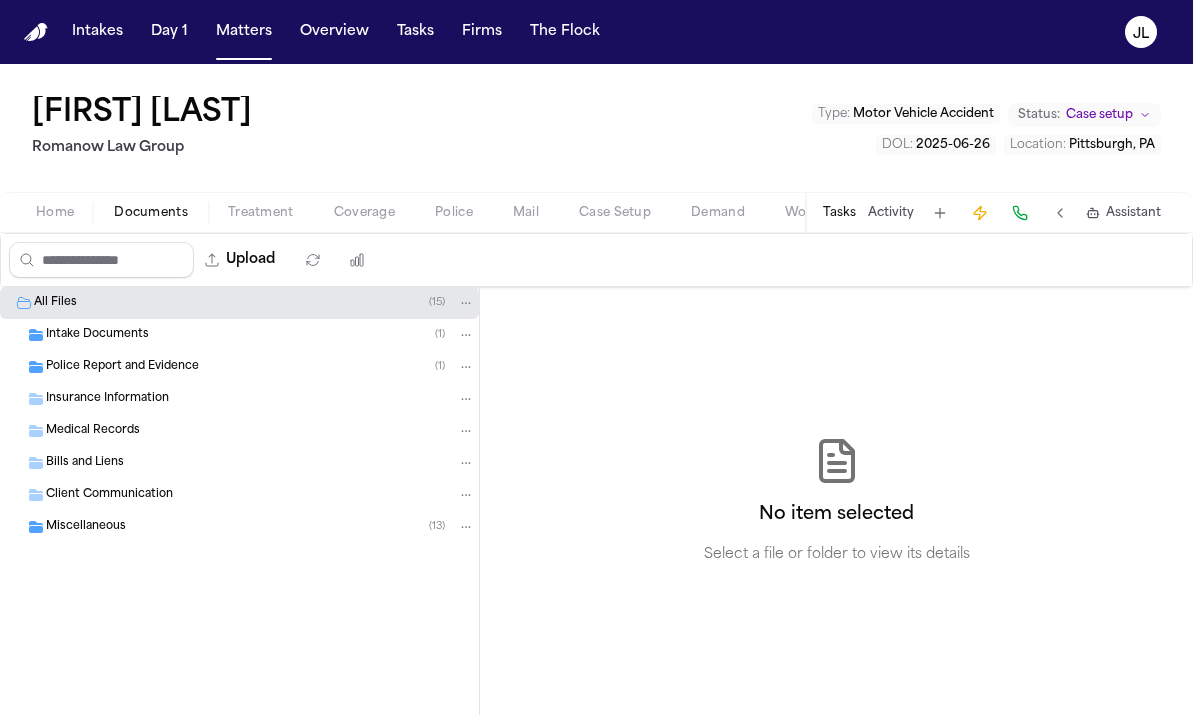 click on "Documents" at bounding box center (151, 213) 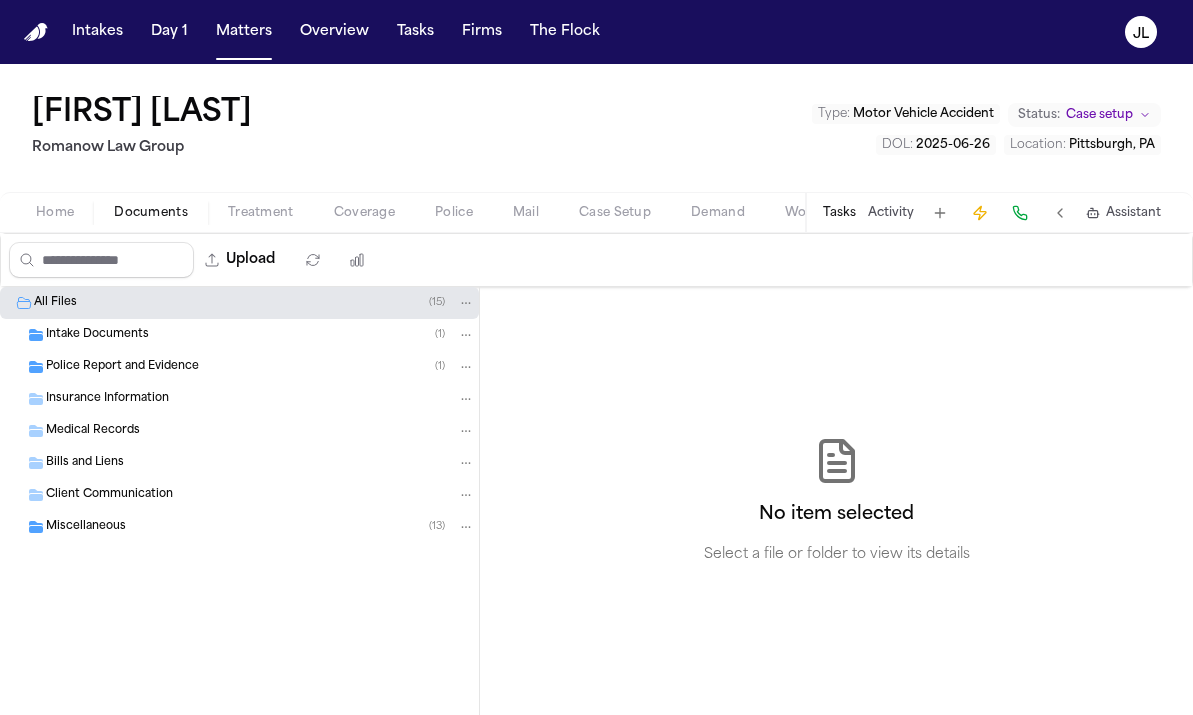 click on "Miscellaneous" at bounding box center [86, 527] 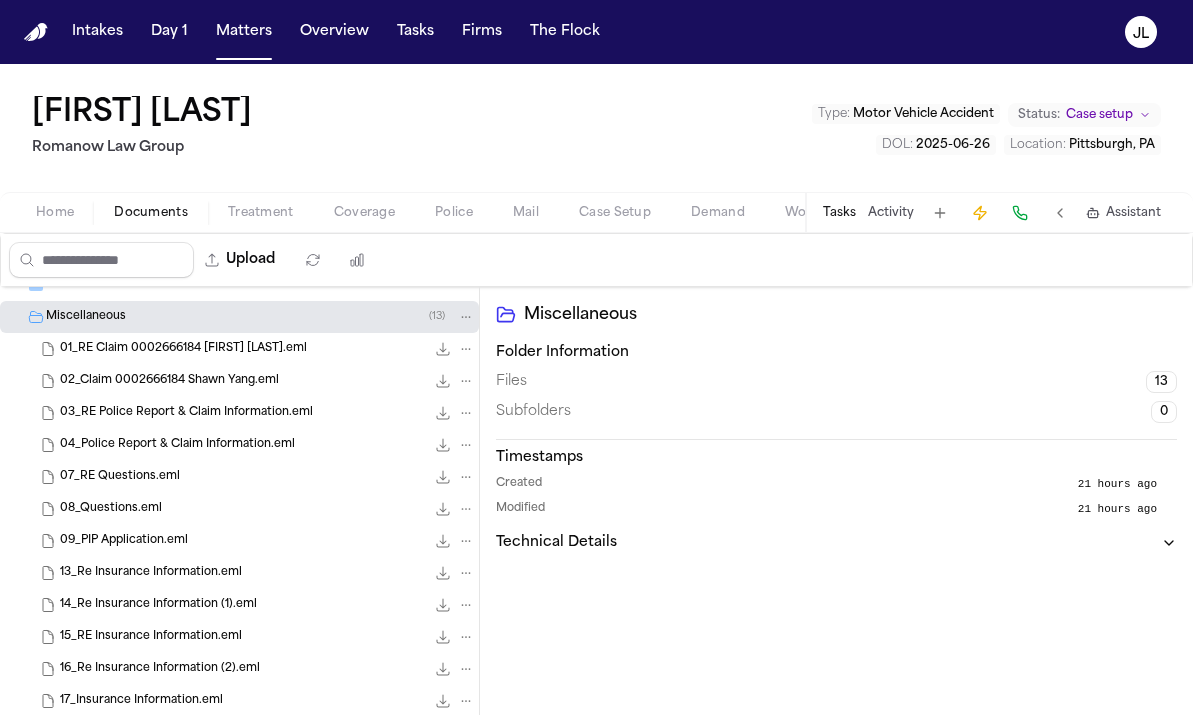 scroll, scrollTop: 228, scrollLeft: 0, axis: vertical 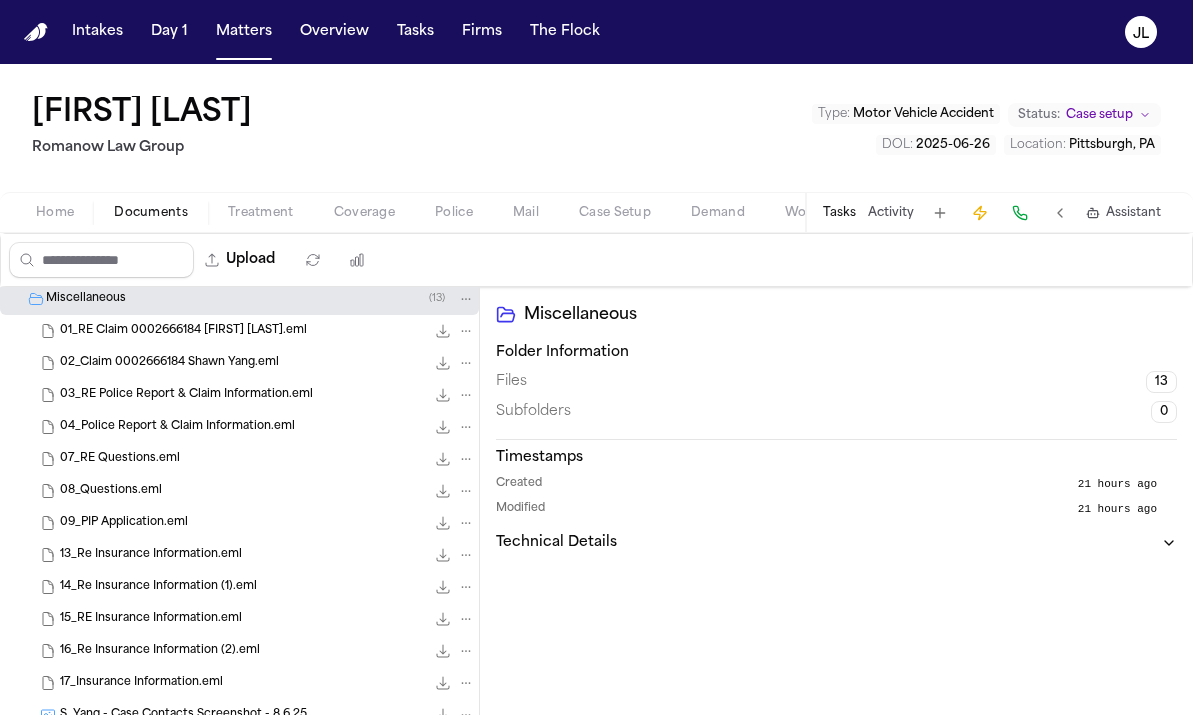 click on "15_RE Insurance Information.eml 109.4 KB  • EML" at bounding box center [267, 619] 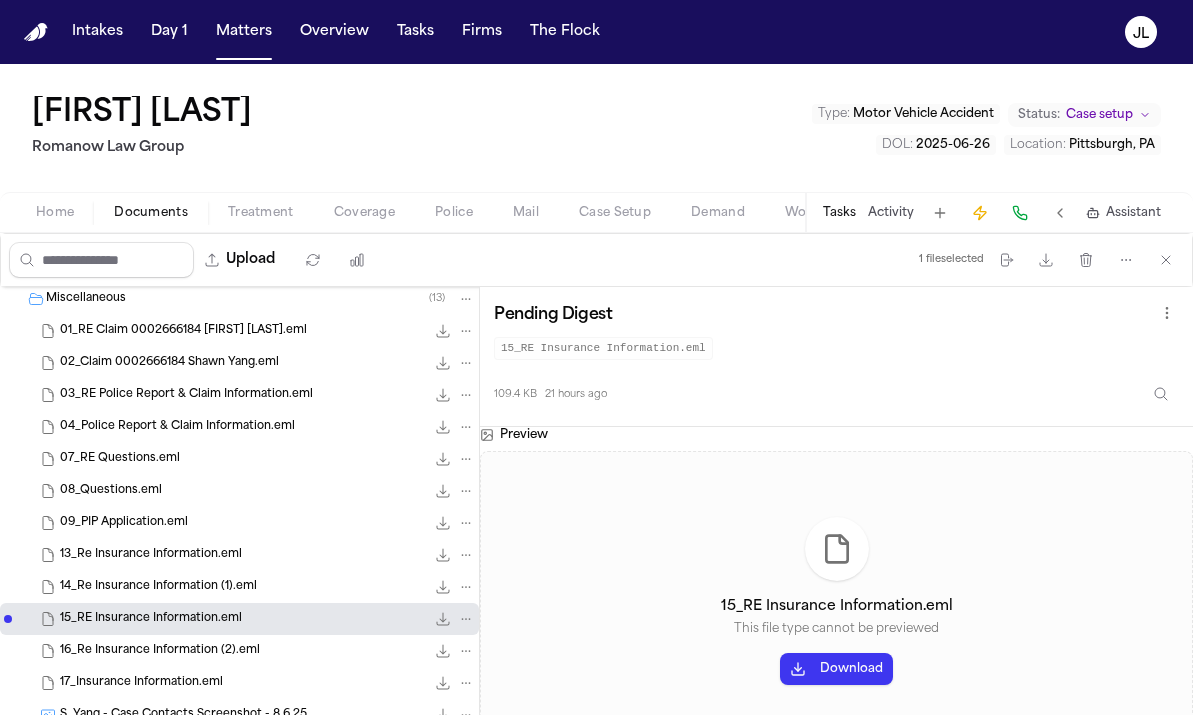 click on "04_Police Report & Claim Information.eml 4.1 MB  • EML" at bounding box center [239, 427] 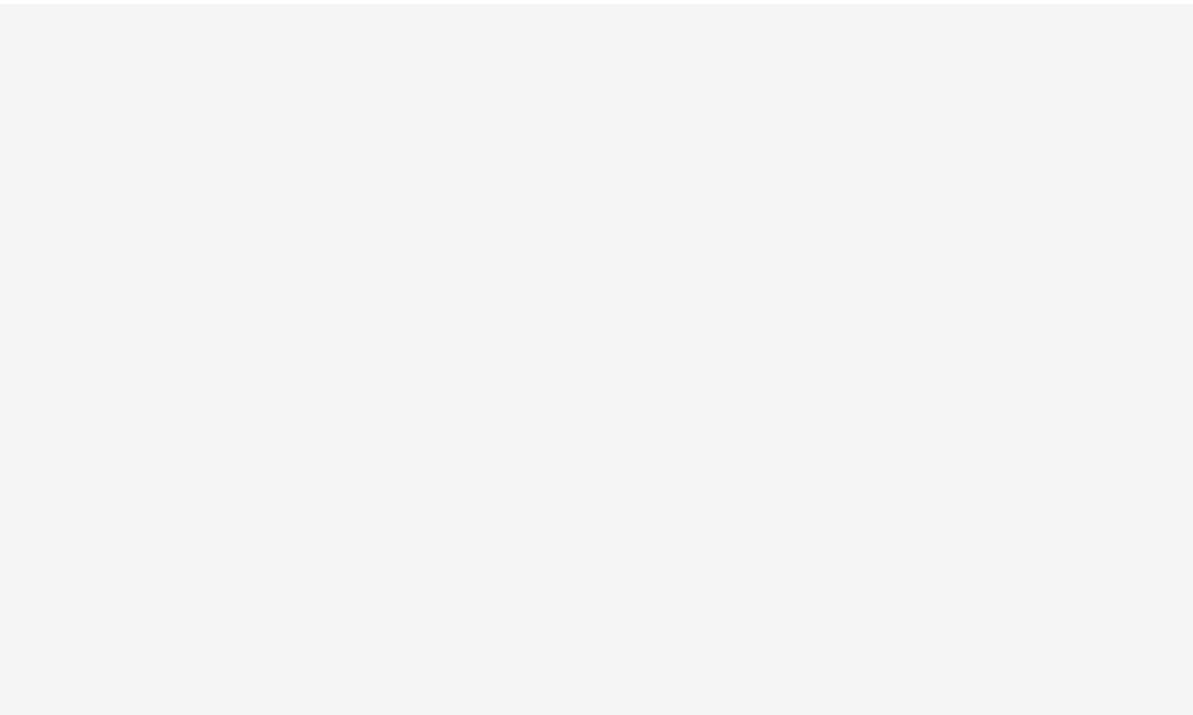 scroll, scrollTop: 0, scrollLeft: 0, axis: both 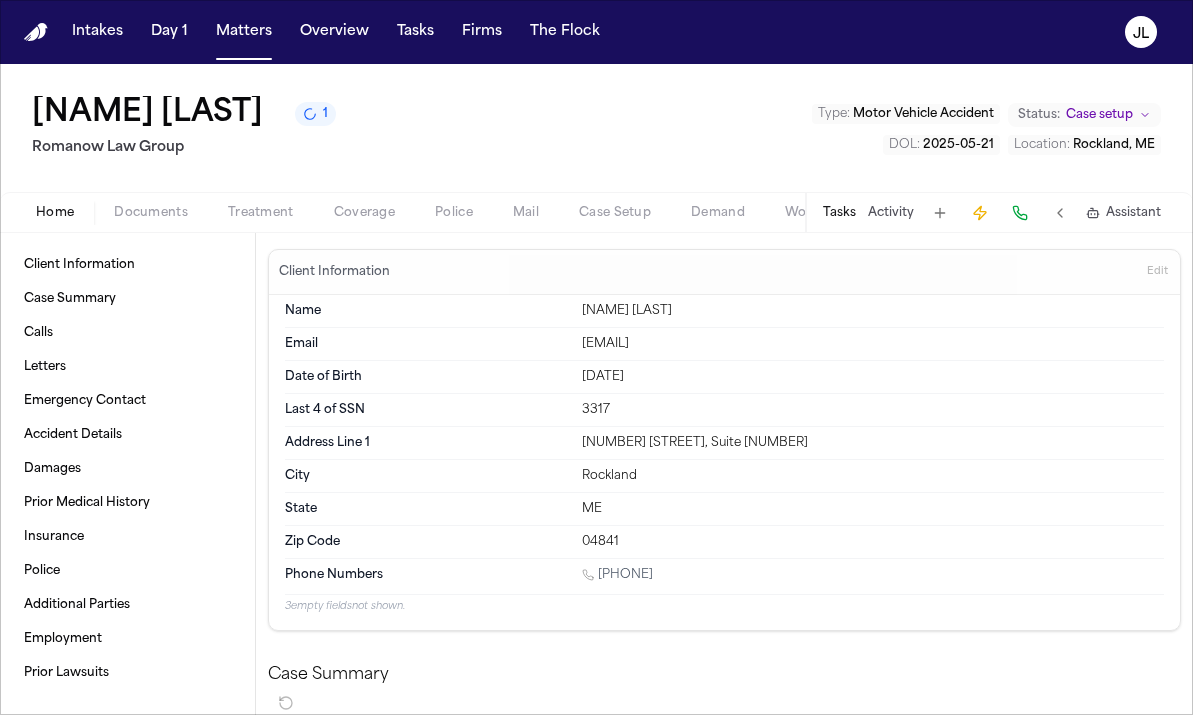 click on "Documents" at bounding box center [151, 213] 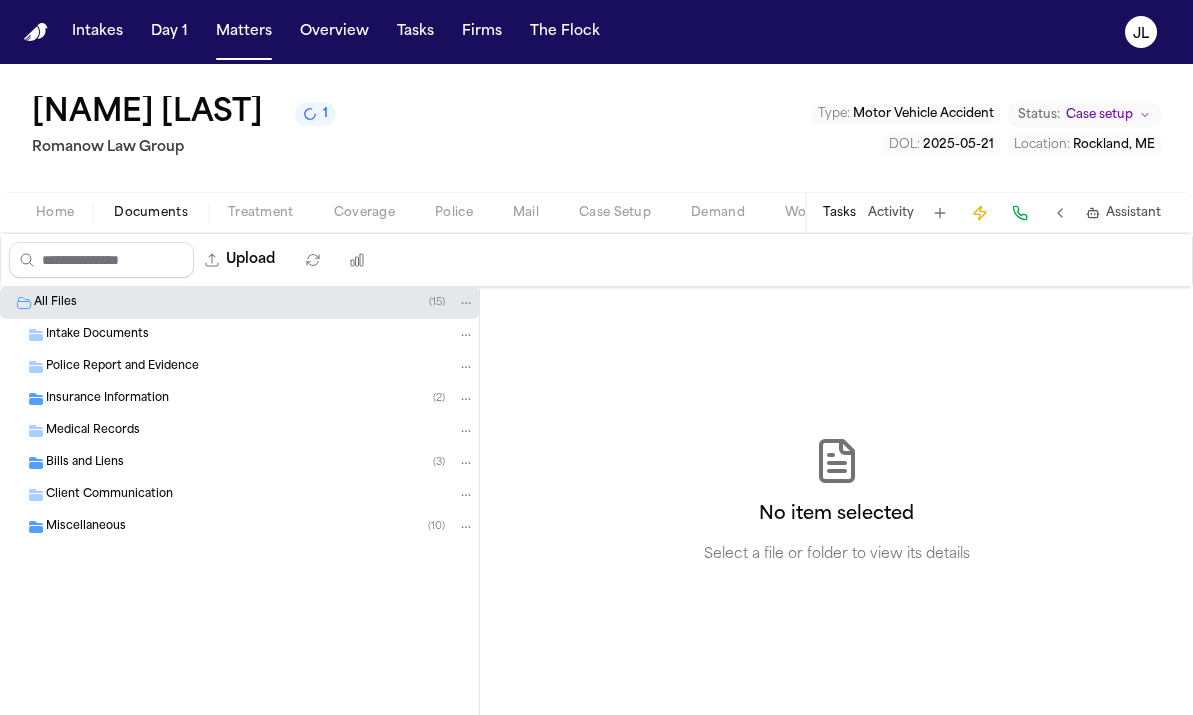 click on "Coverage" at bounding box center (364, 213) 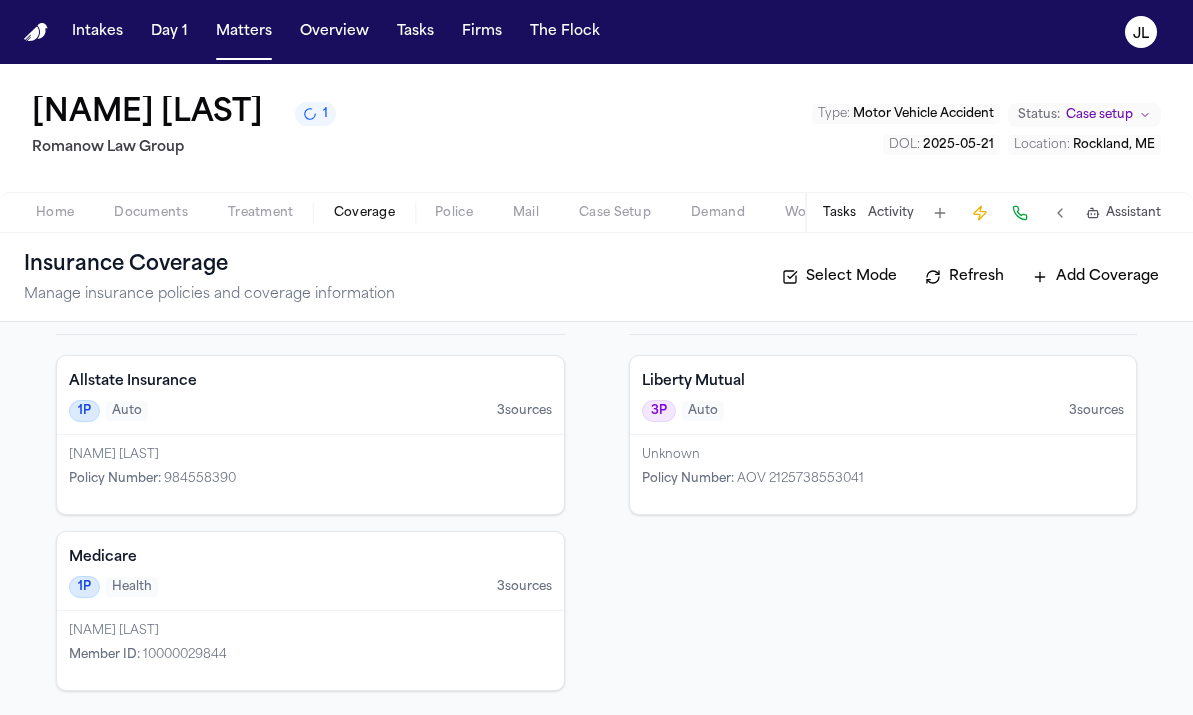 scroll, scrollTop: 0, scrollLeft: 0, axis: both 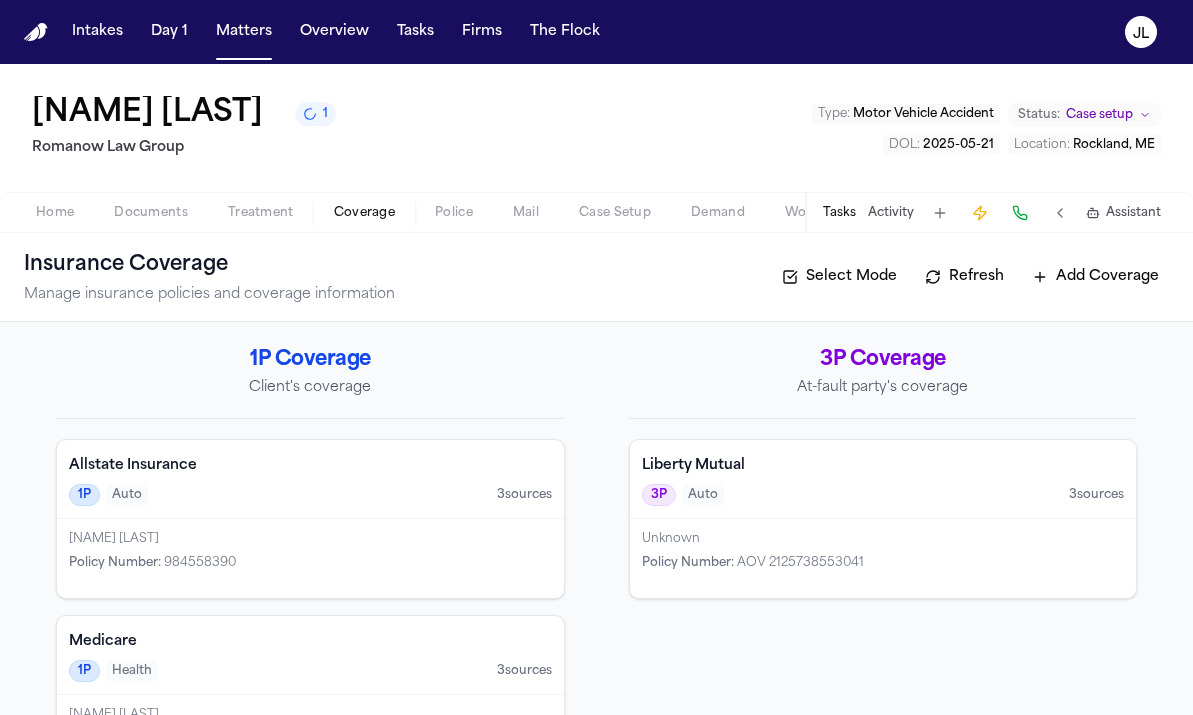 click on "Home Documents Treatment Coverage Police Mail Case Setup Demand Workspaces Artifacts Tasks Activity Assistant" at bounding box center [596, 212] 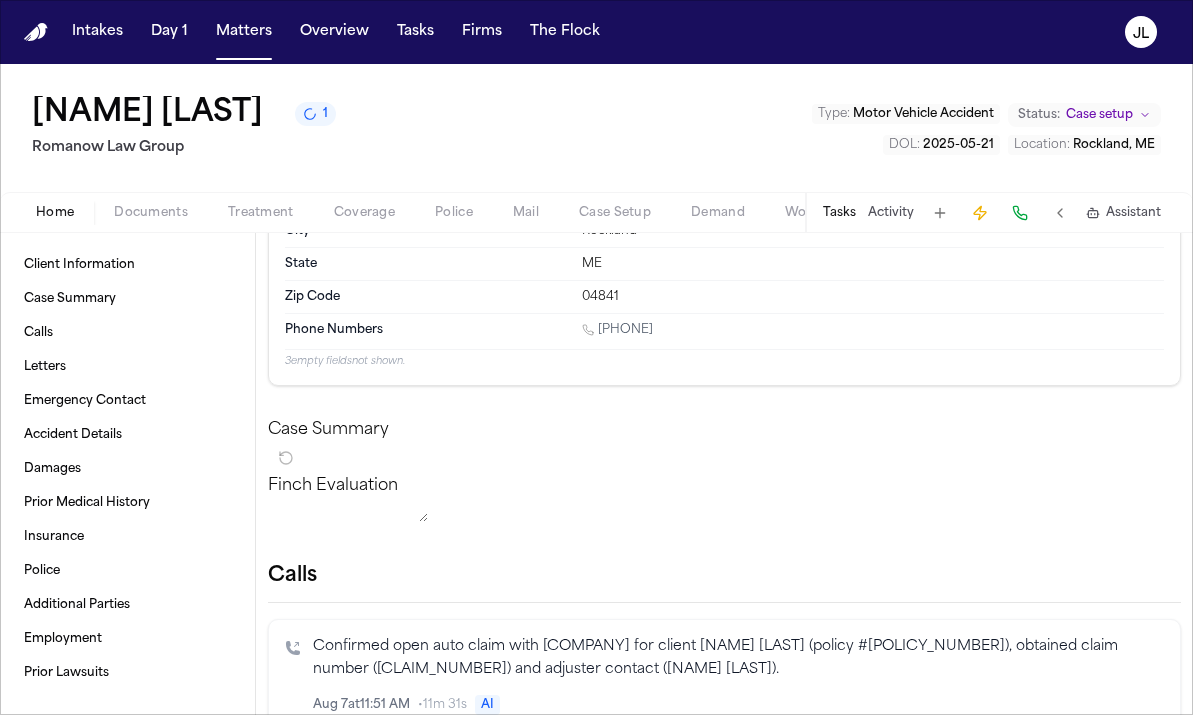 scroll, scrollTop: 0, scrollLeft: 0, axis: both 